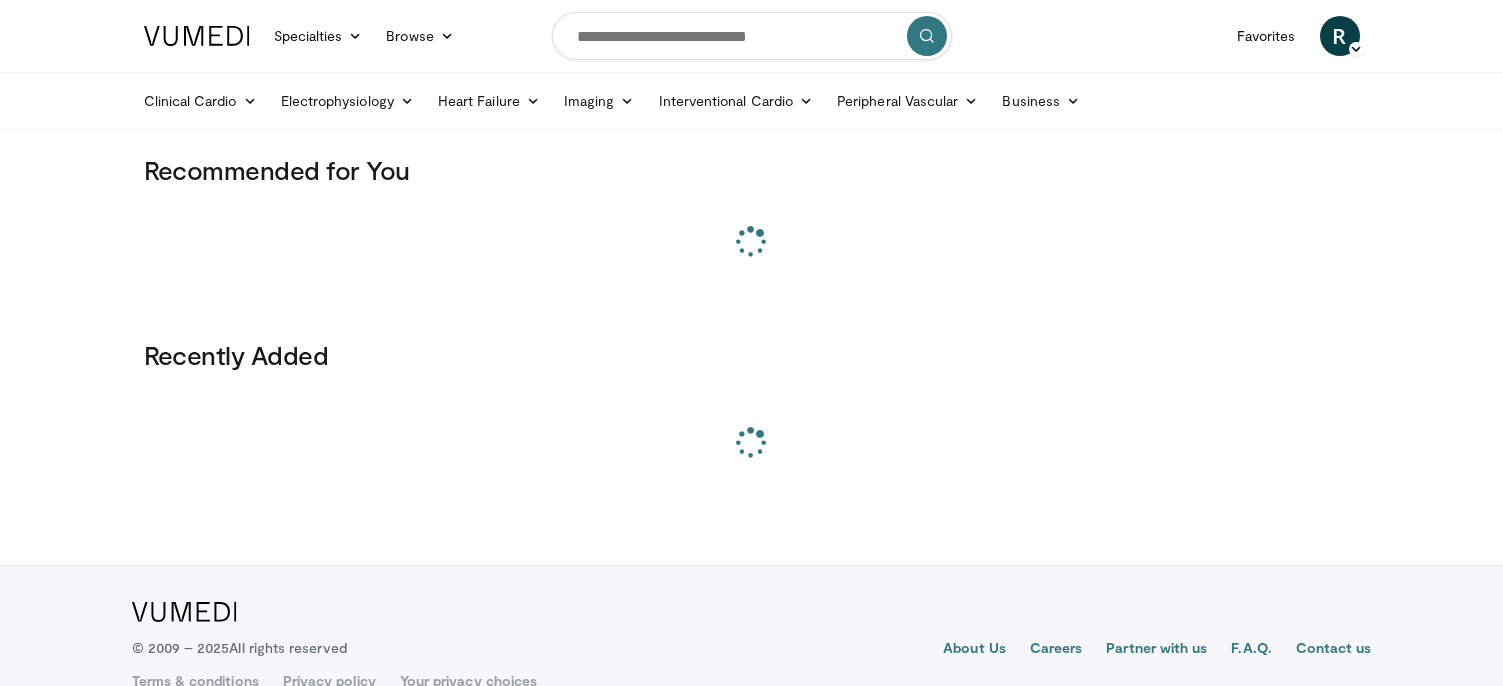 scroll, scrollTop: 0, scrollLeft: 0, axis: both 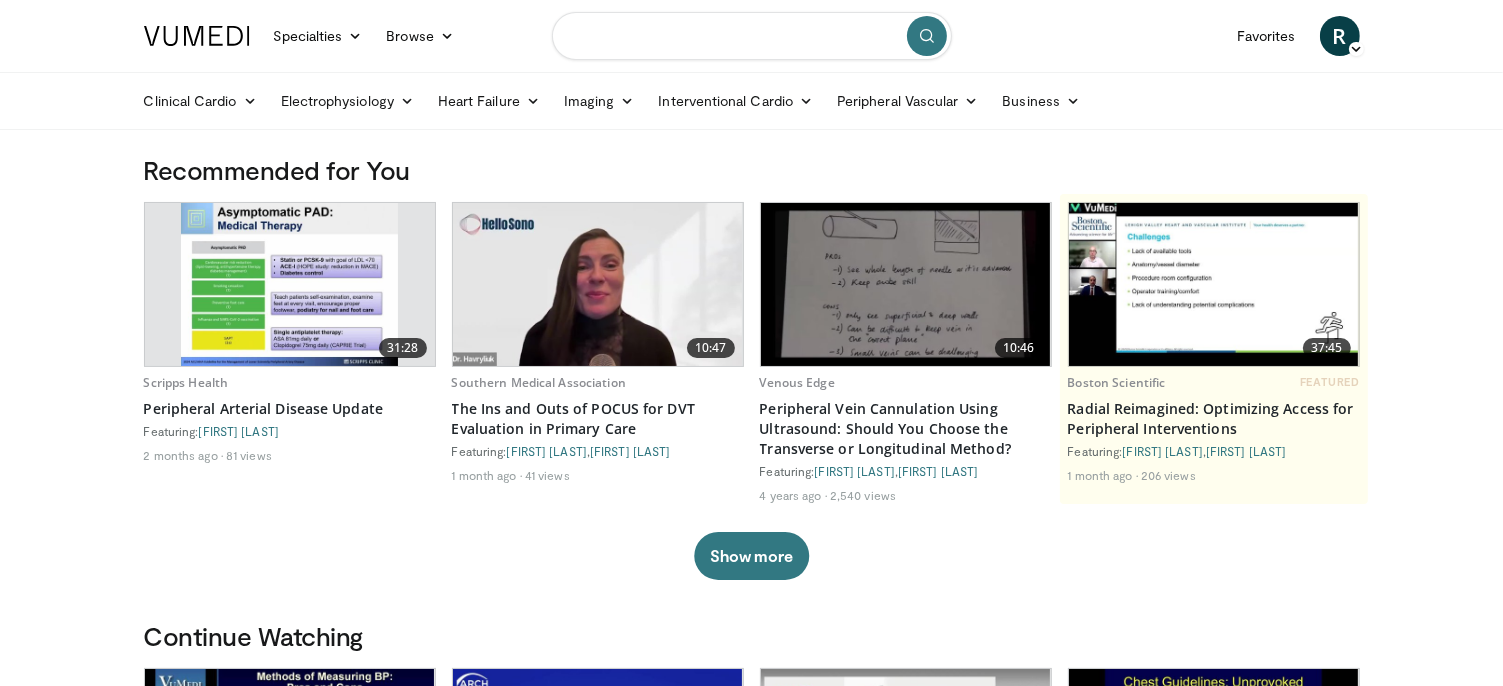 click at bounding box center [752, 36] 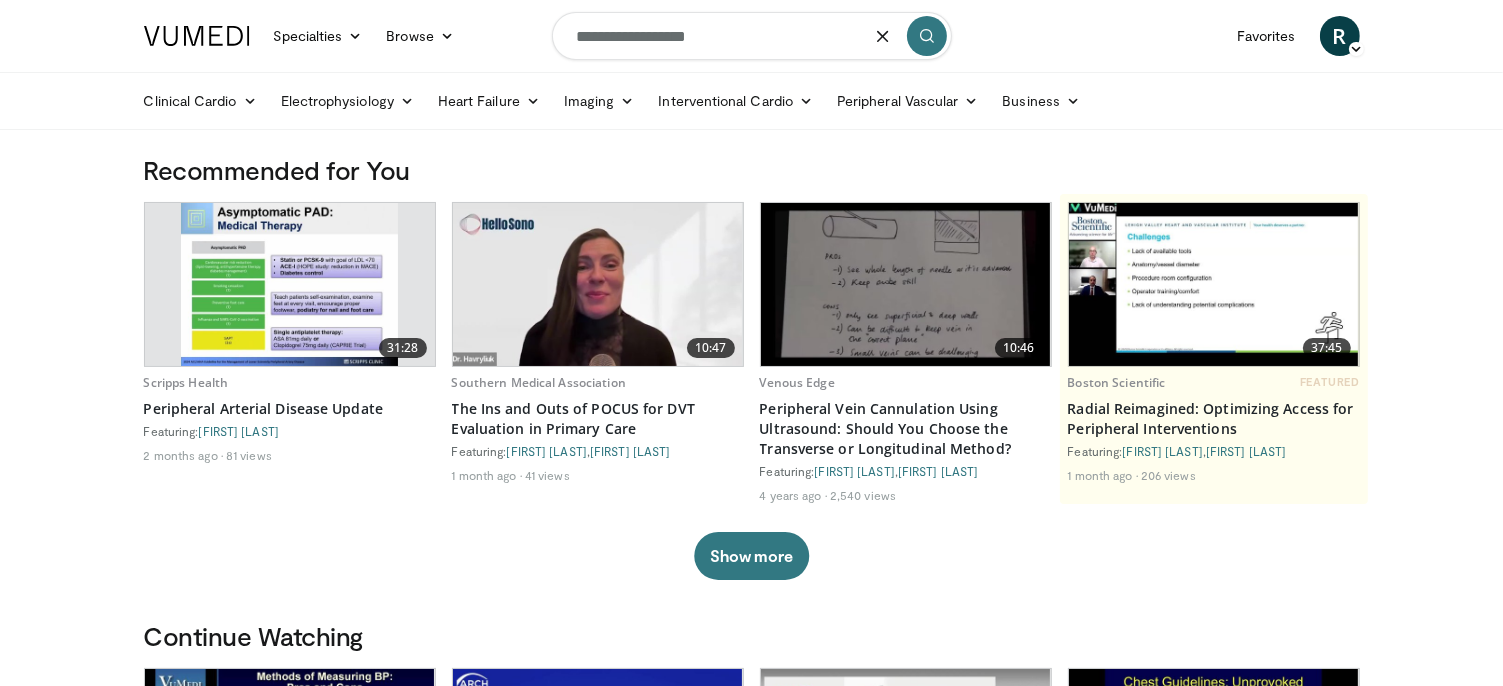 type on "**********" 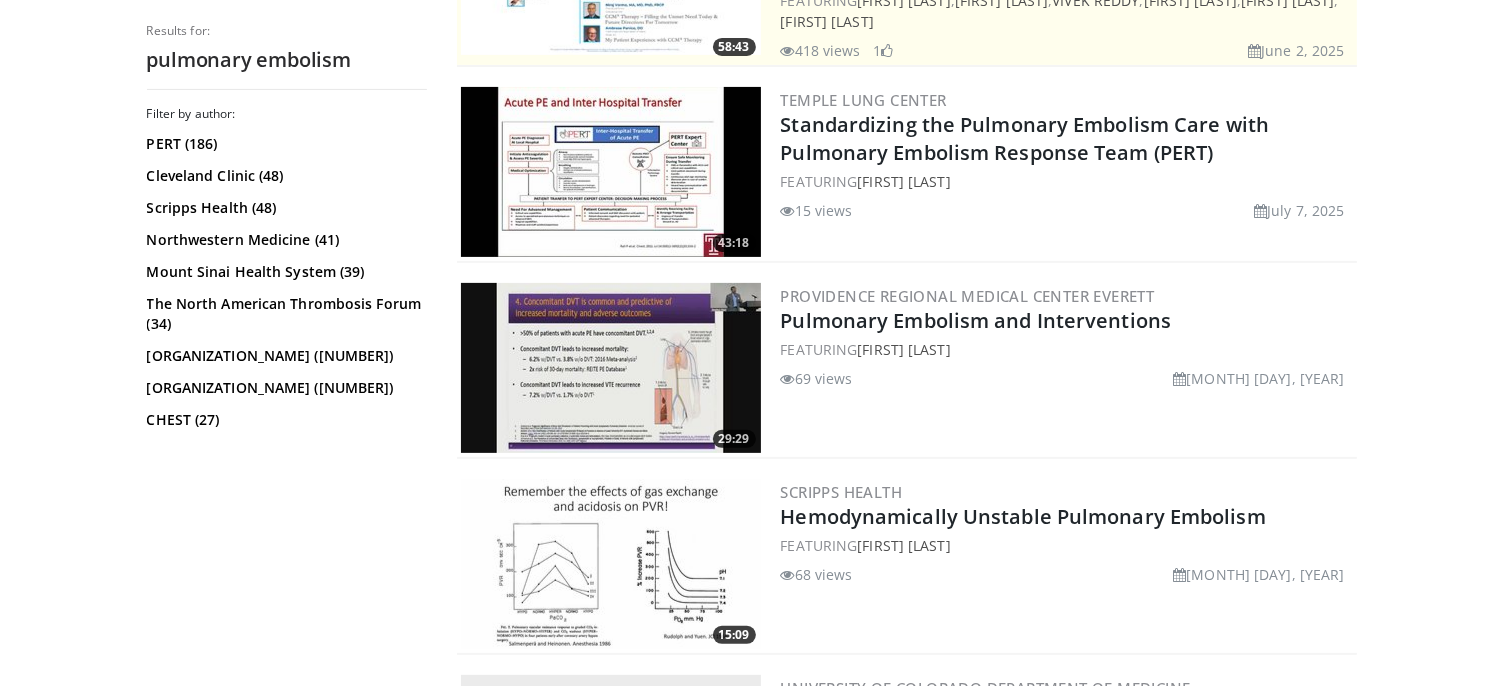 scroll, scrollTop: 571, scrollLeft: 0, axis: vertical 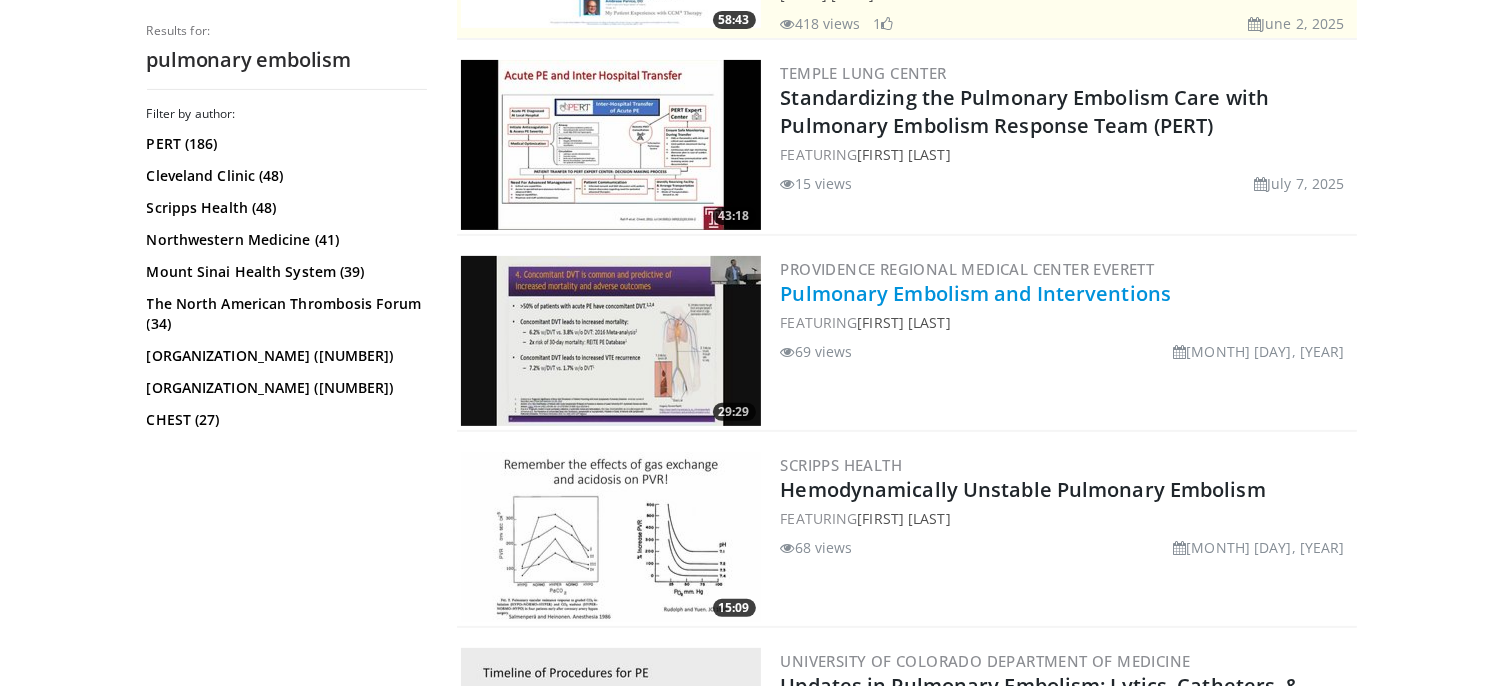click on "Pulmonary Embolism and Interventions" at bounding box center (976, 293) 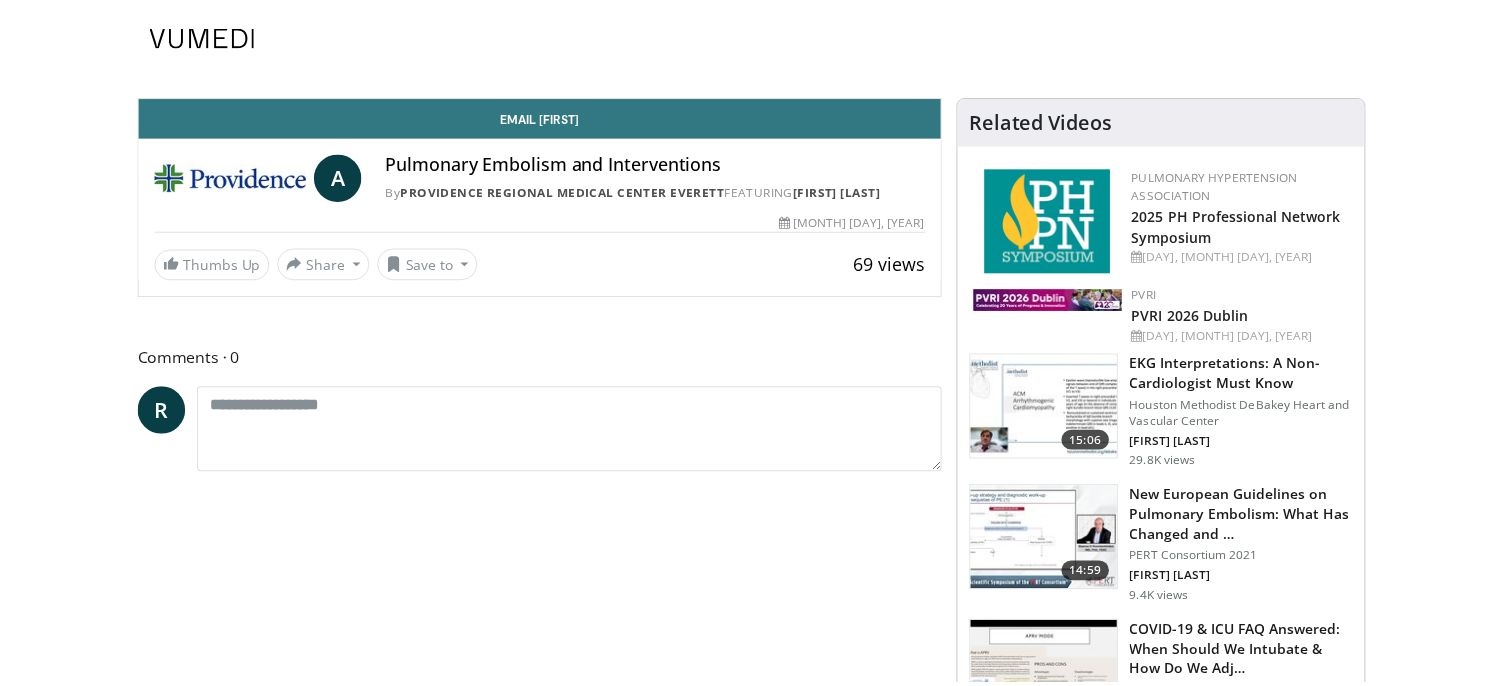 scroll, scrollTop: 0, scrollLeft: 0, axis: both 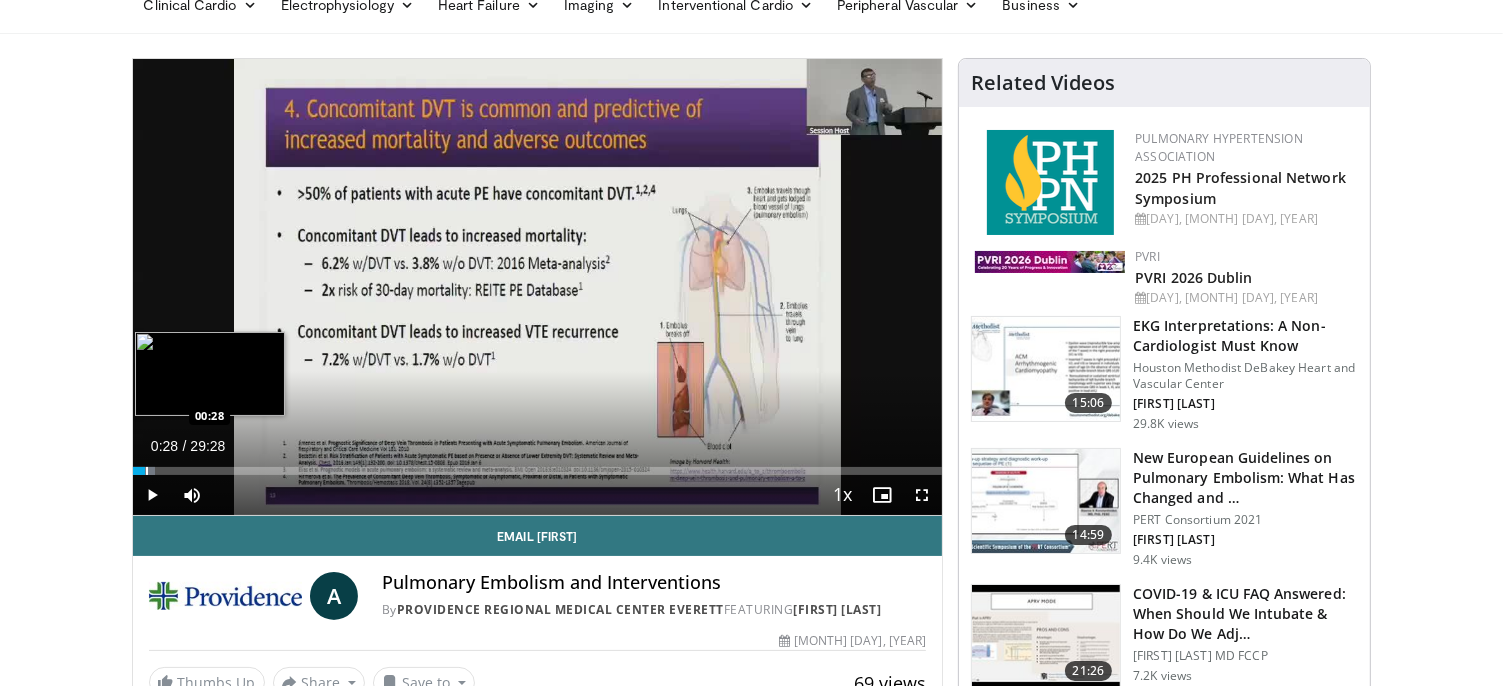 click at bounding box center (147, 471) 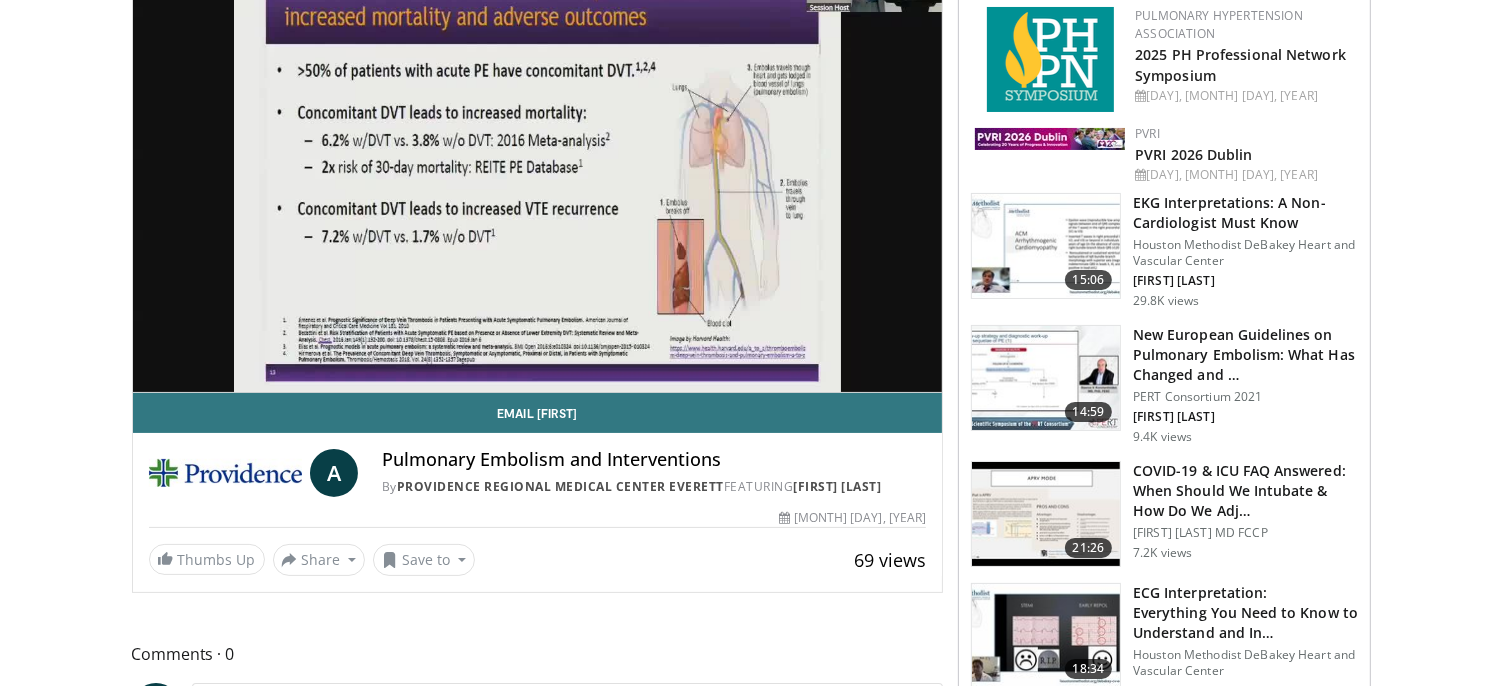 scroll, scrollTop: 220, scrollLeft: 0, axis: vertical 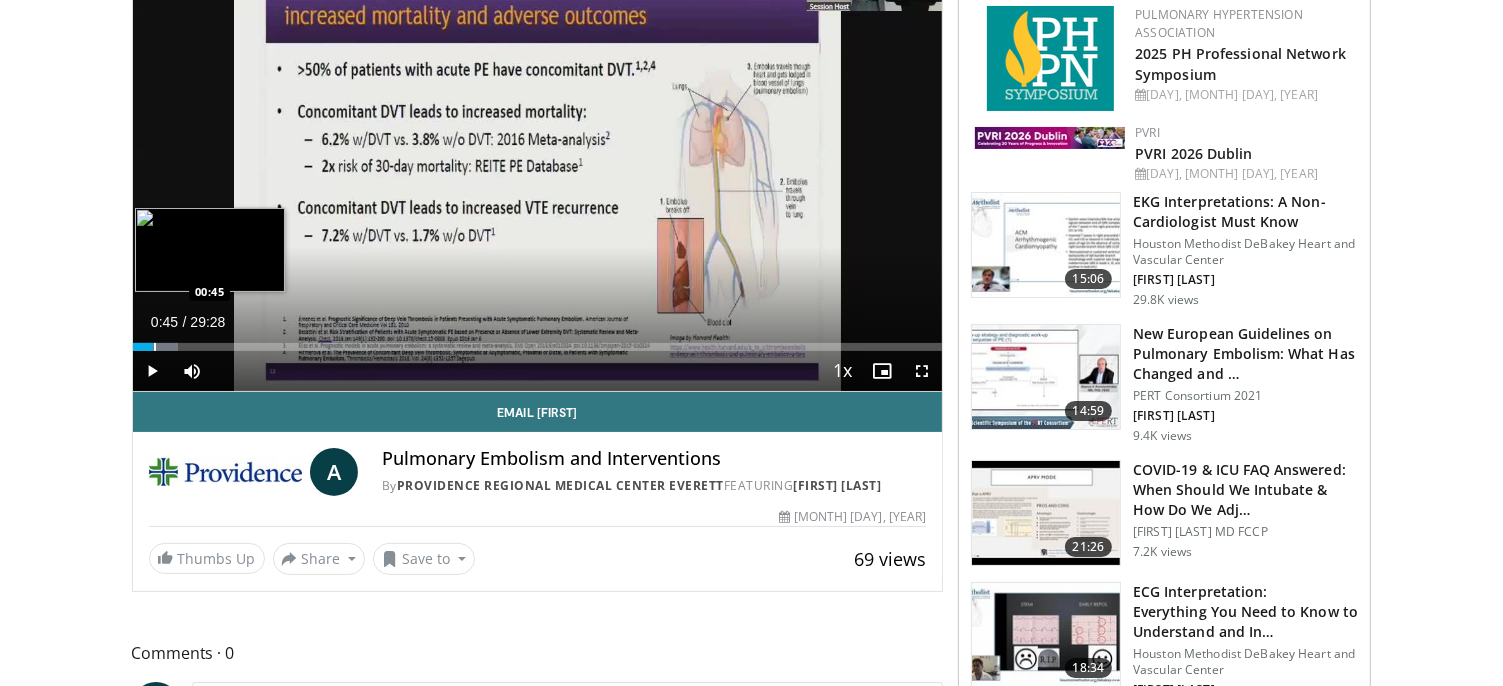 click at bounding box center (155, 347) 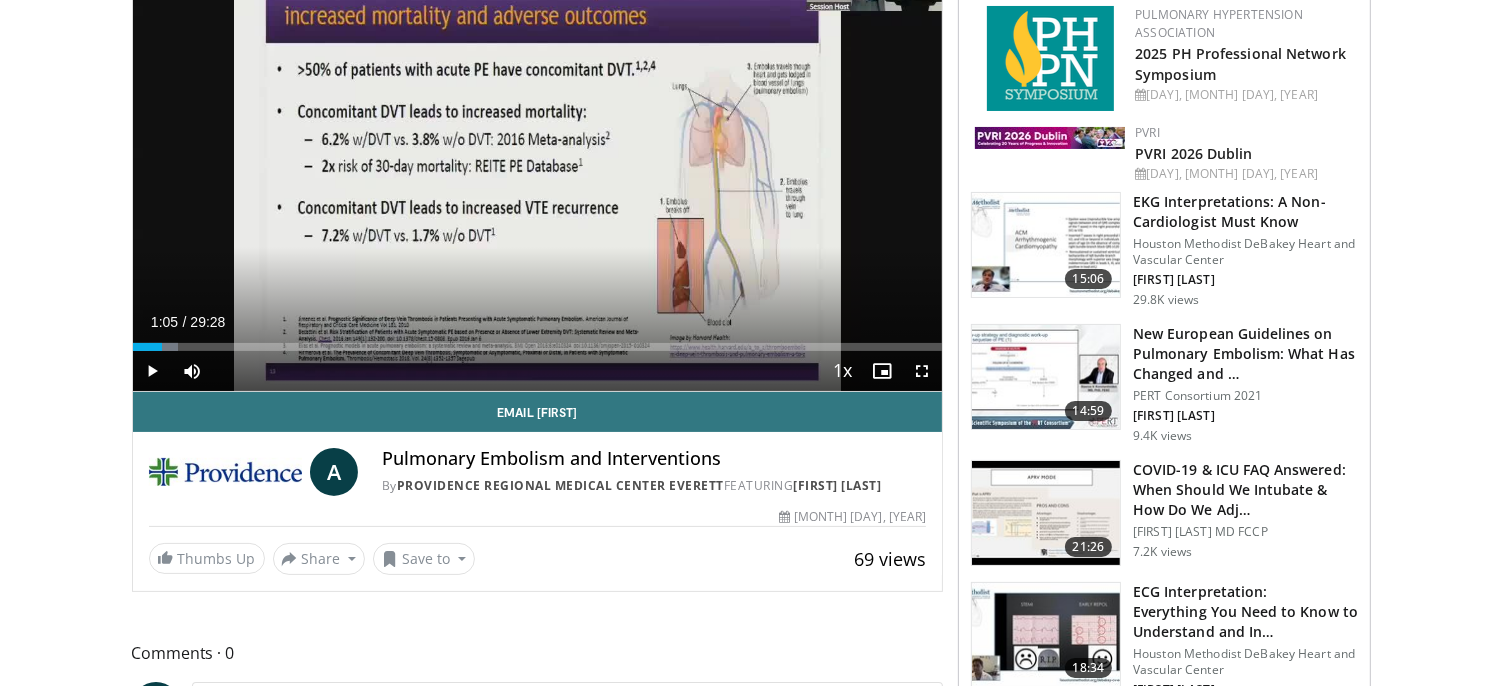 click at bounding box center [163, 347] 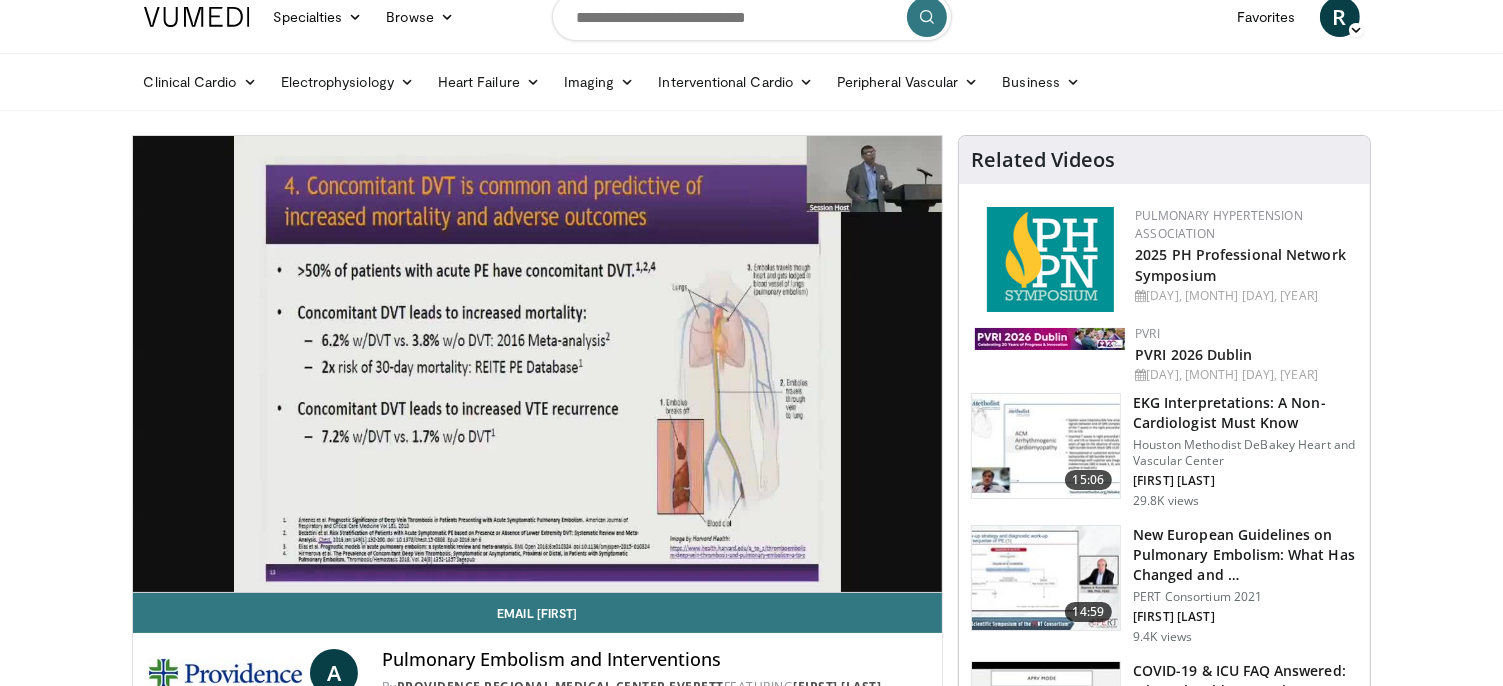 scroll, scrollTop: 20, scrollLeft: 0, axis: vertical 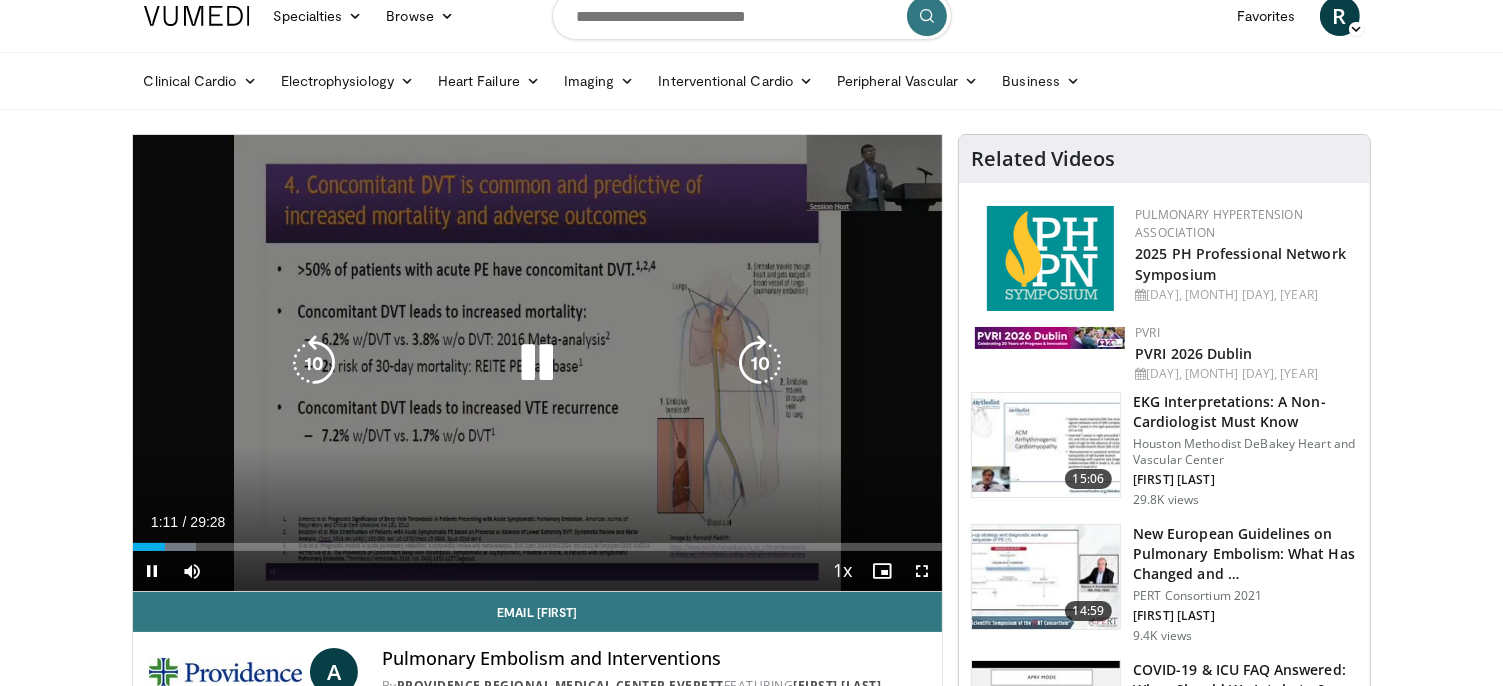 click at bounding box center [537, 363] 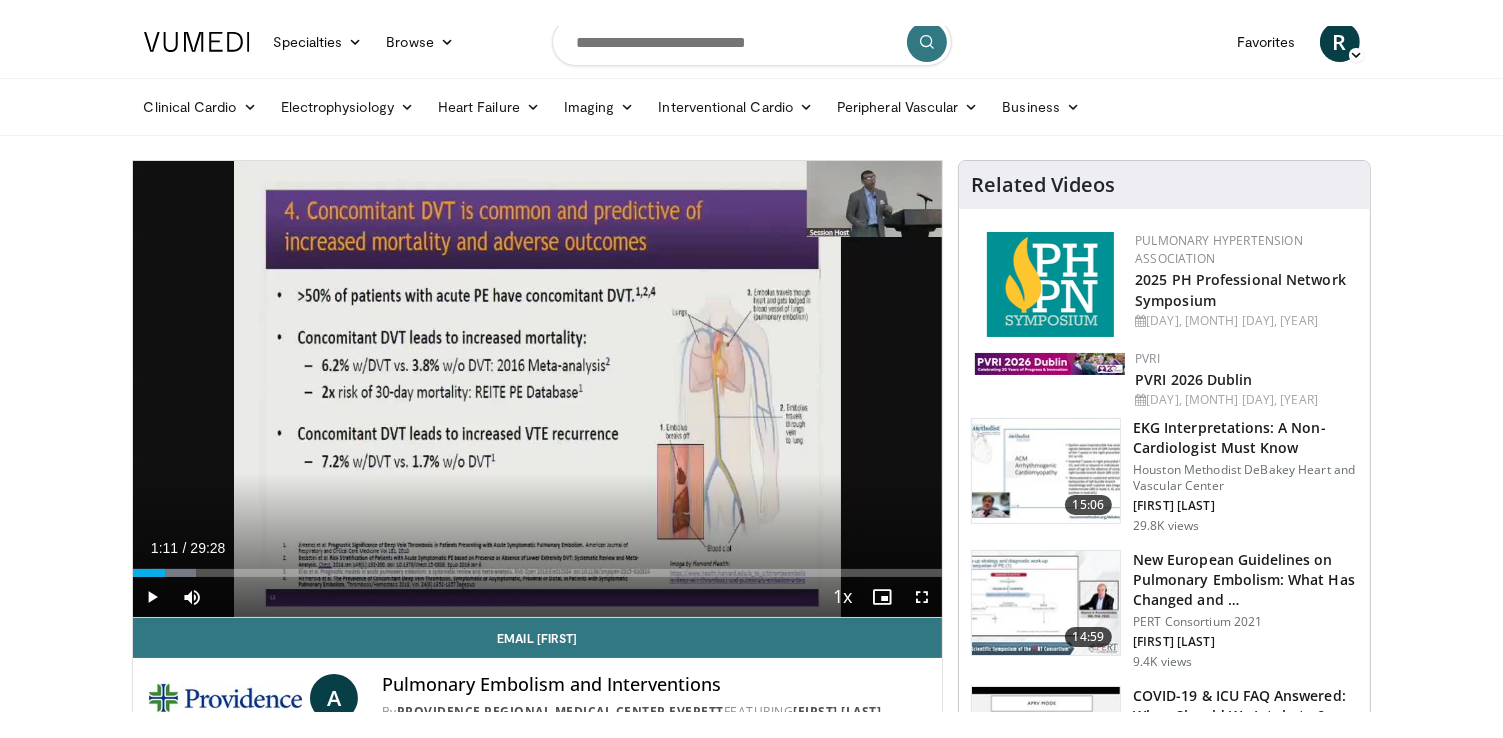scroll, scrollTop: 0, scrollLeft: 0, axis: both 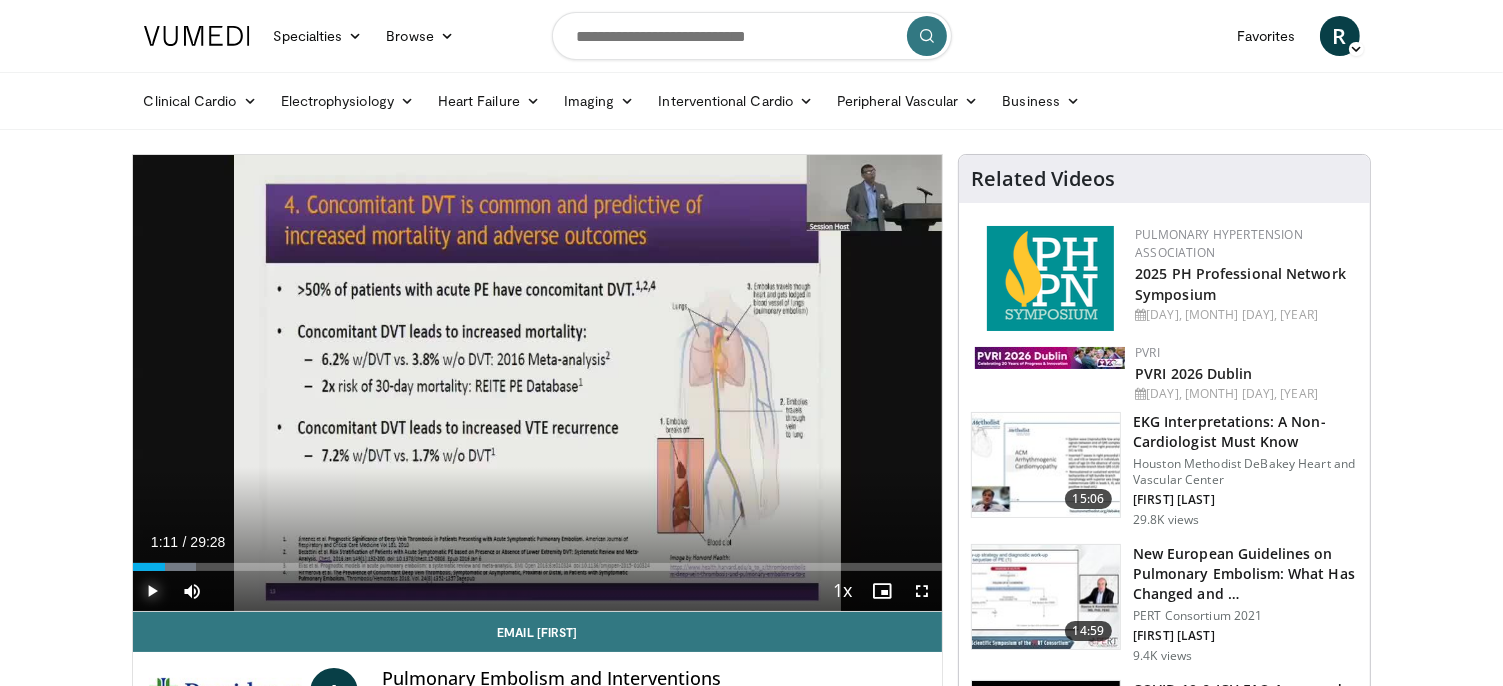 click at bounding box center (153, 591) 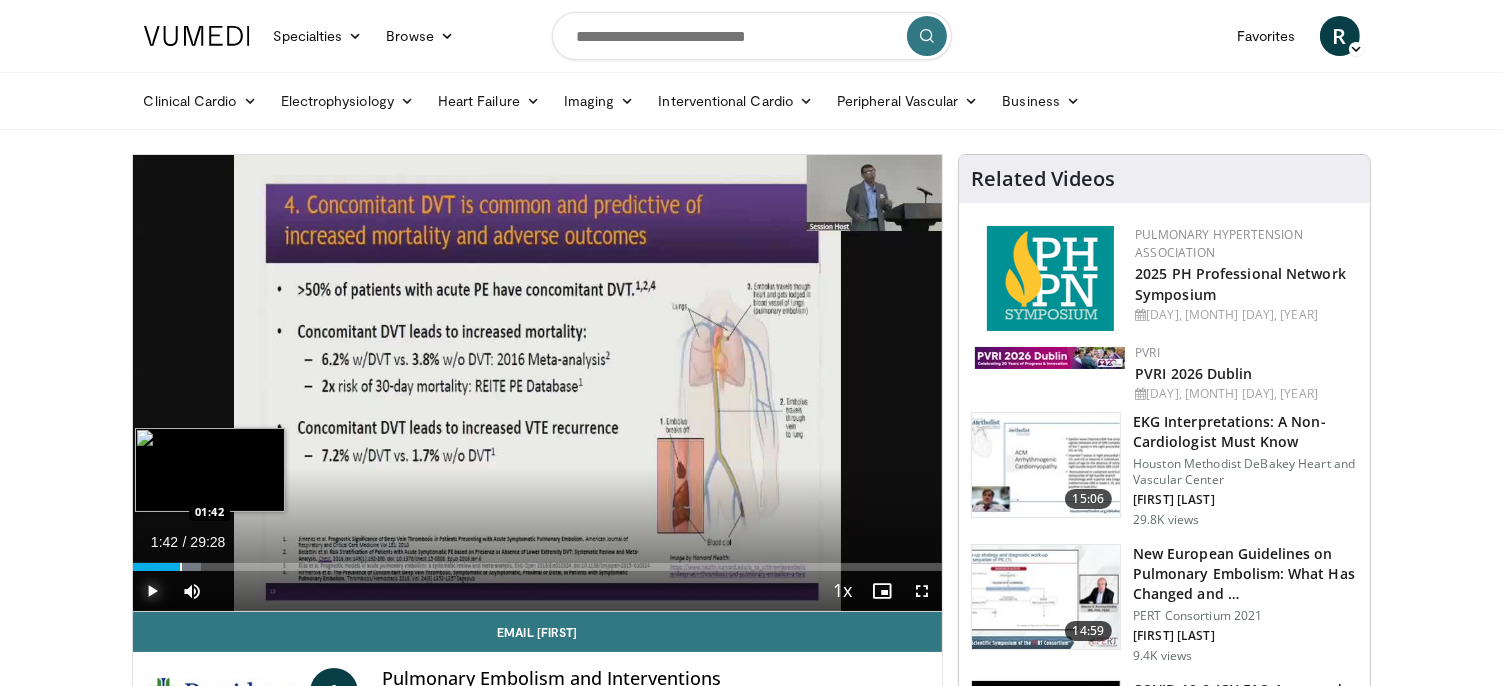 click at bounding box center [181, 567] 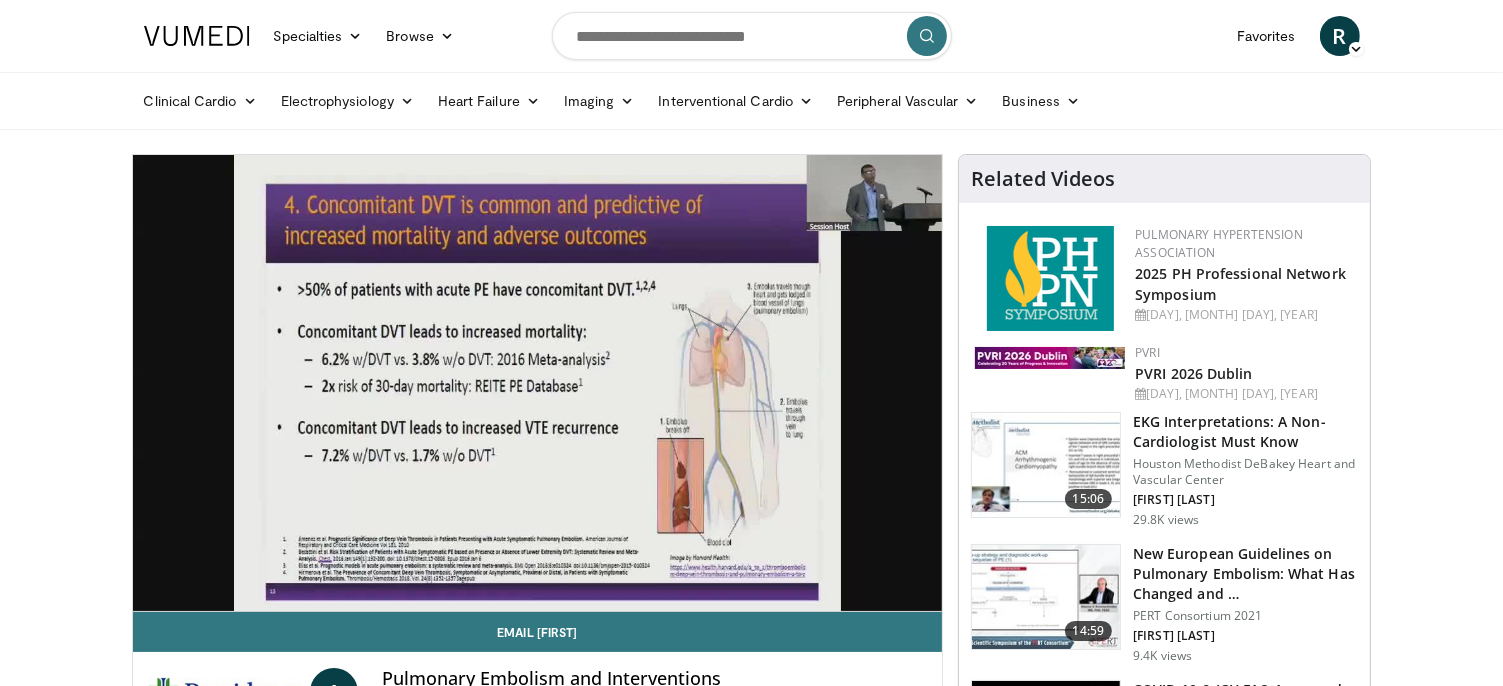 click on "**********" at bounding box center (538, 383) 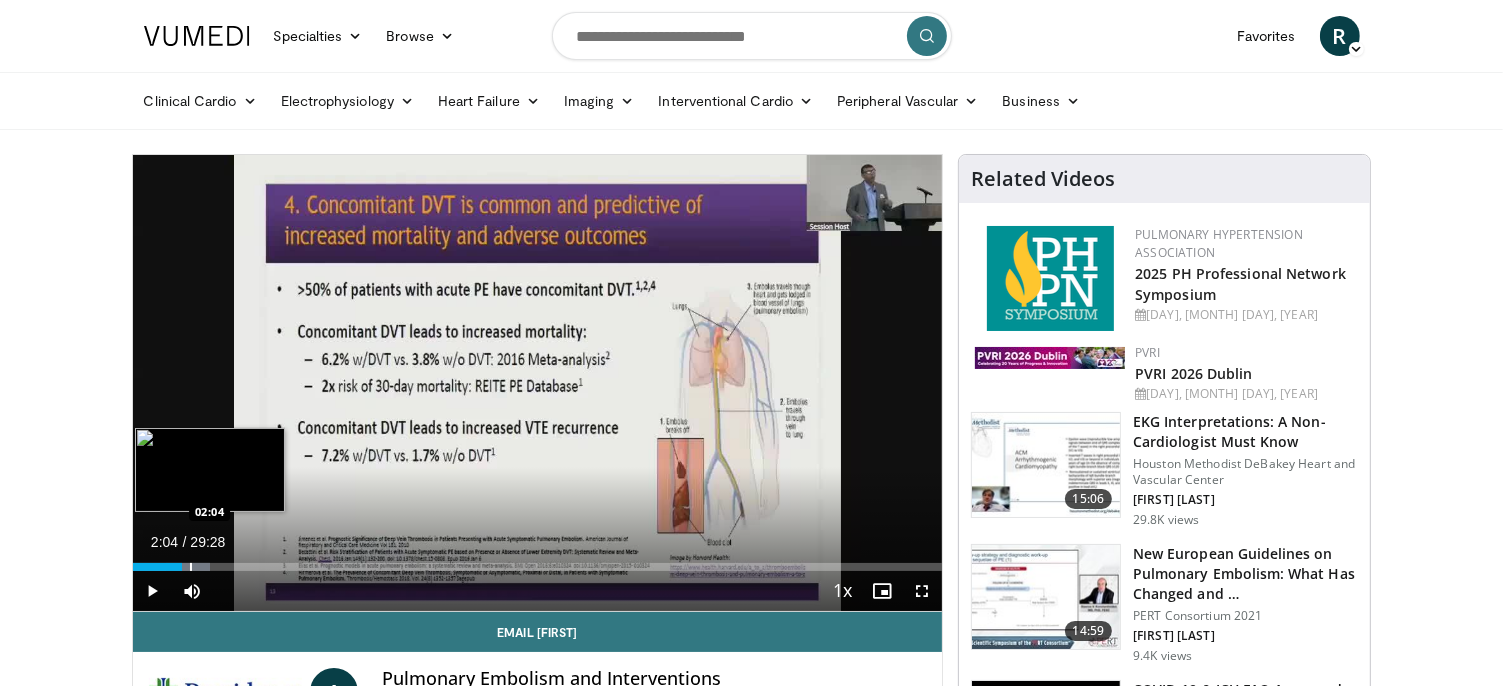 click at bounding box center (191, 567) 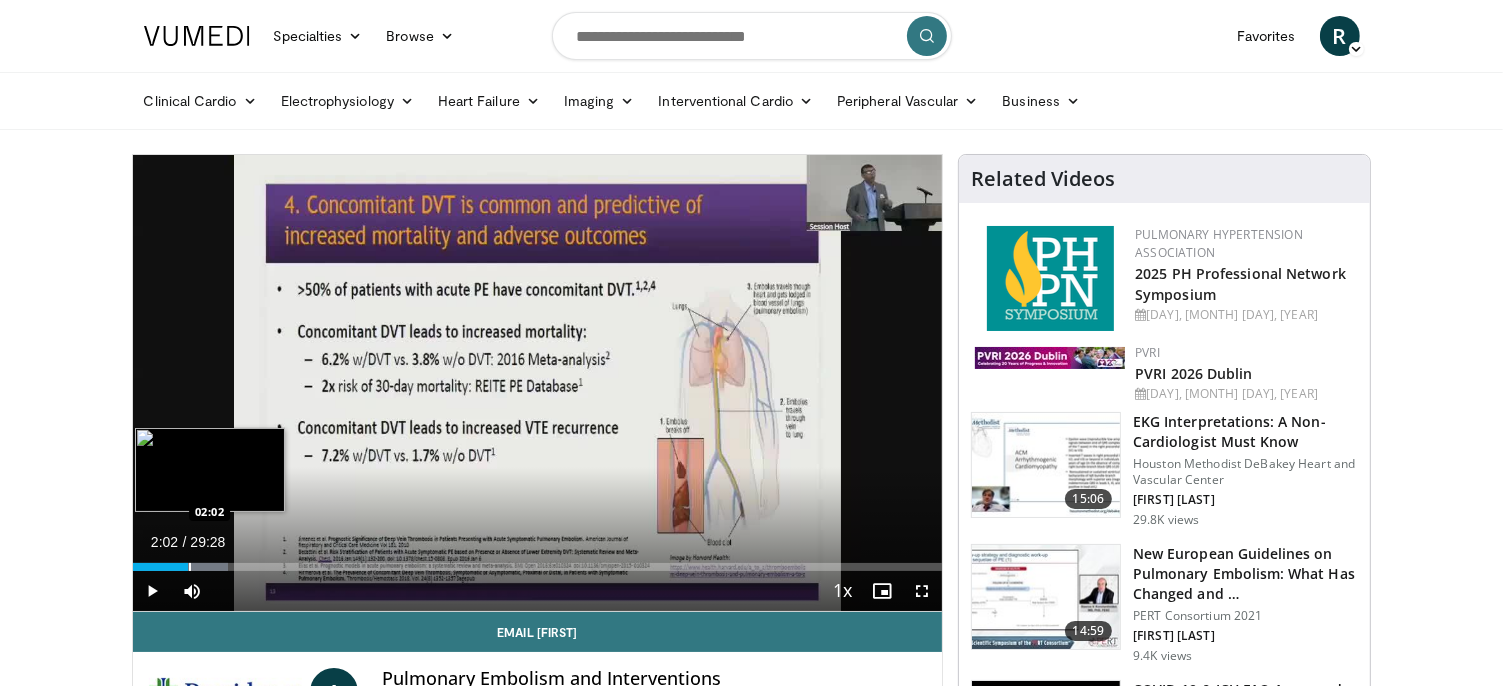 click at bounding box center (190, 567) 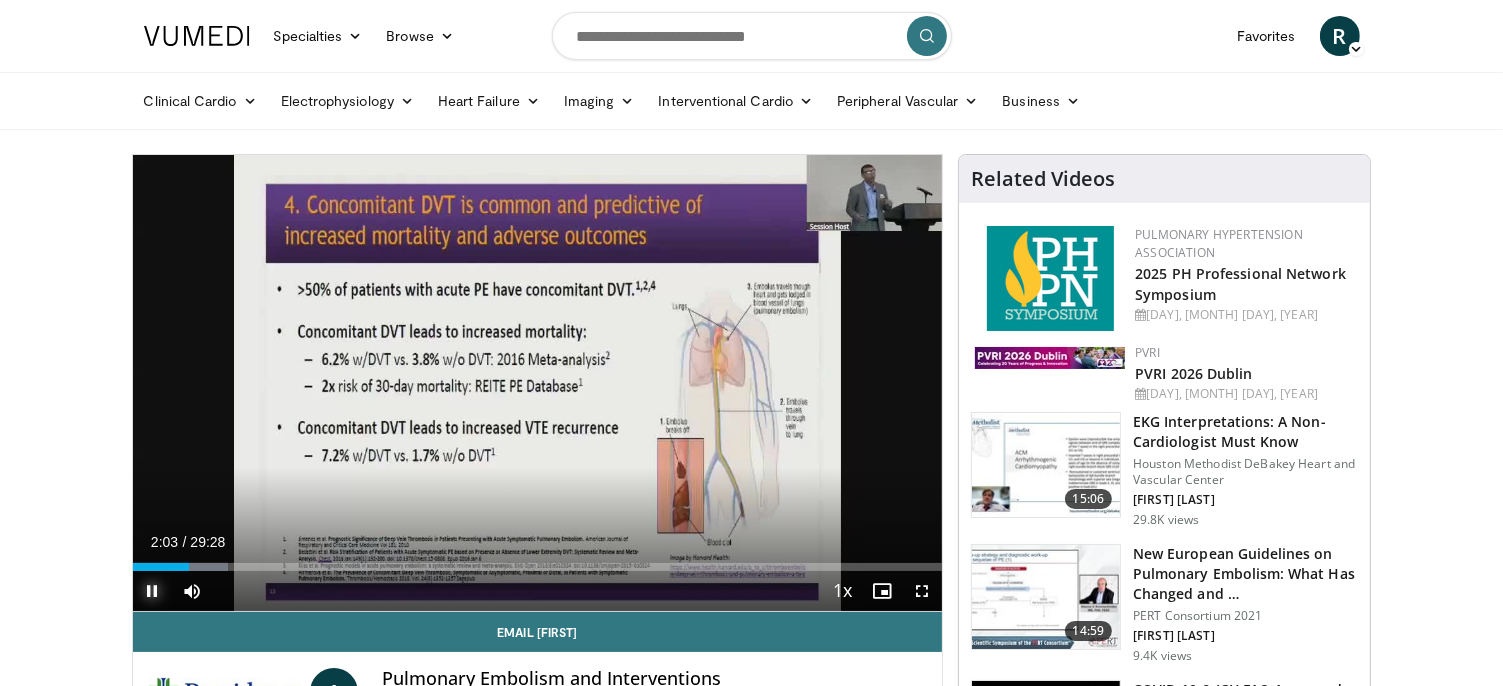 click at bounding box center (153, 591) 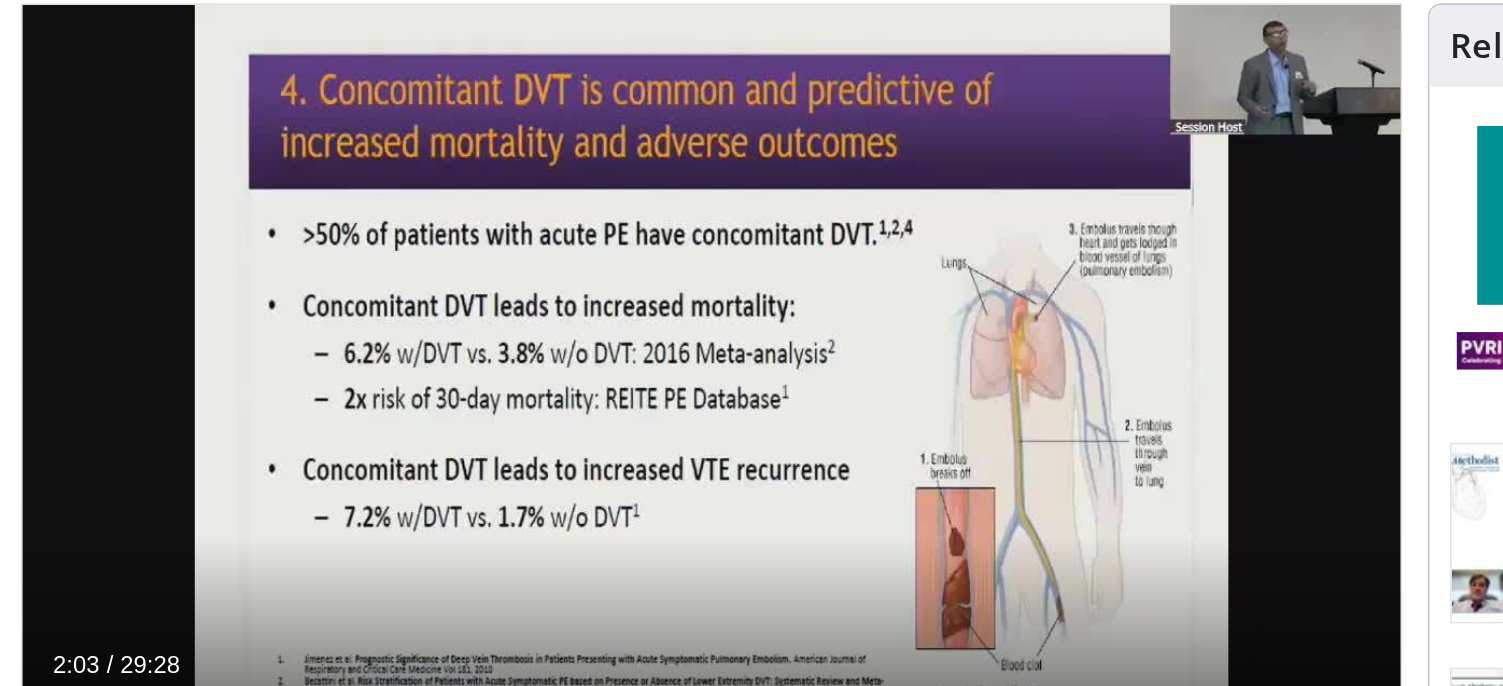 type 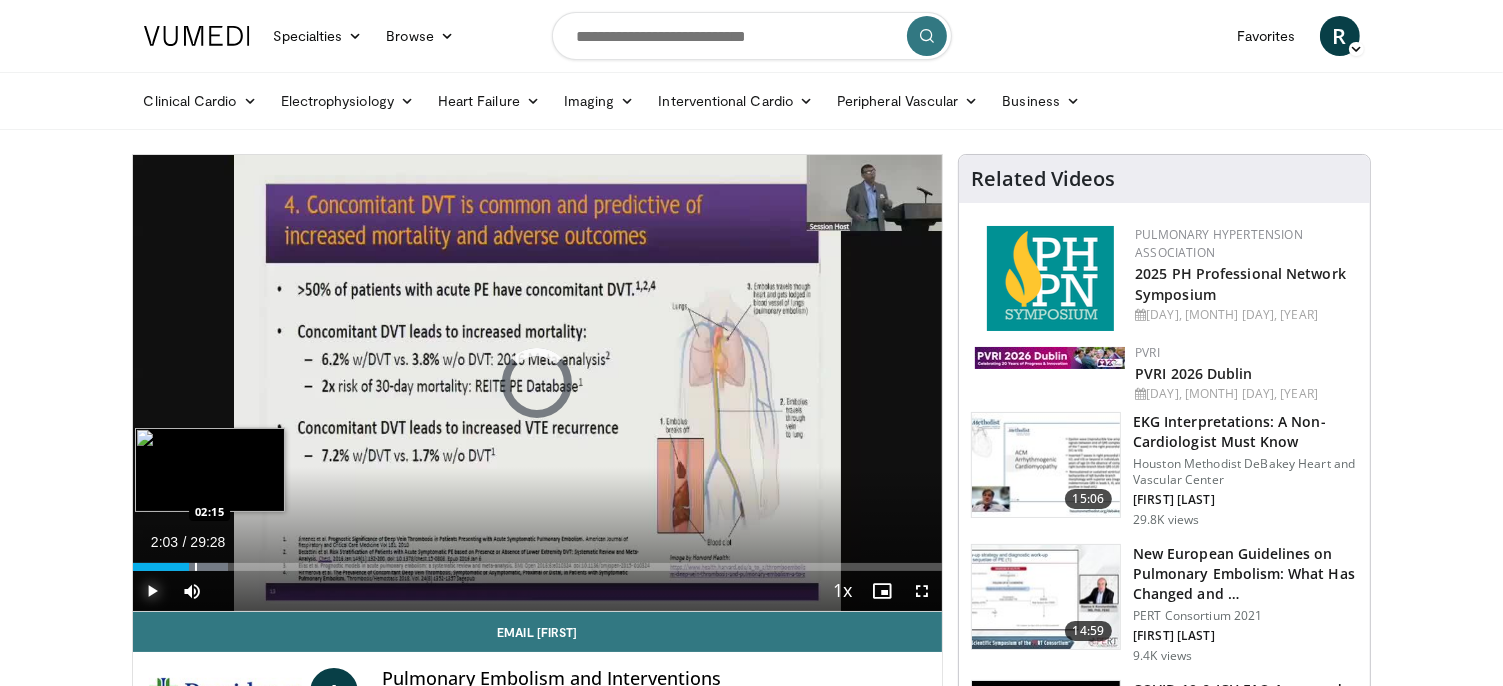 click at bounding box center [196, 567] 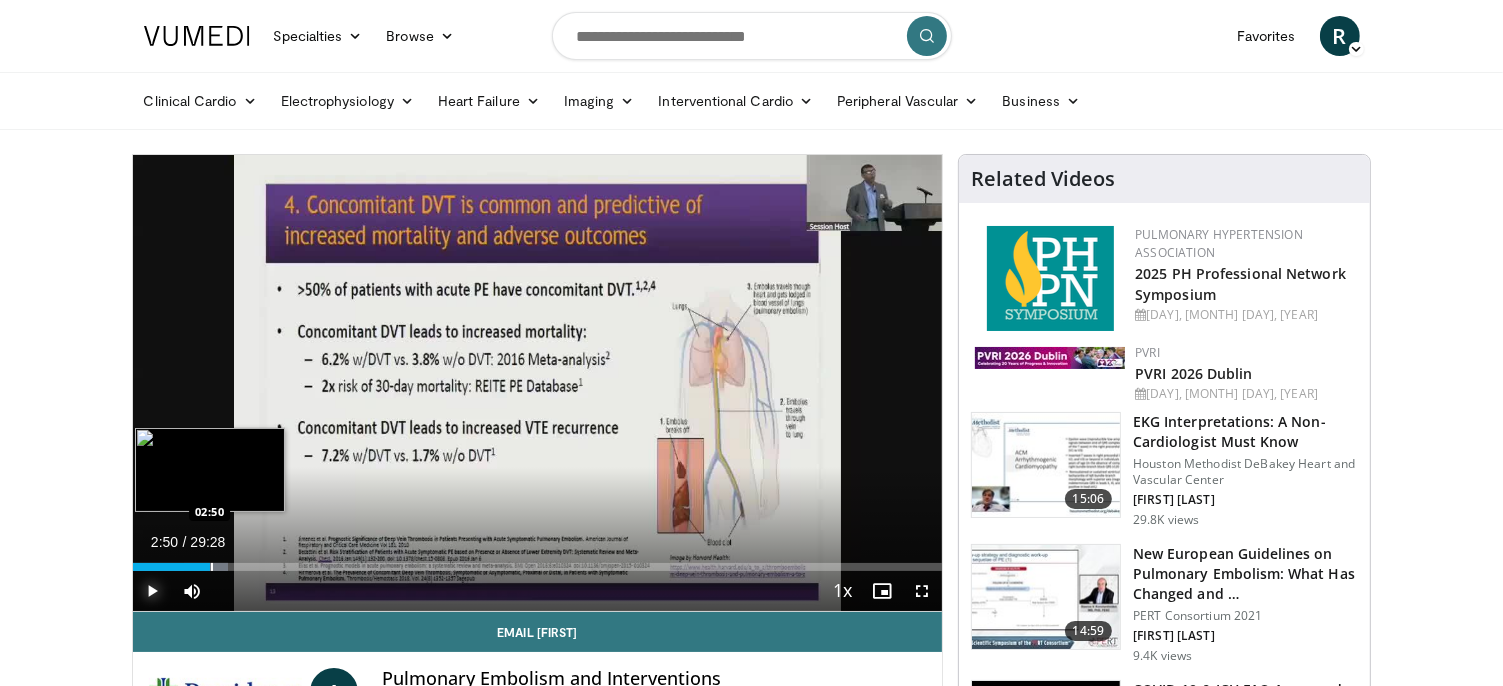 click at bounding box center [212, 567] 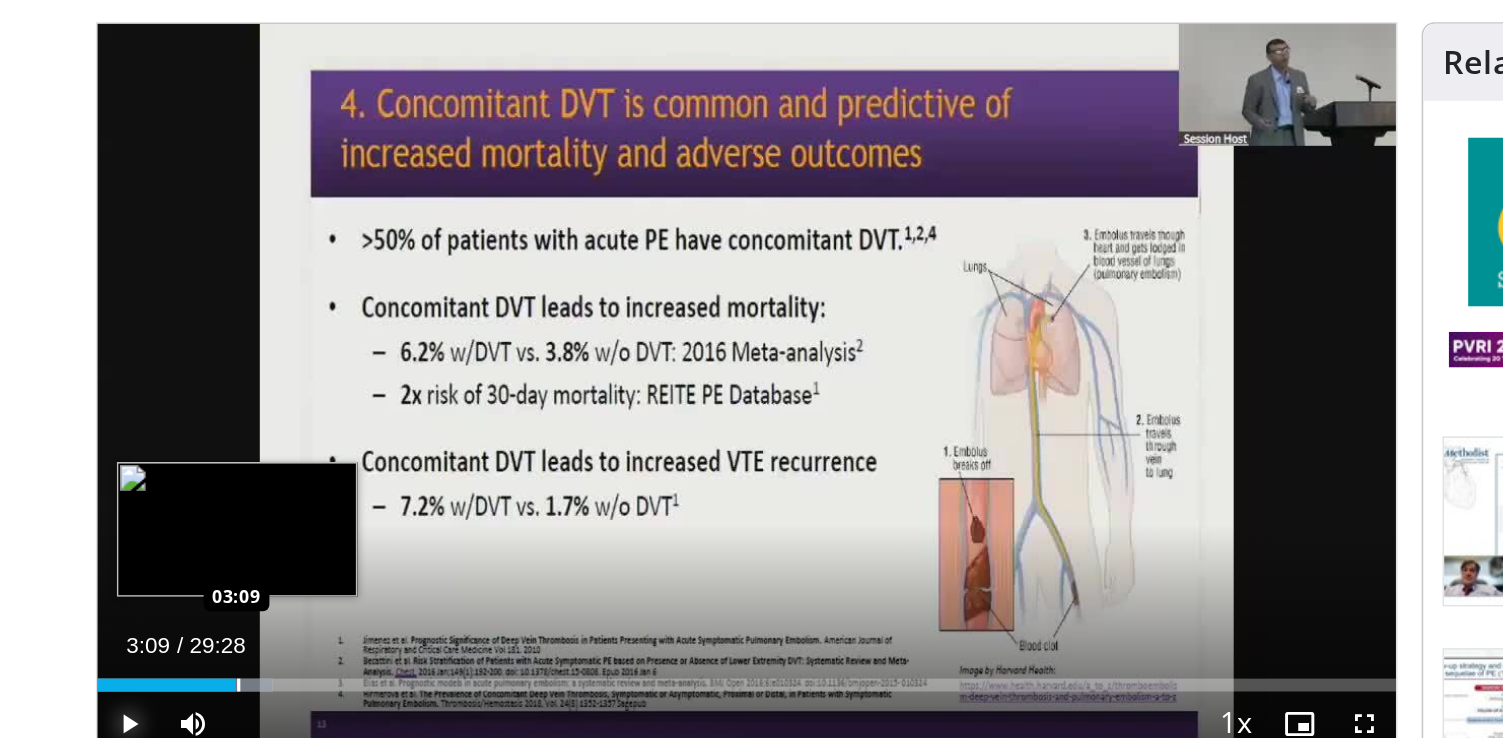 click at bounding box center [221, 567] 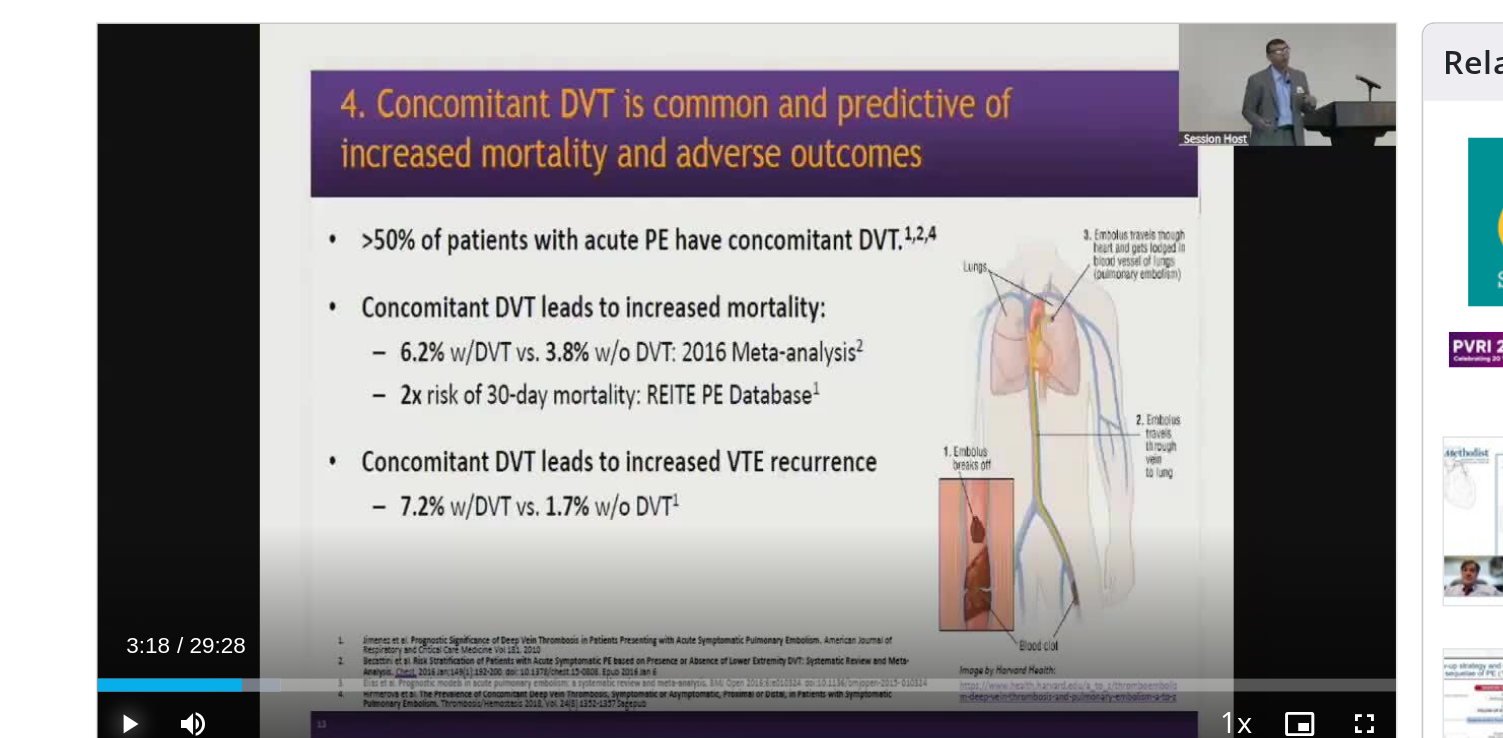 click at bounding box center [225, 567] 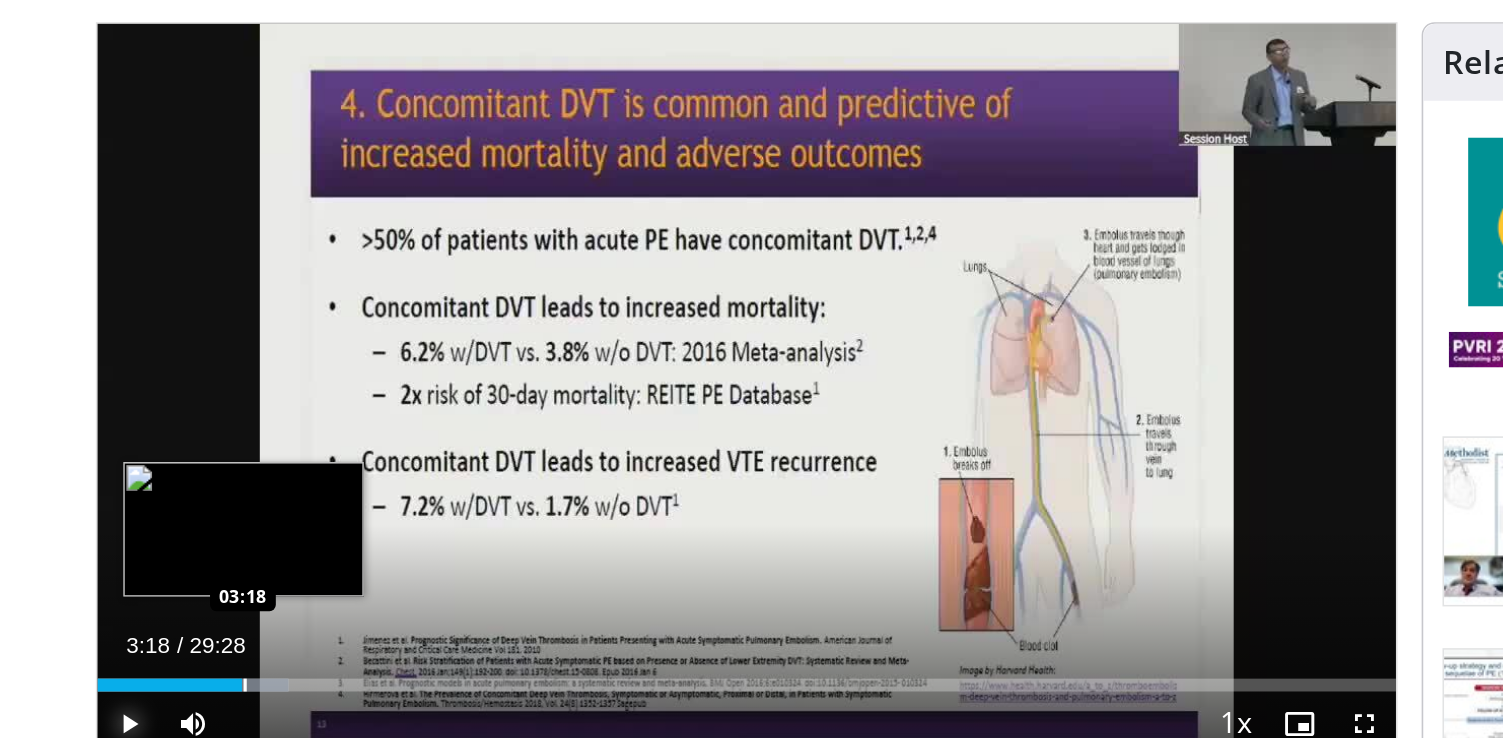 click at bounding box center [225, 567] 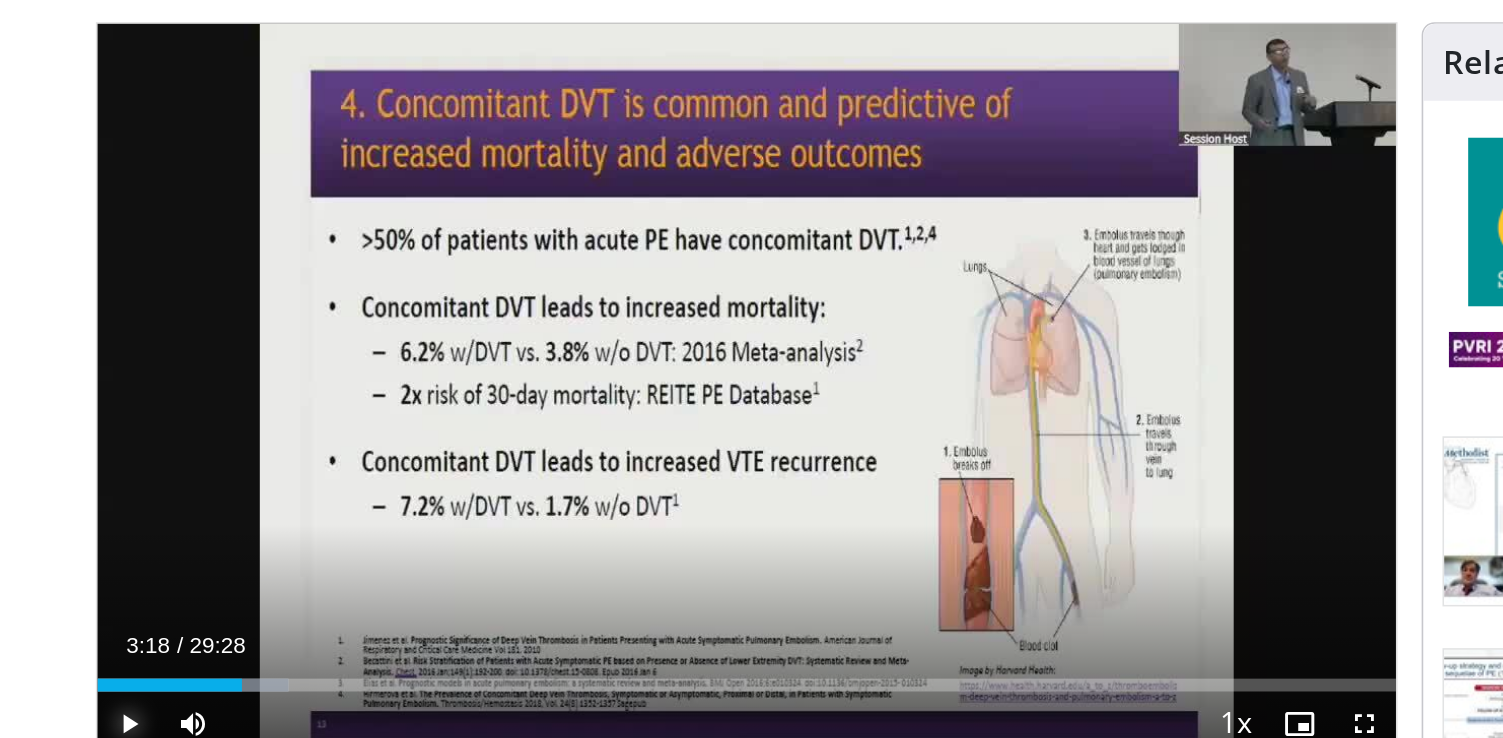 click at bounding box center [153, 591] 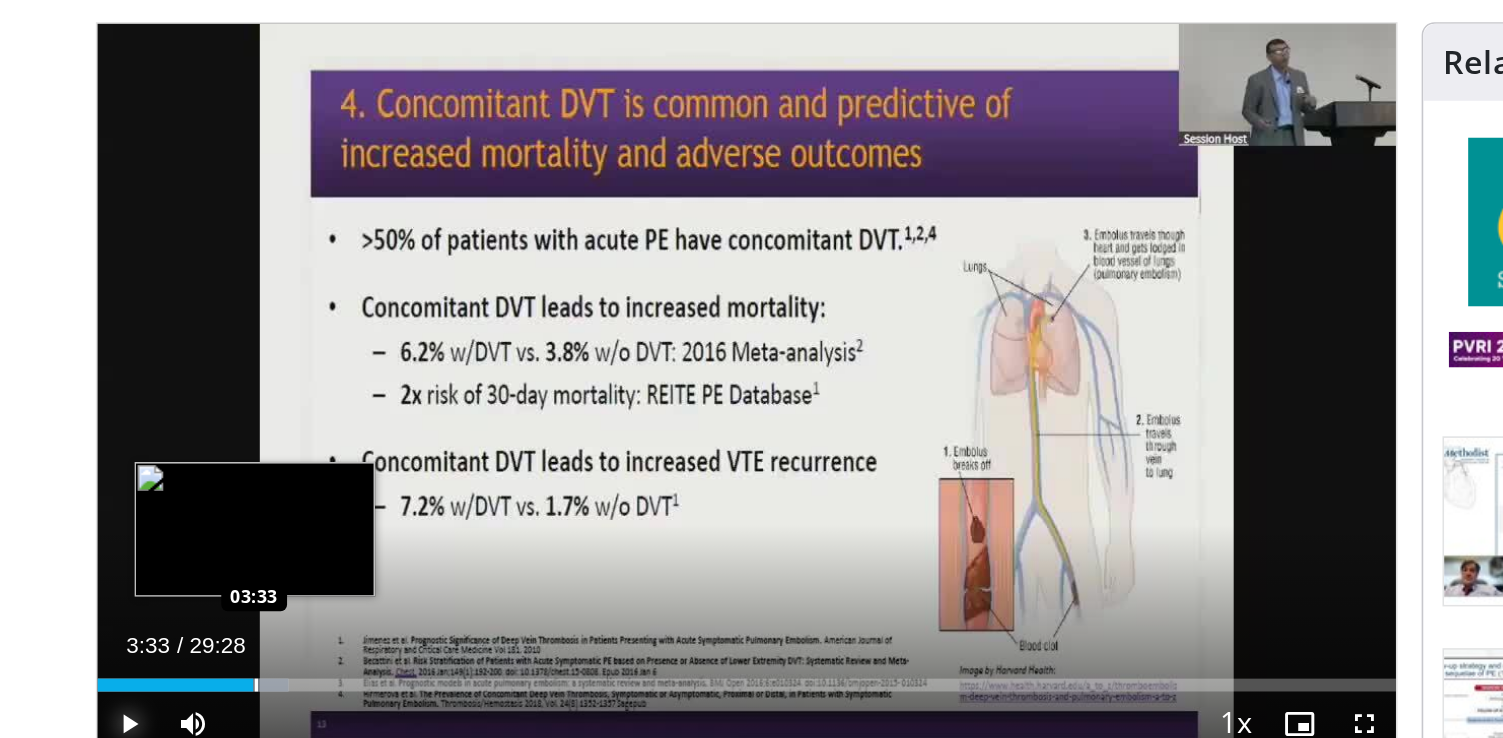 click at bounding box center [232, 567] 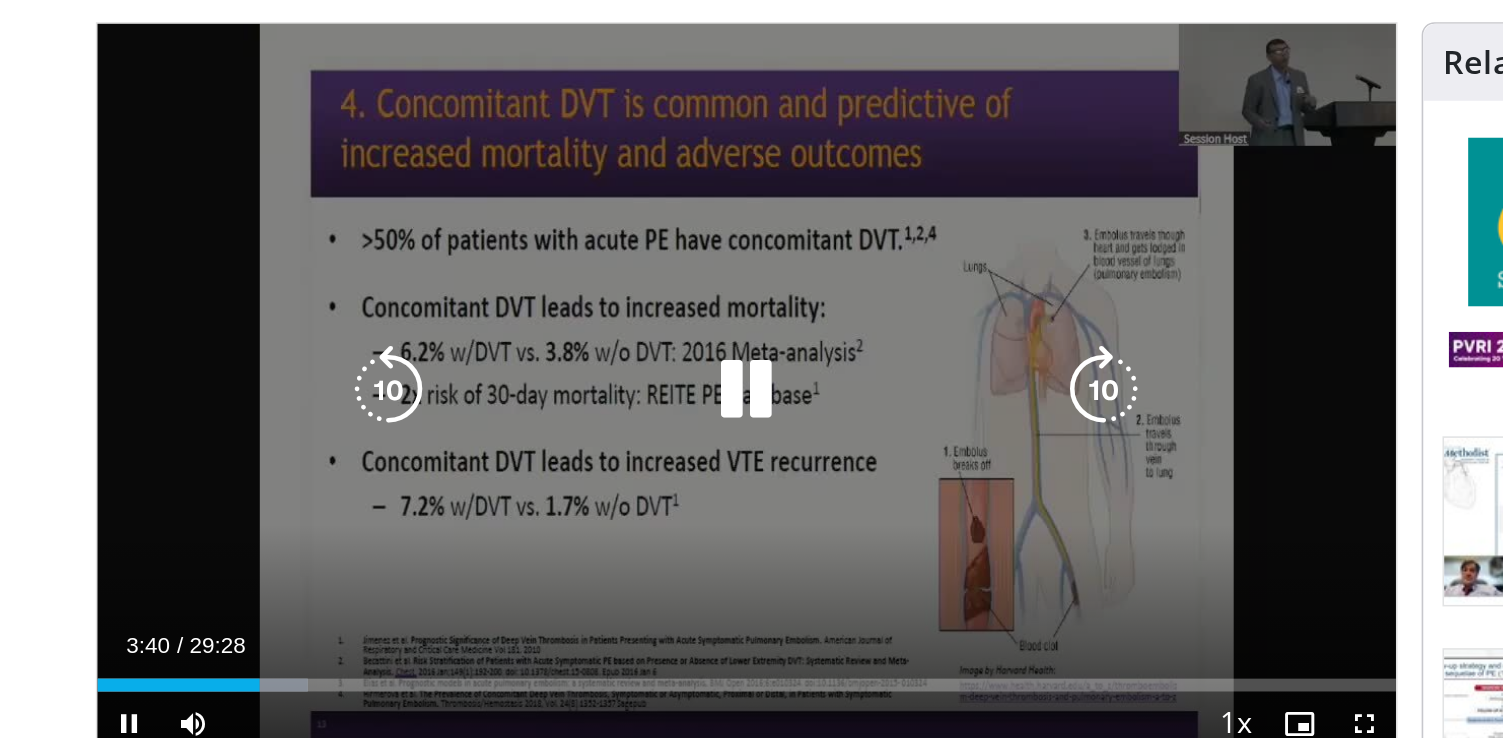 click at bounding box center [537, 383] 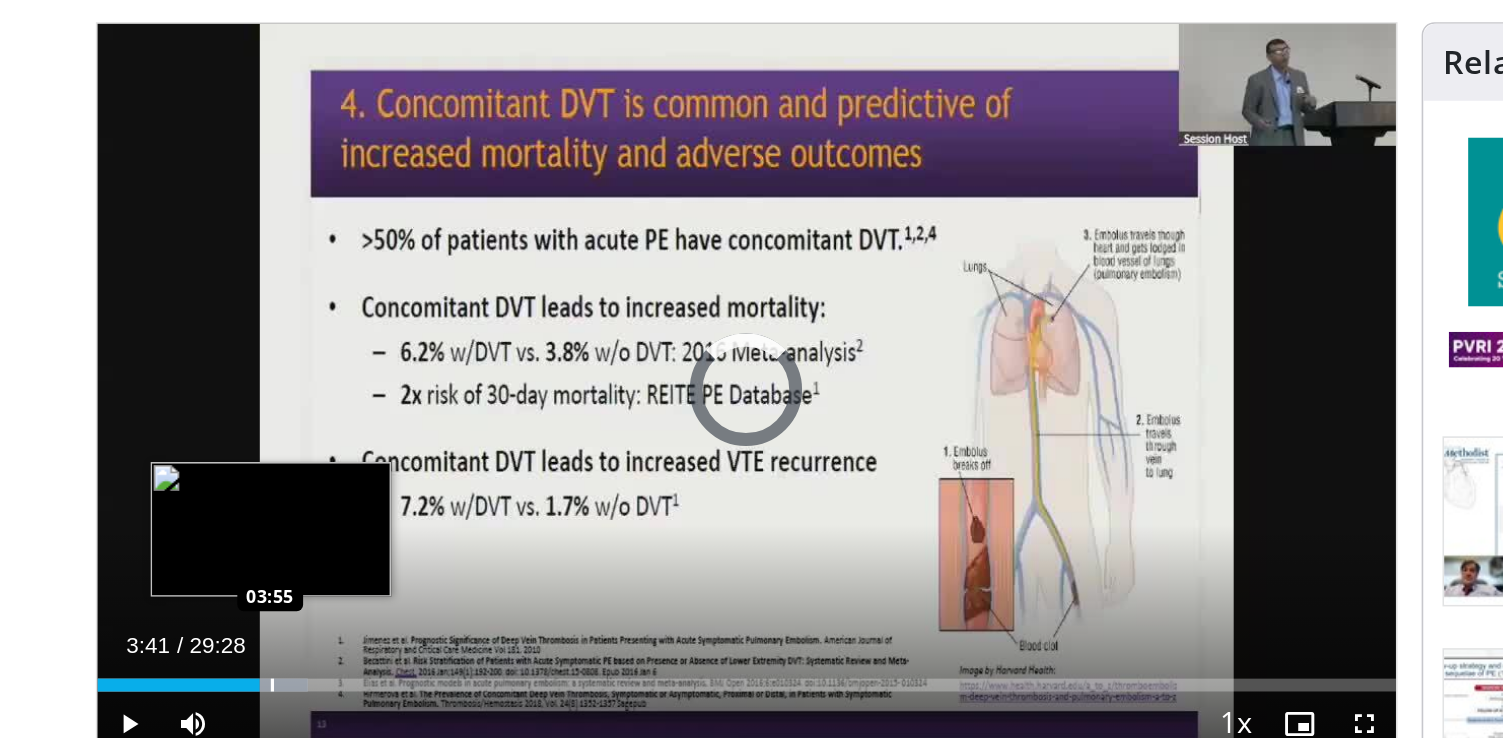 click at bounding box center (242, 567) 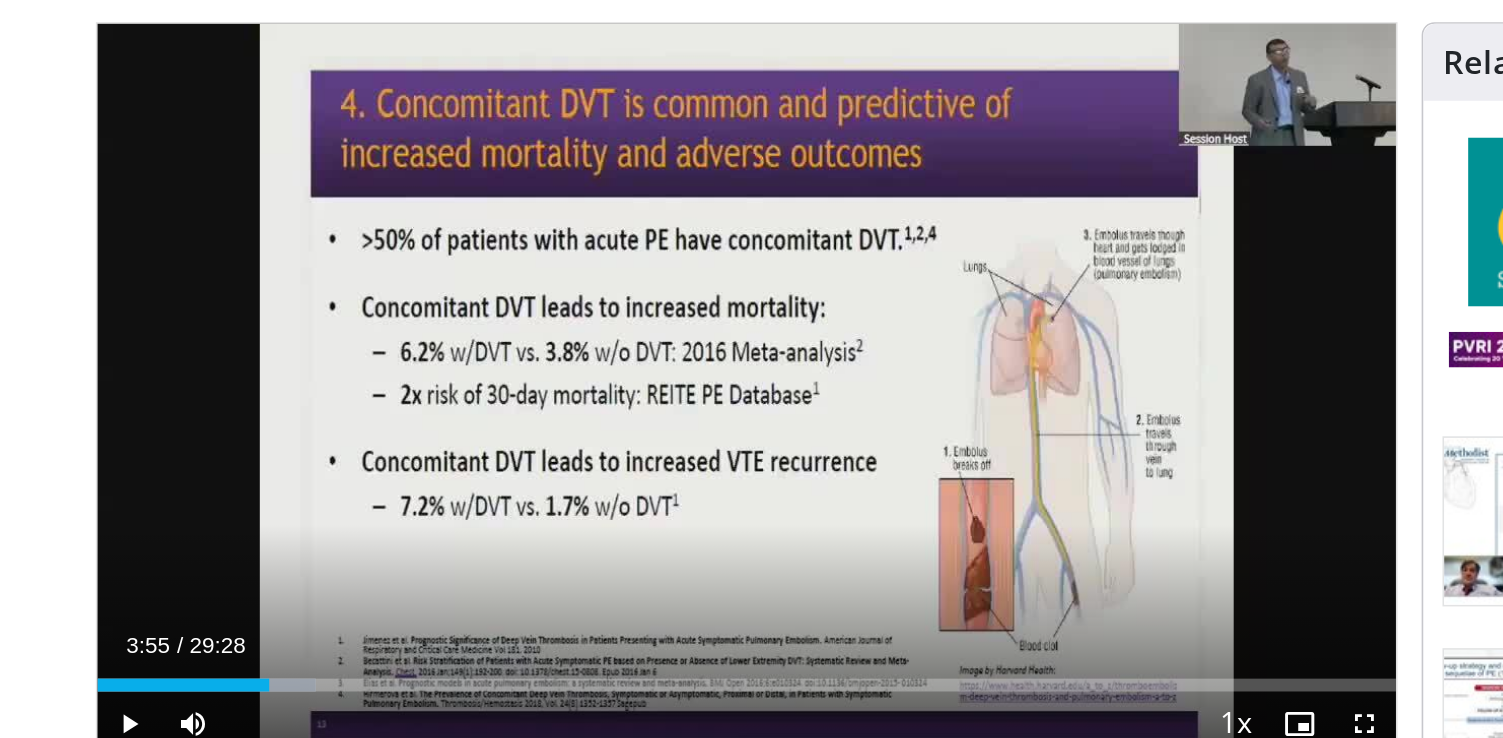 click at bounding box center (242, 567) 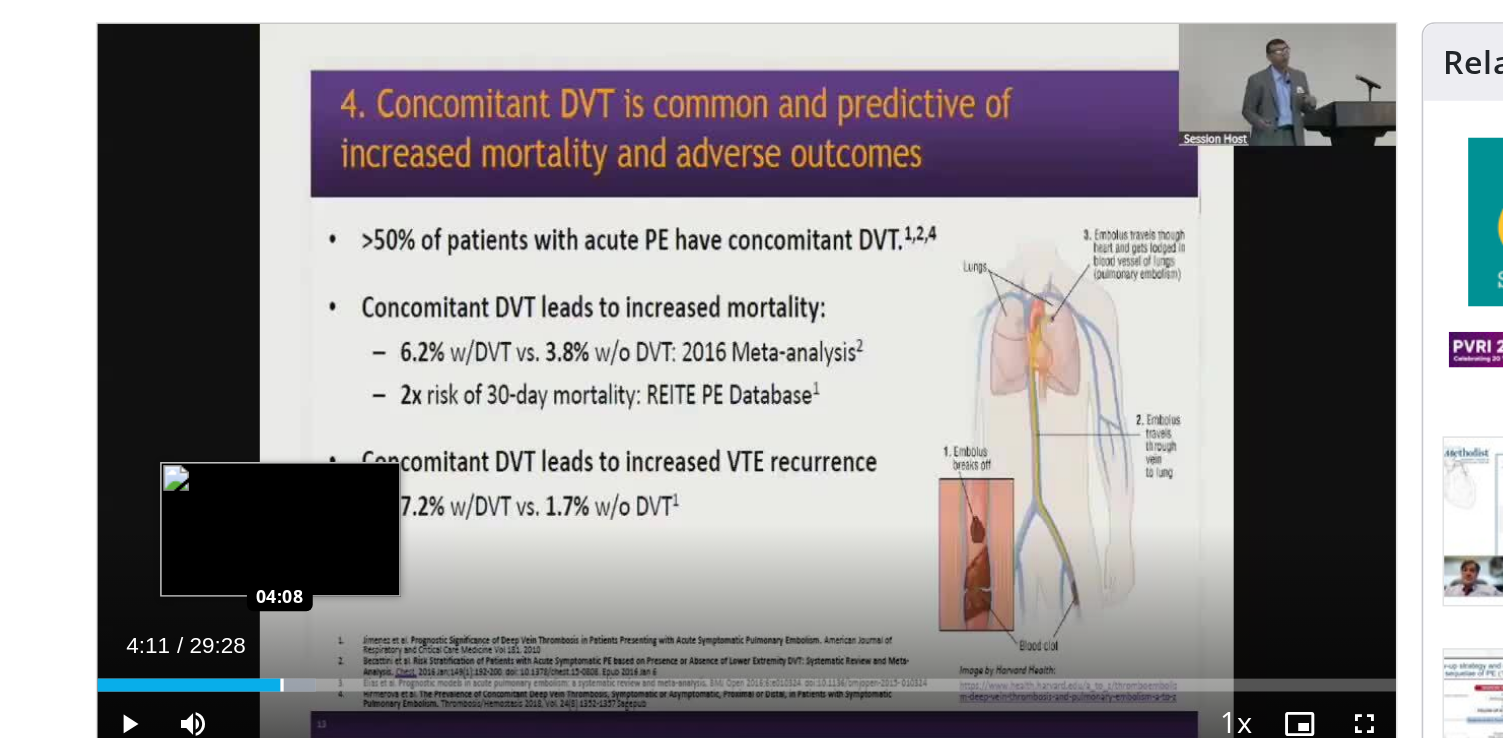 click at bounding box center (248, 567) 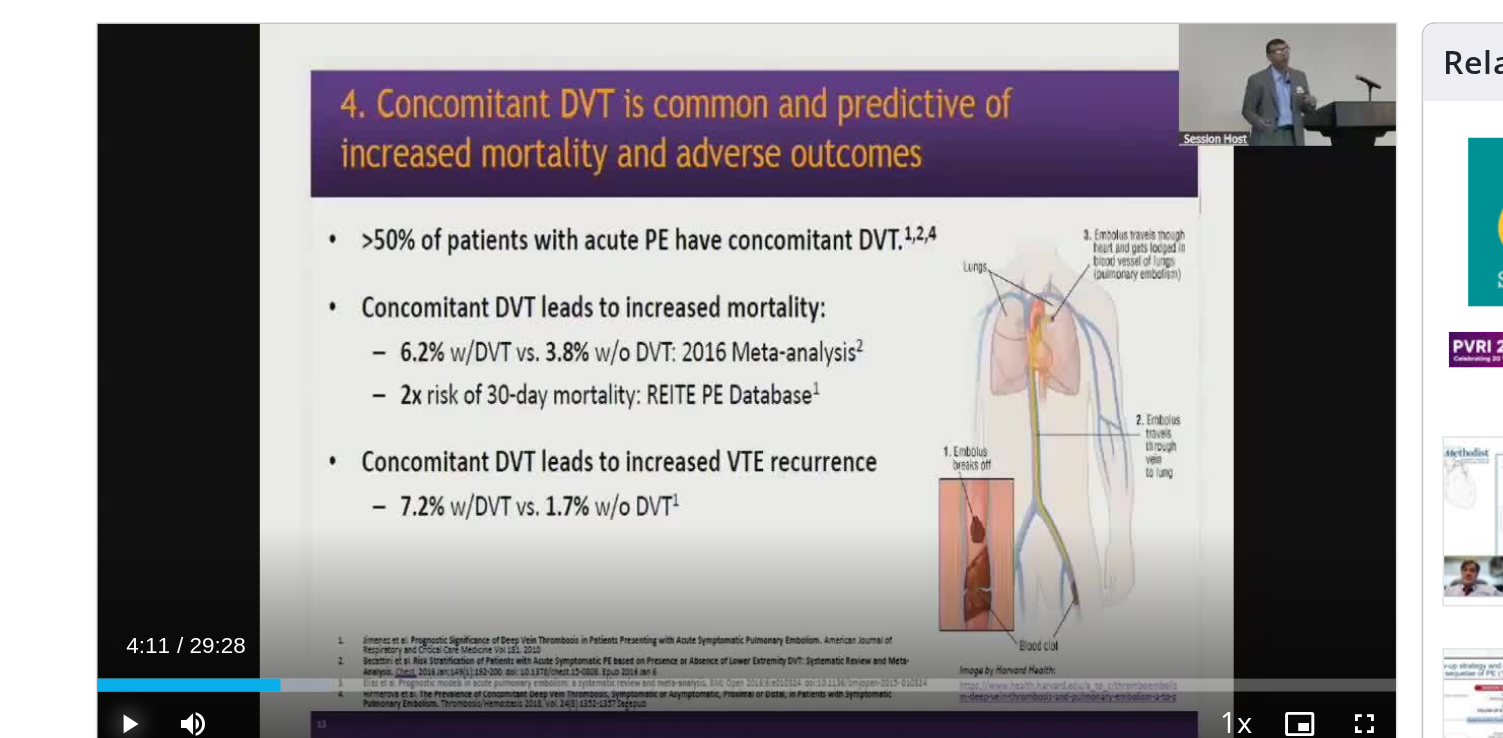 click at bounding box center [153, 591] 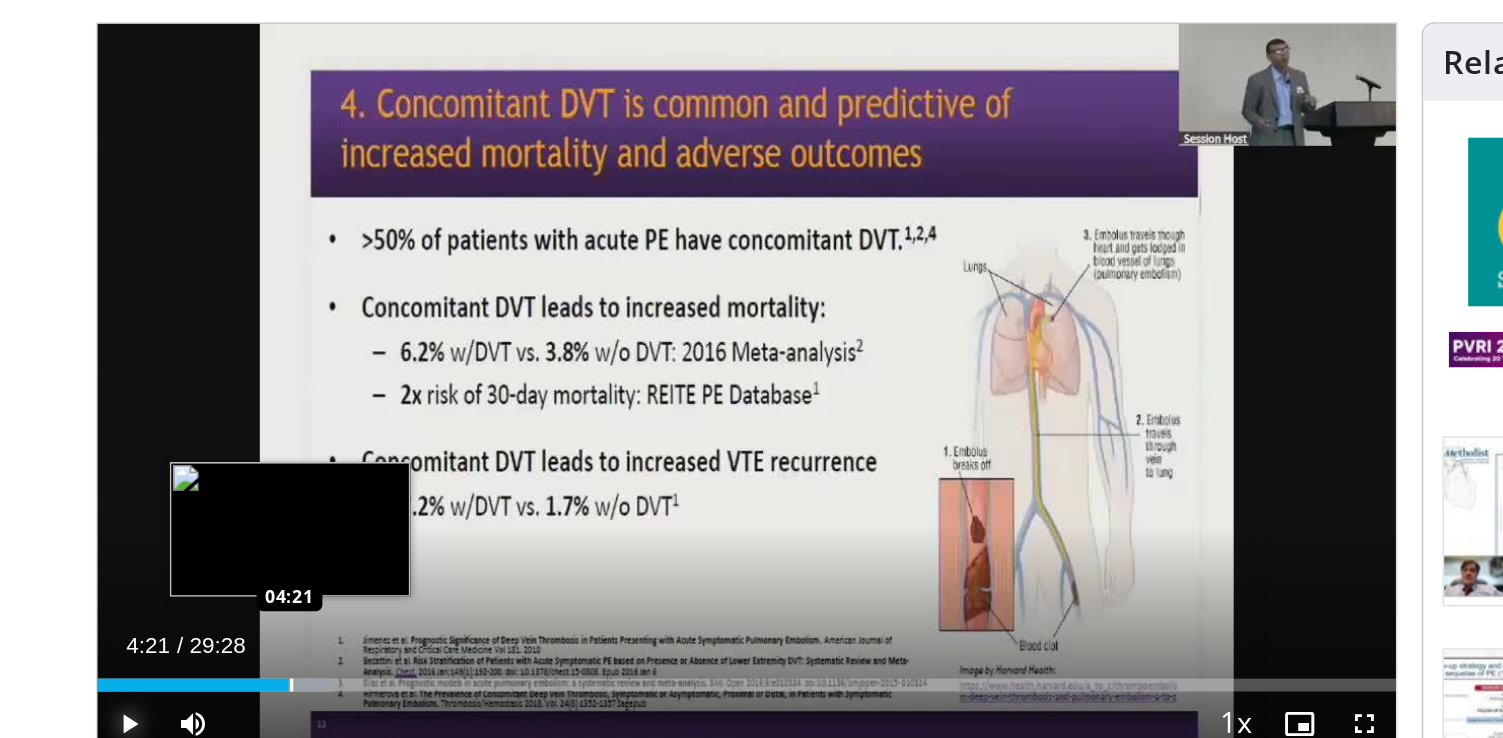 click at bounding box center (254, 567) 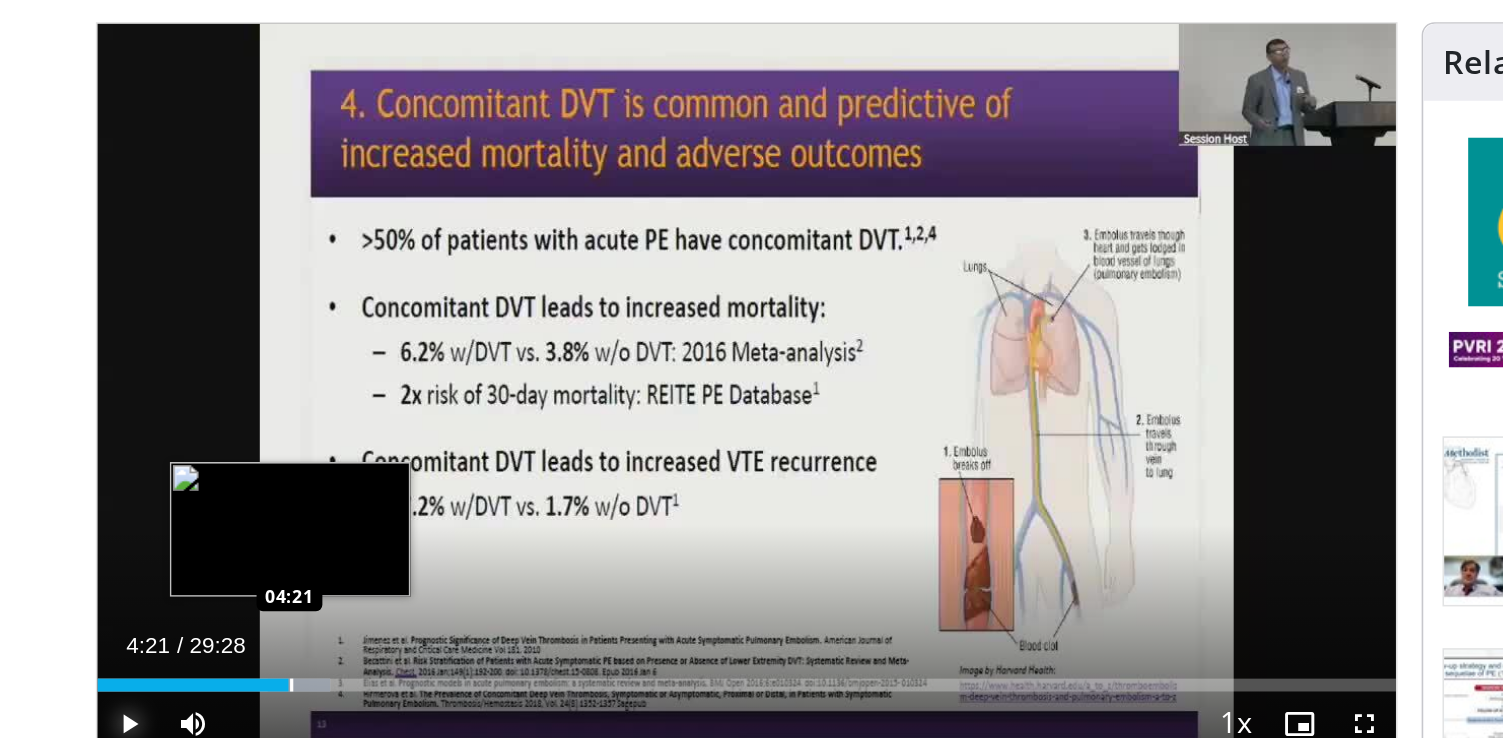 click at bounding box center [254, 567] 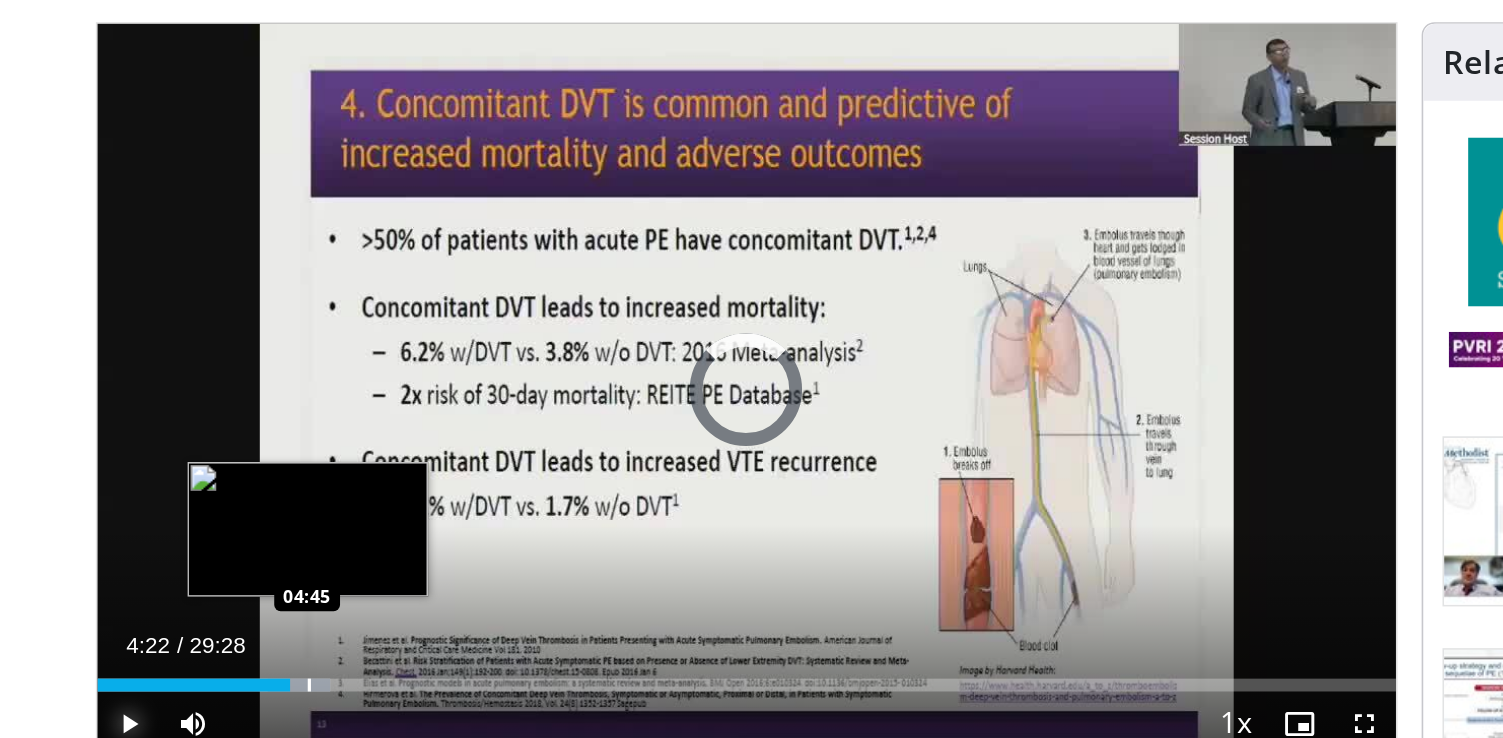 click at bounding box center [265, 567] 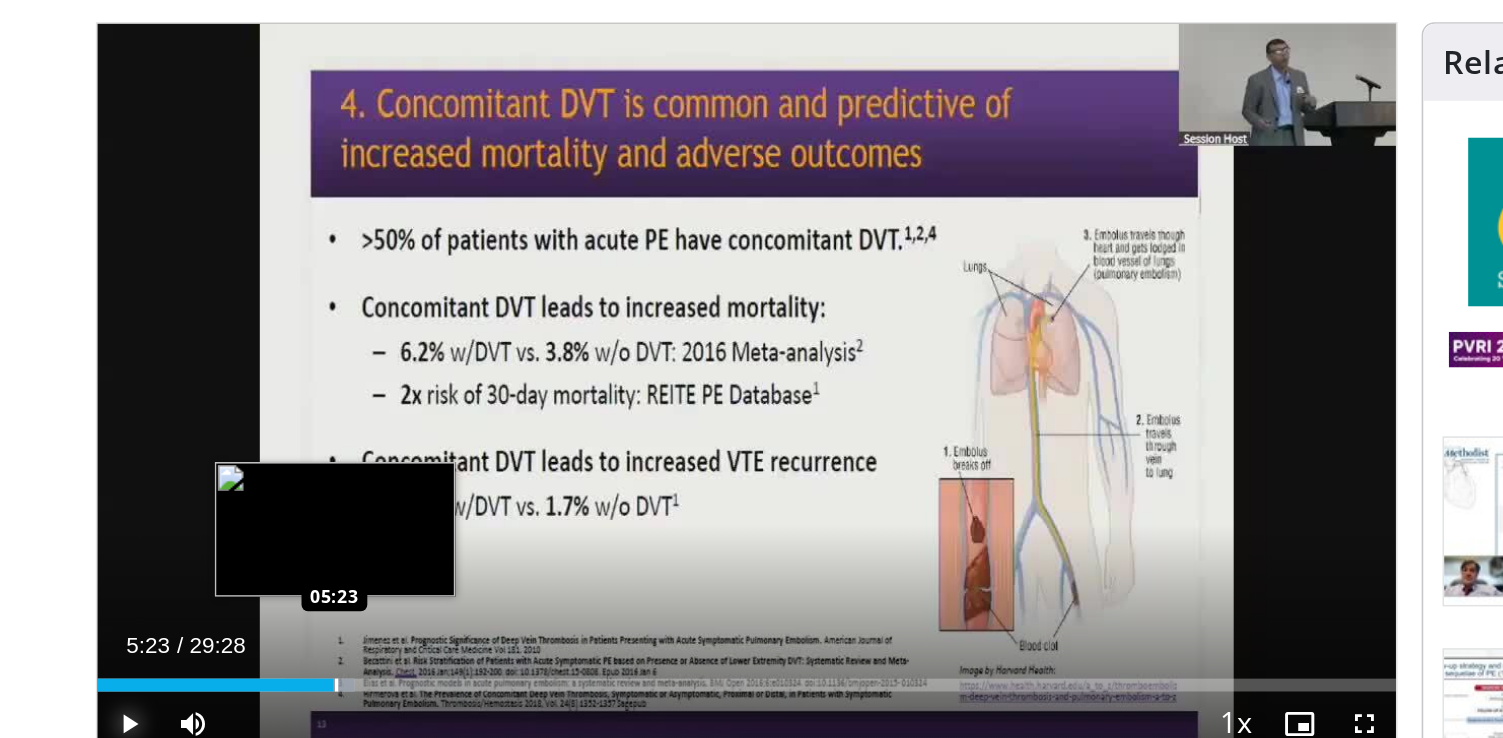 click at bounding box center [282, 567] 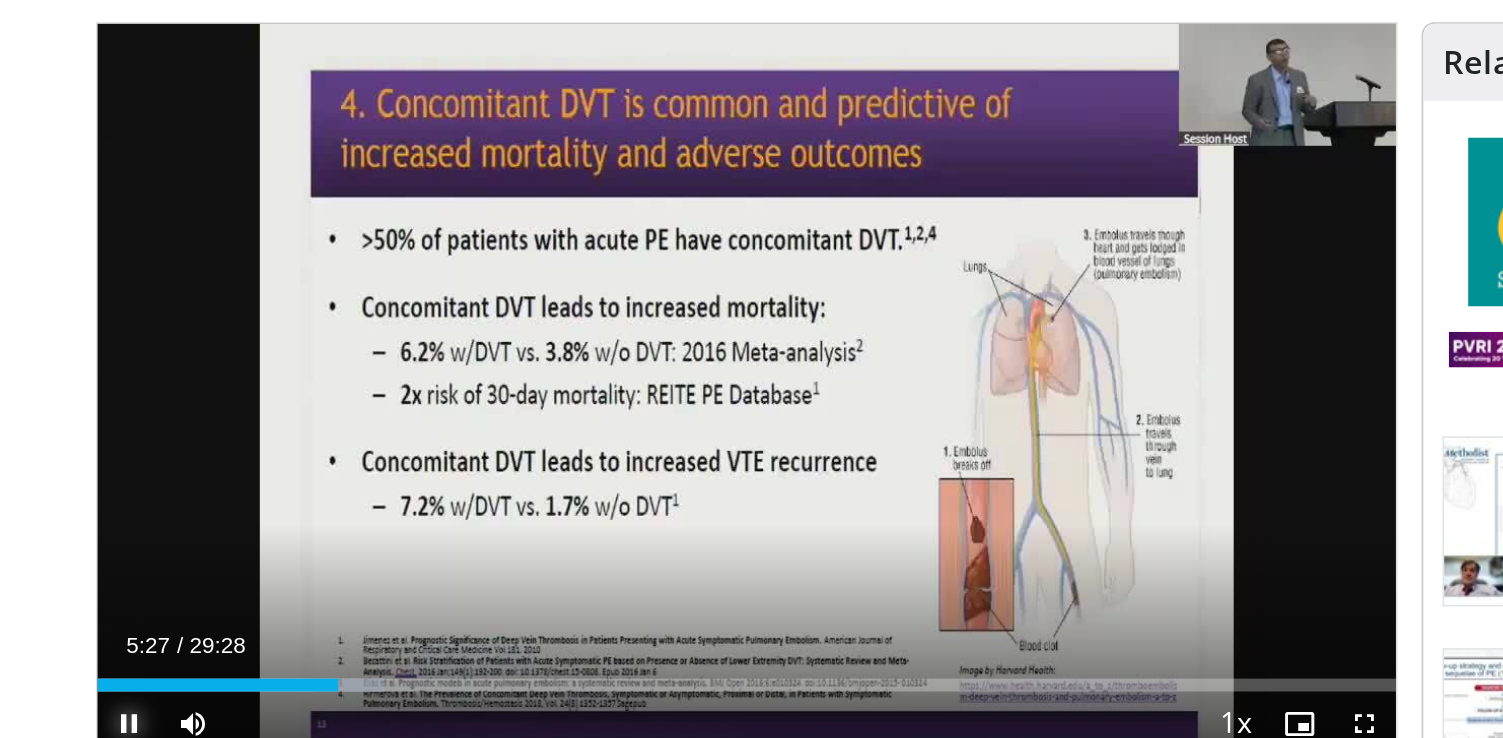 click at bounding box center (153, 591) 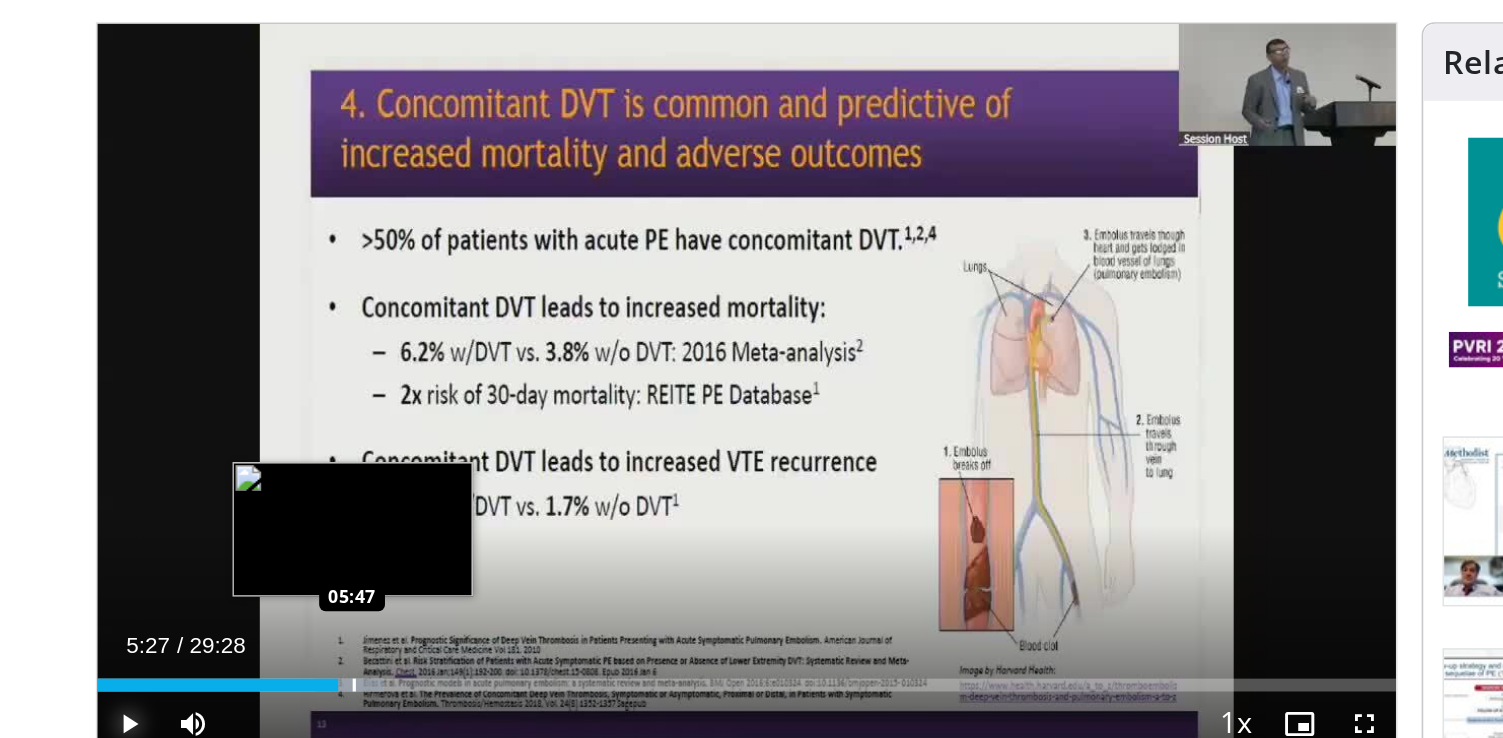 click at bounding box center (293, 567) 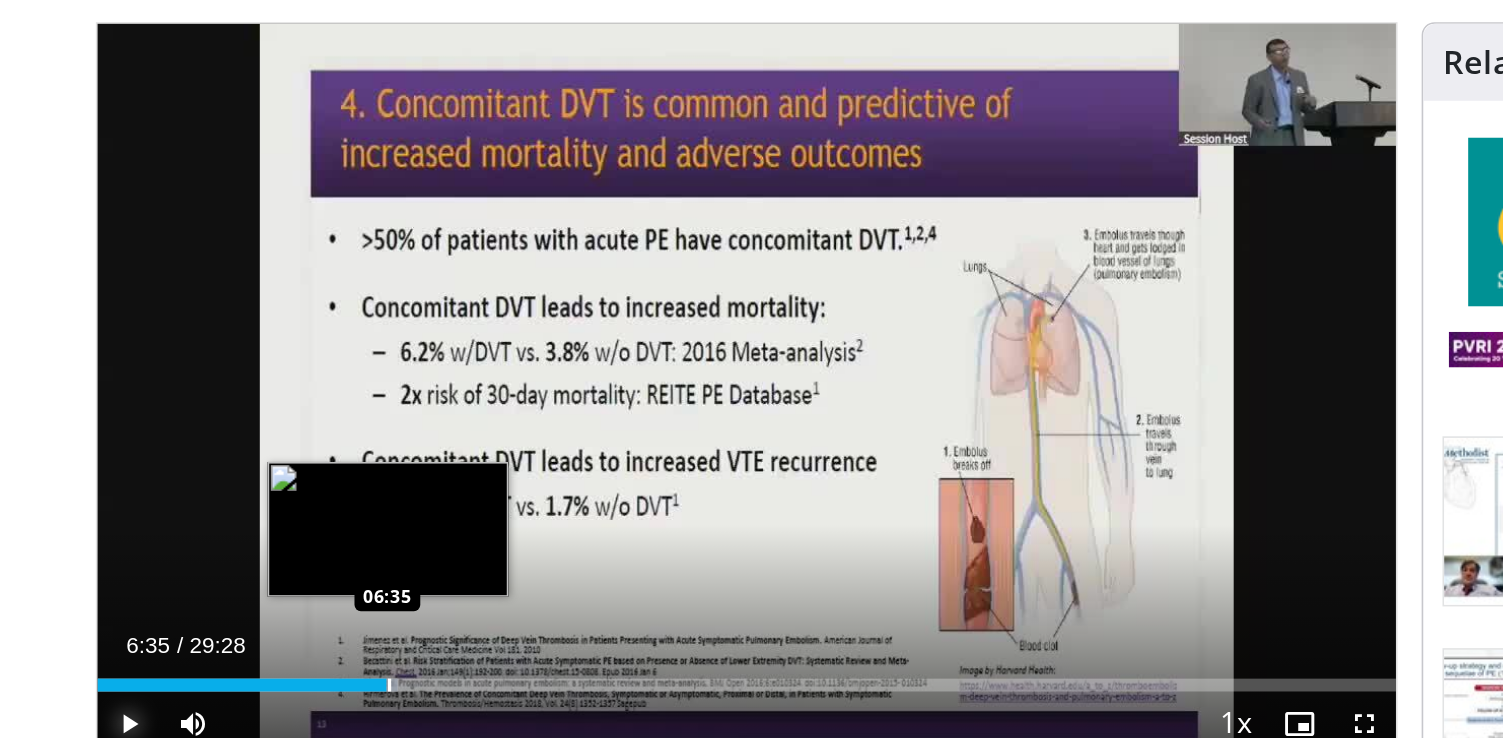 click at bounding box center (315, 567) 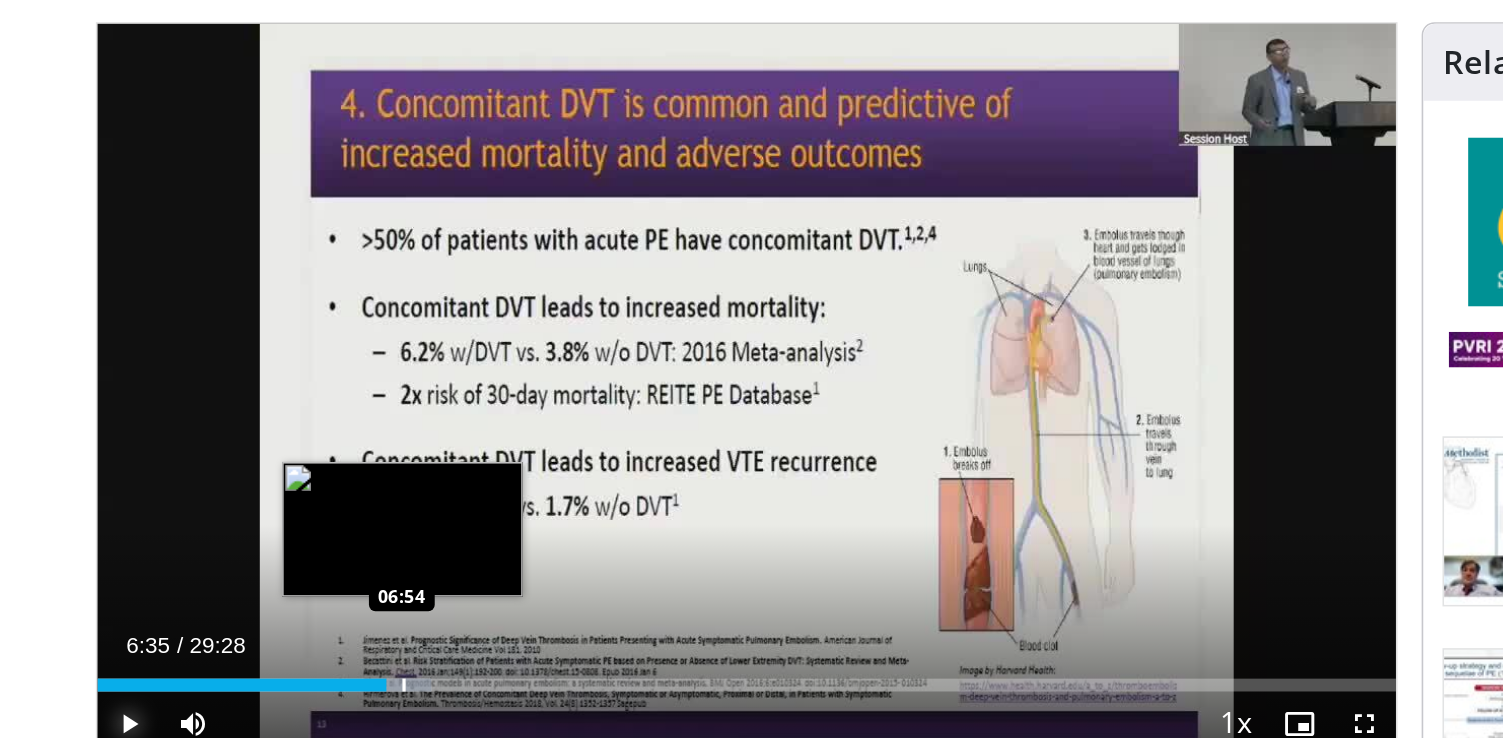 click at bounding box center (324, 567) 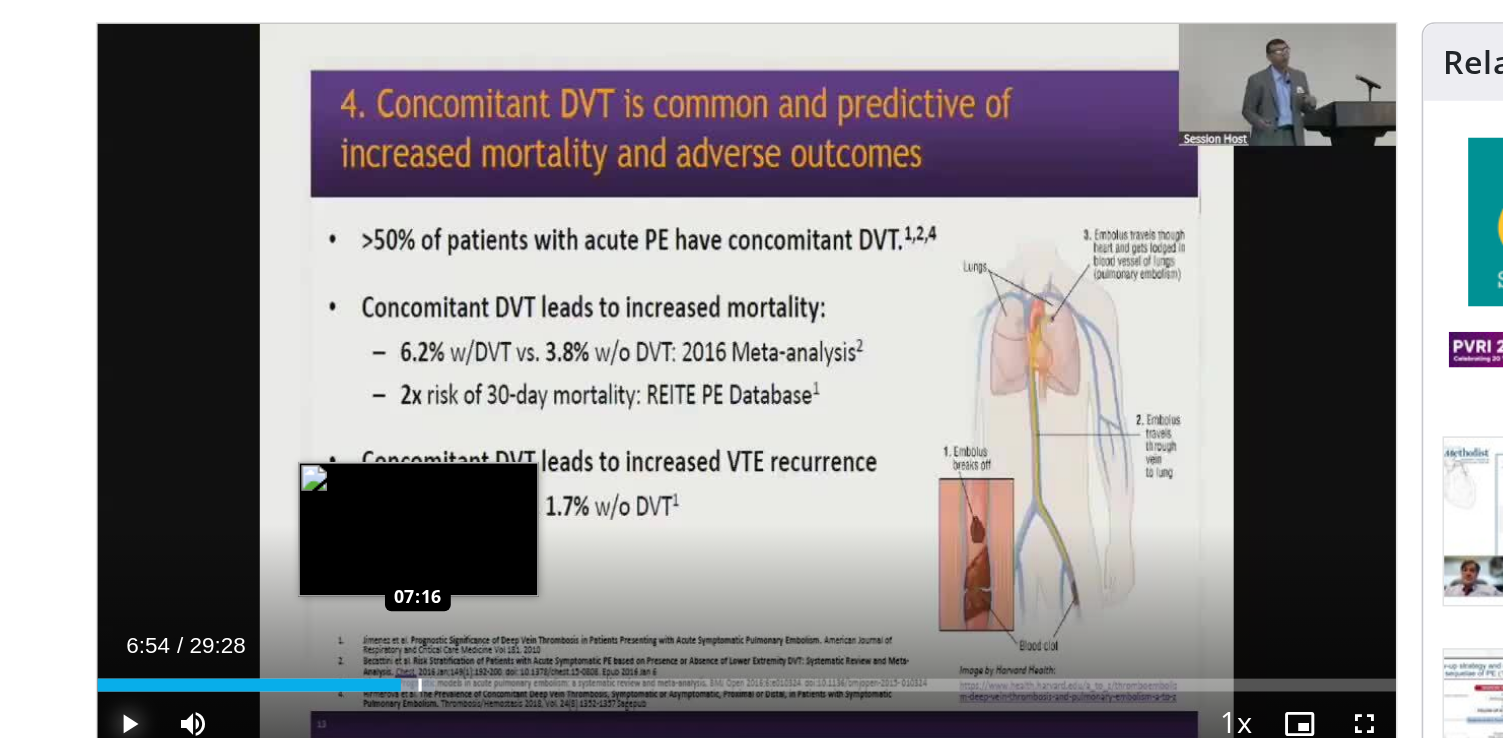 click at bounding box center [334, 567] 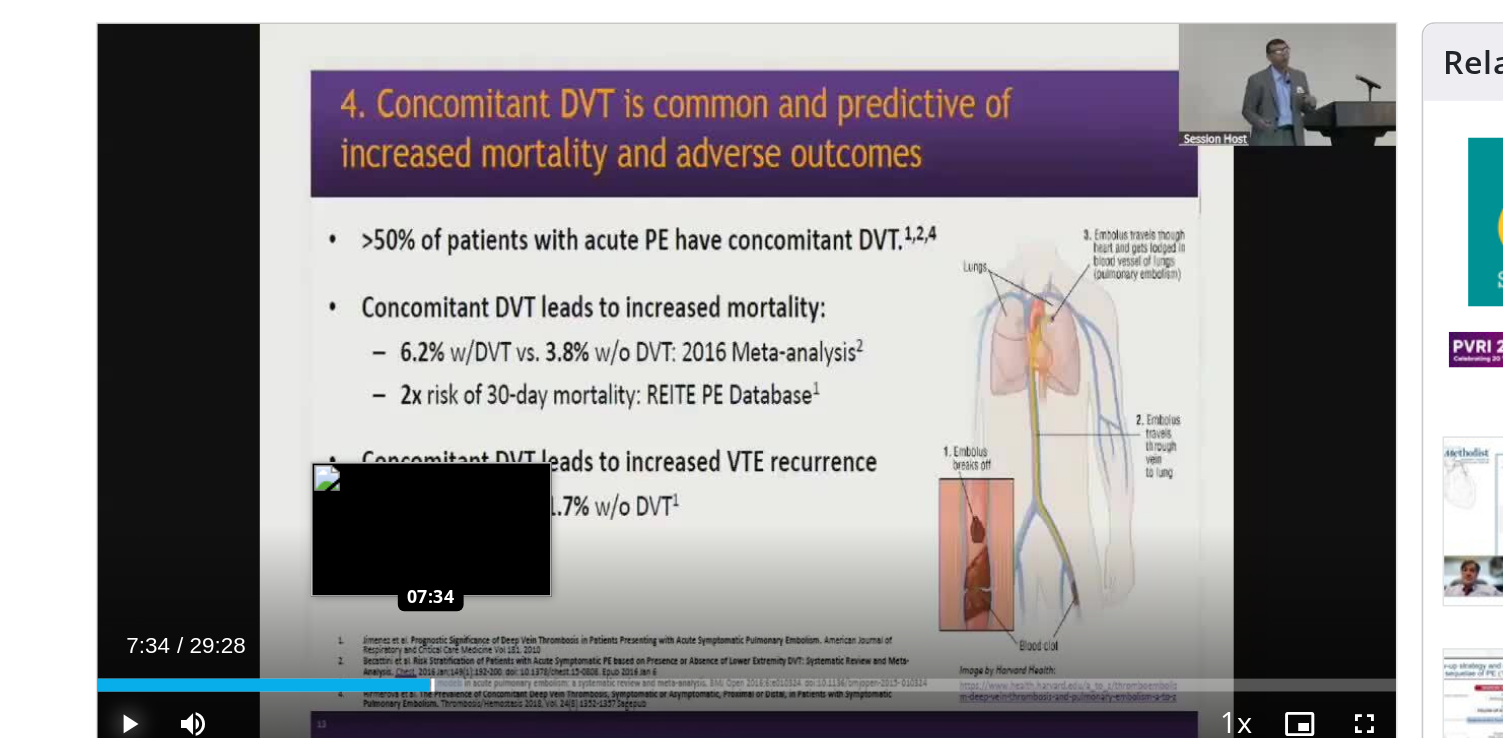 click at bounding box center (342, 567) 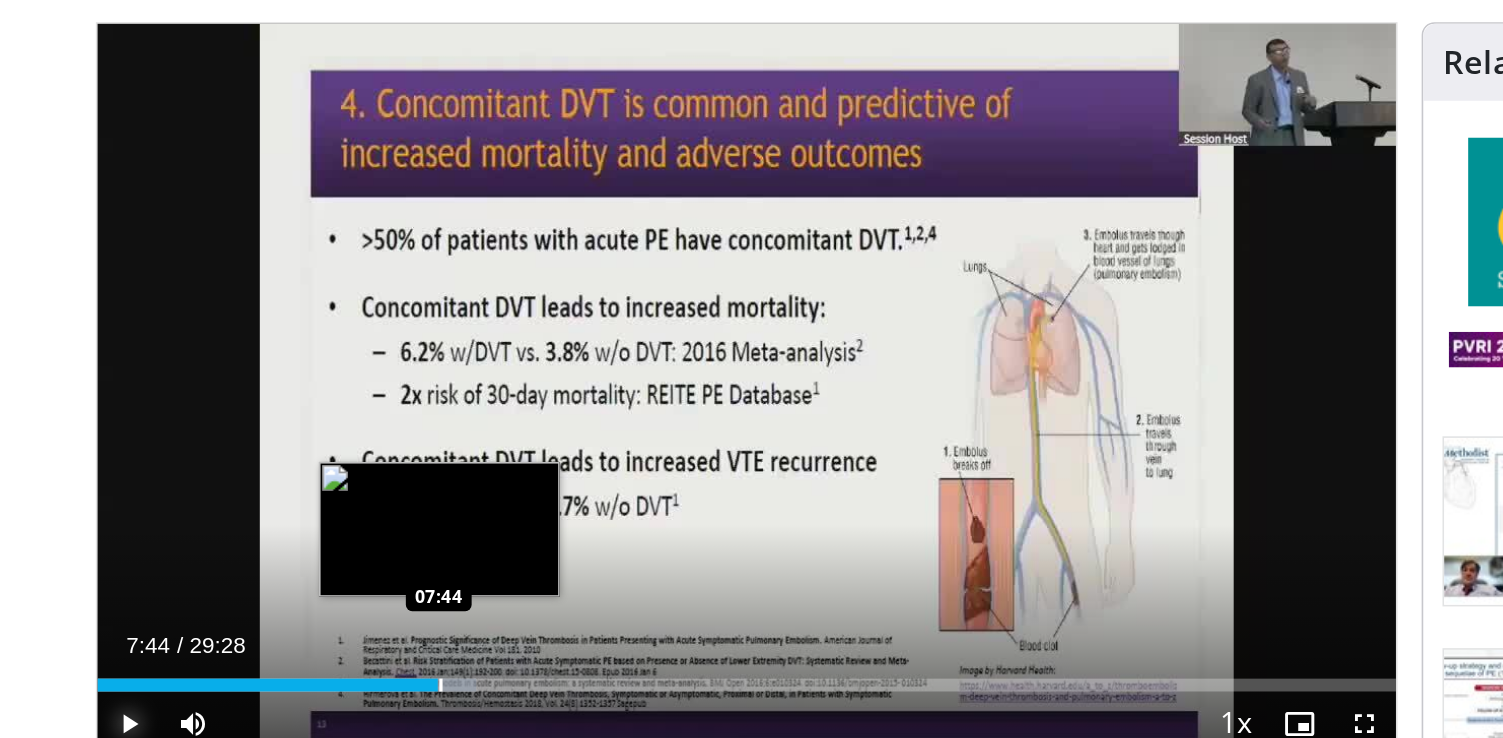 click at bounding box center [347, 567] 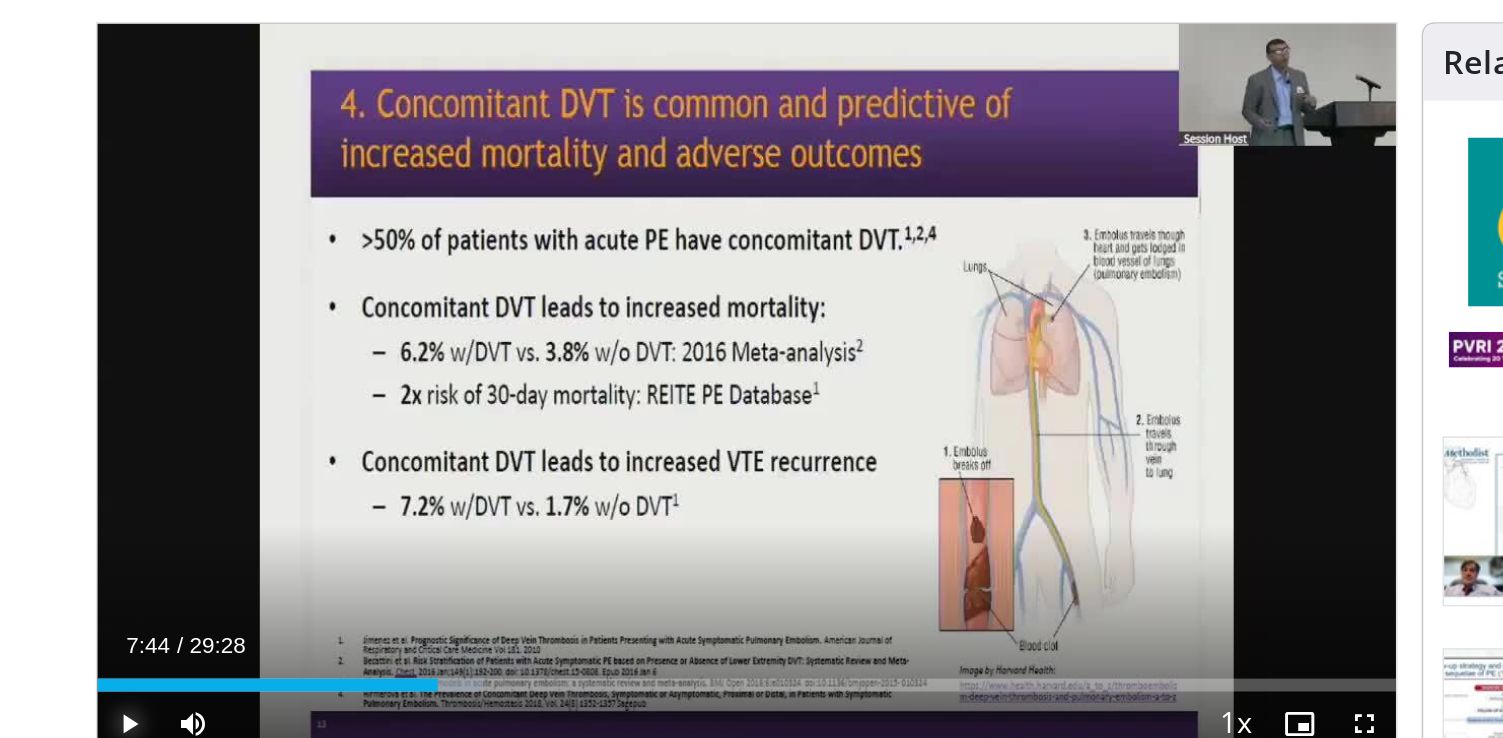 click at bounding box center [153, 591] 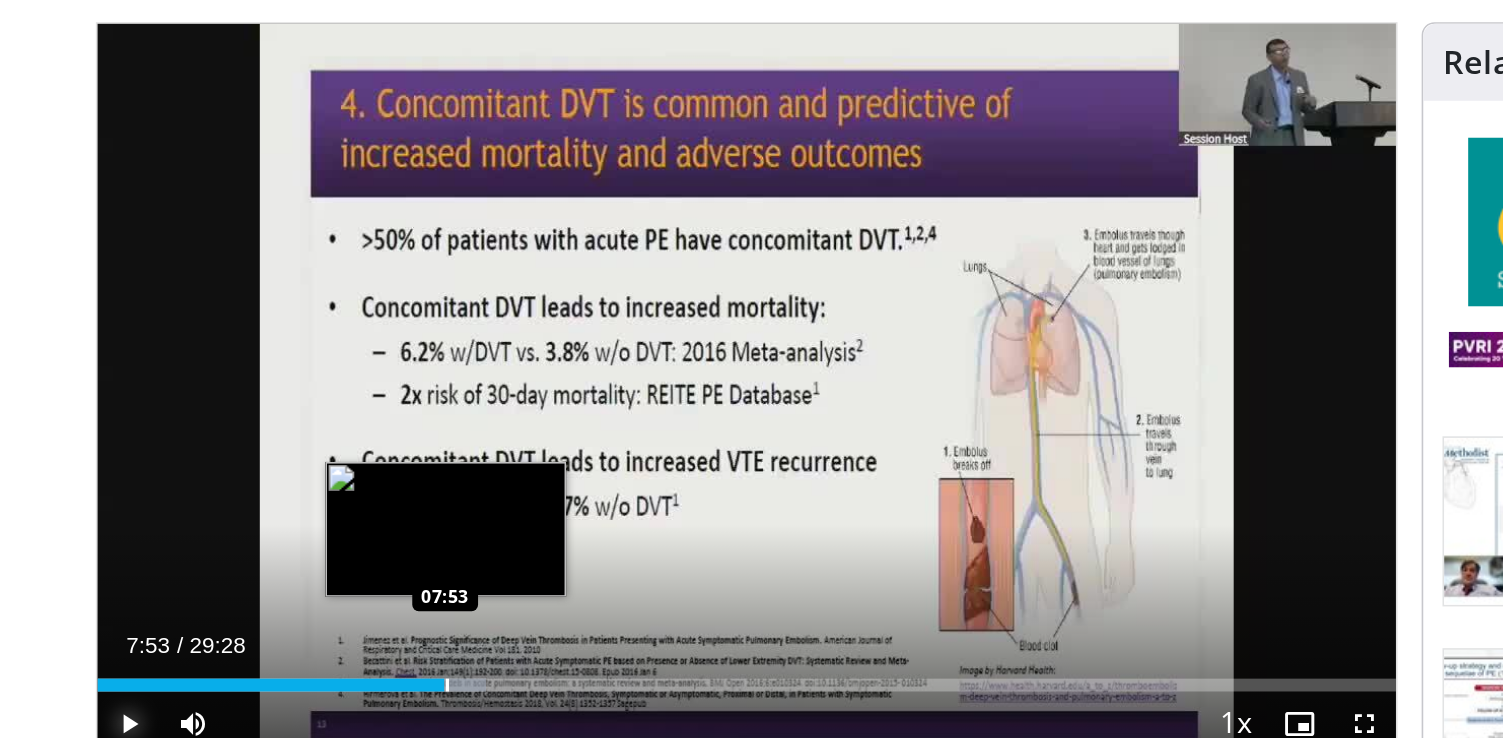 click at bounding box center [351, 567] 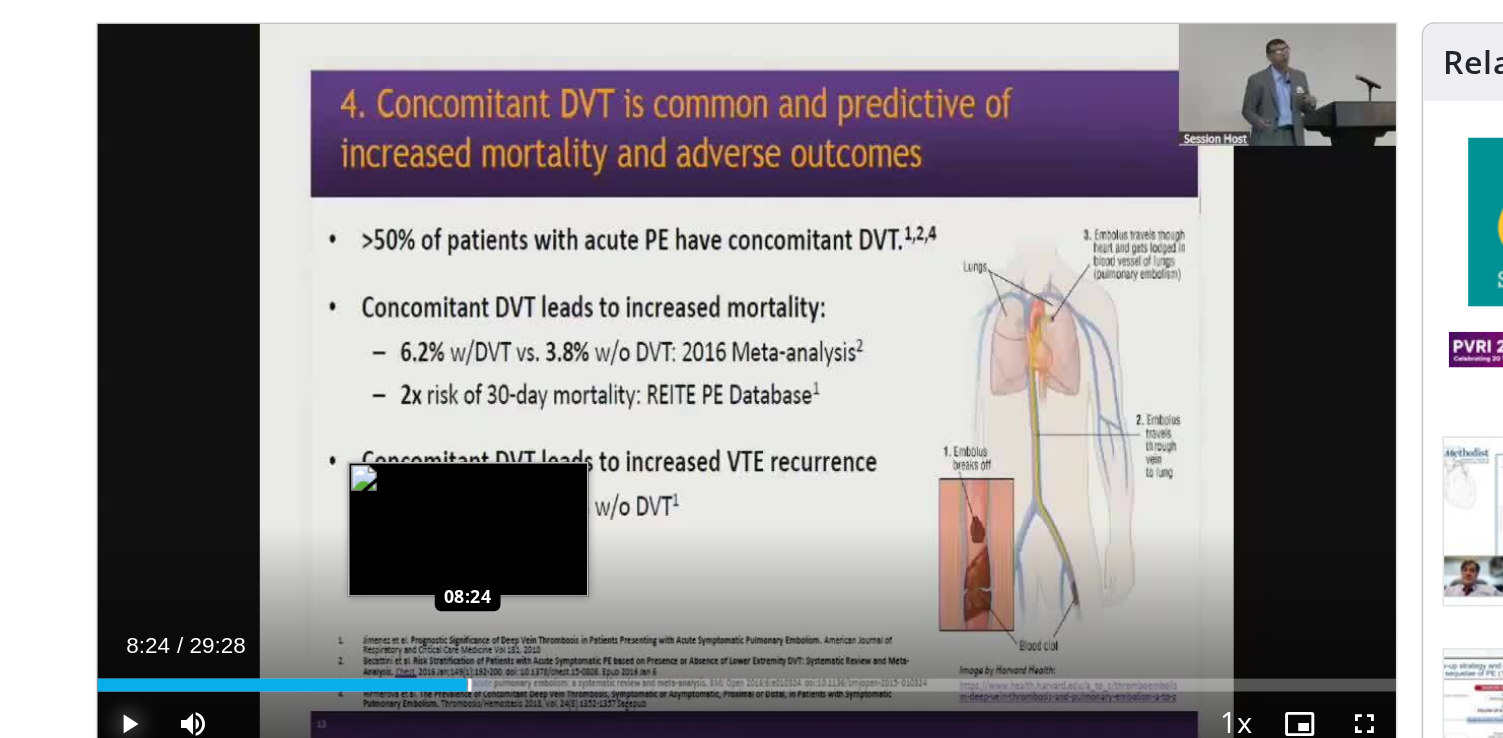 click at bounding box center (365, 567) 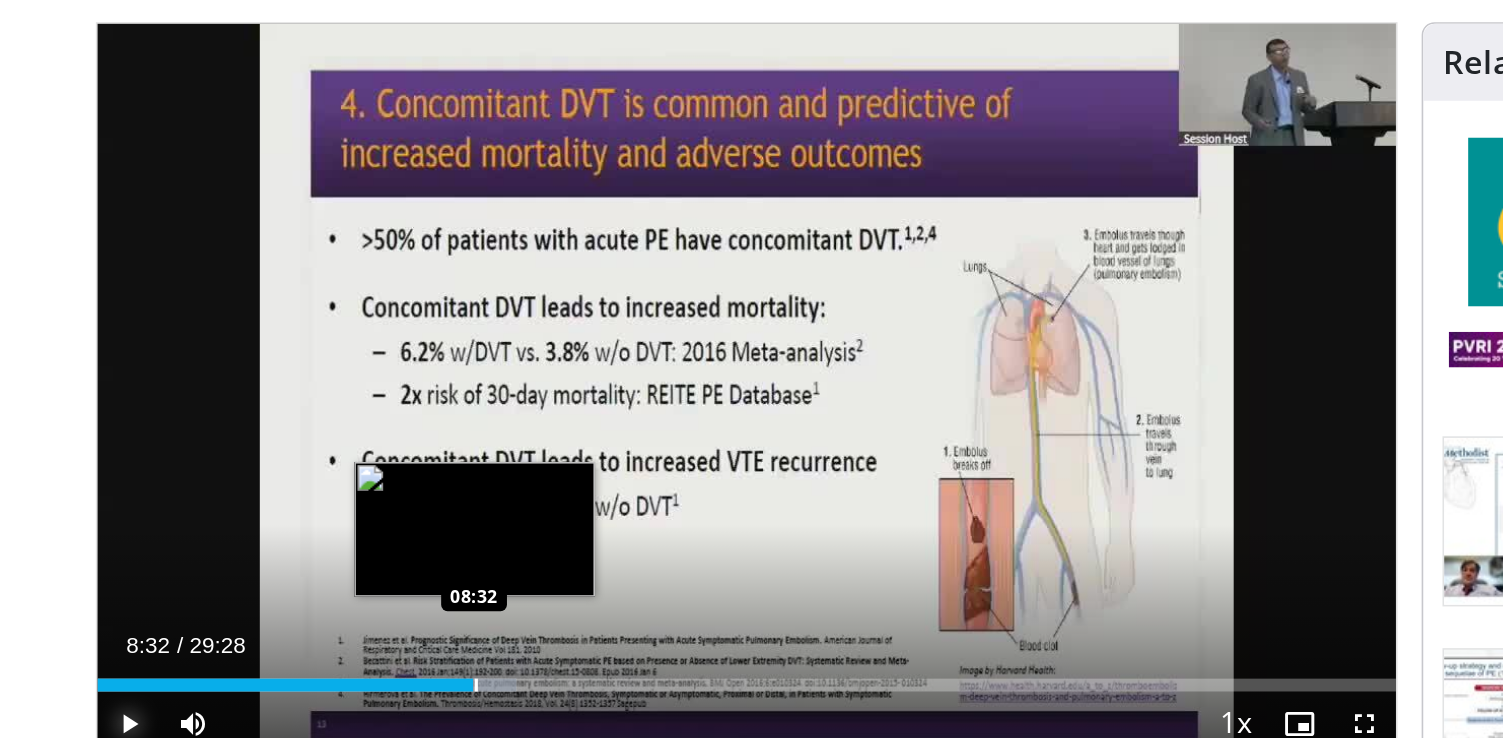 click at bounding box center [369, 567] 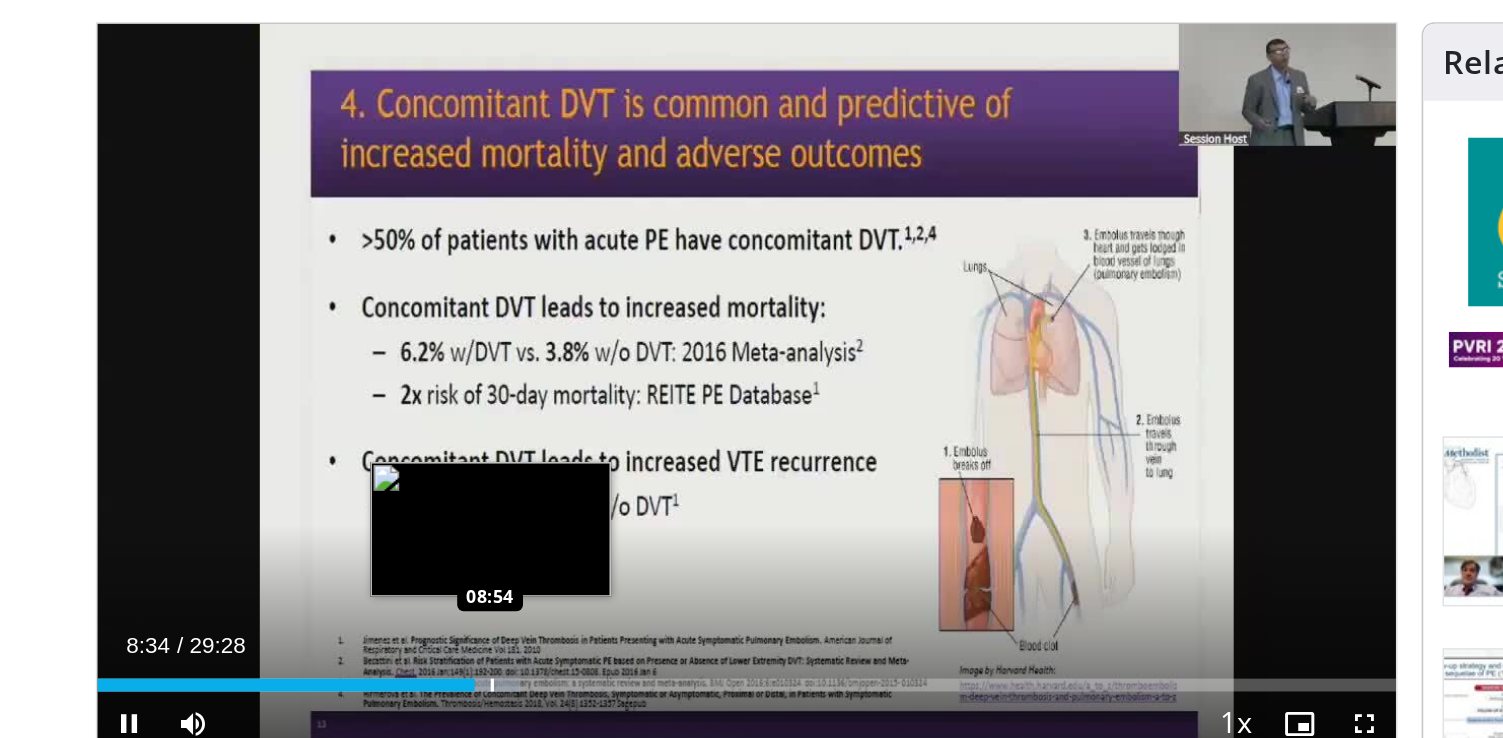 click on "**********" at bounding box center [538, 383] 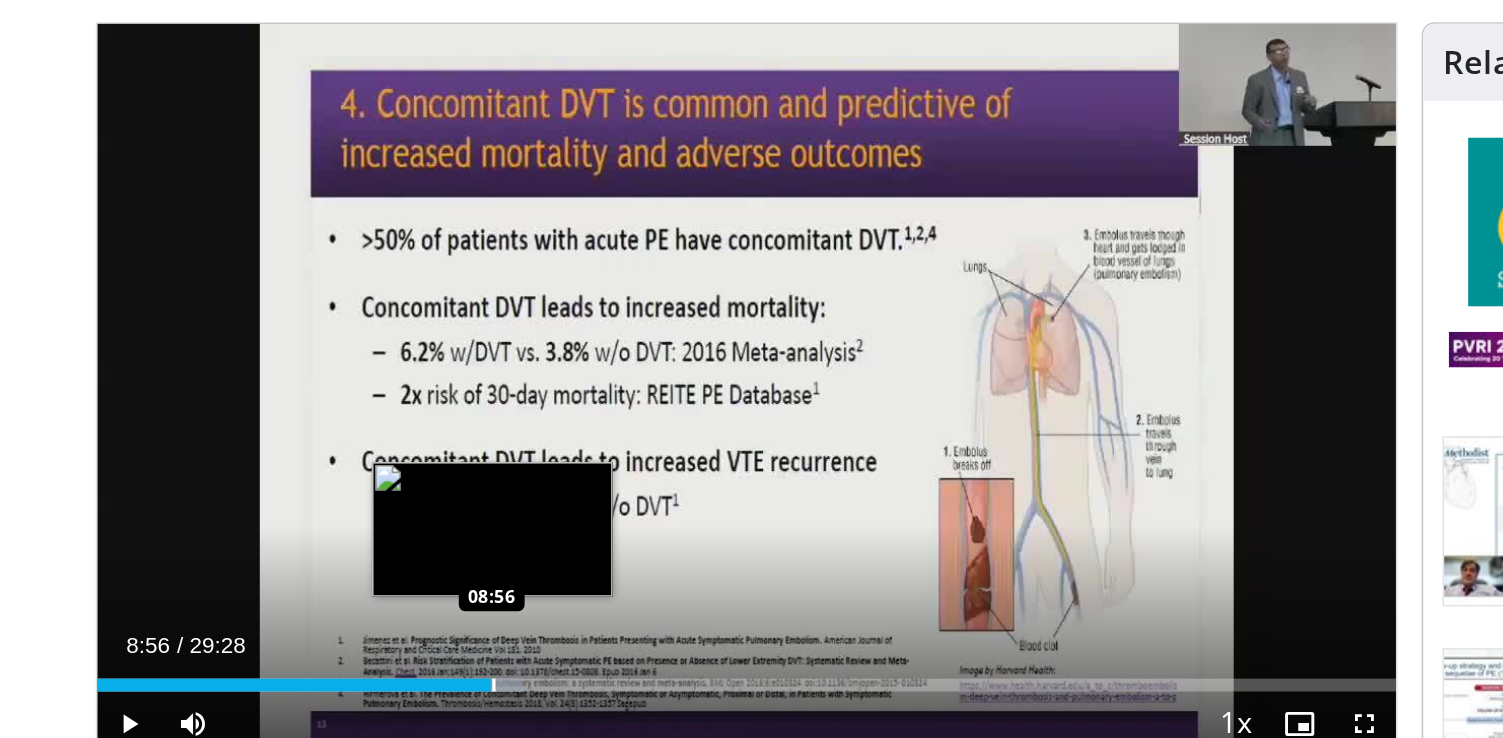 click at bounding box center (380, 567) 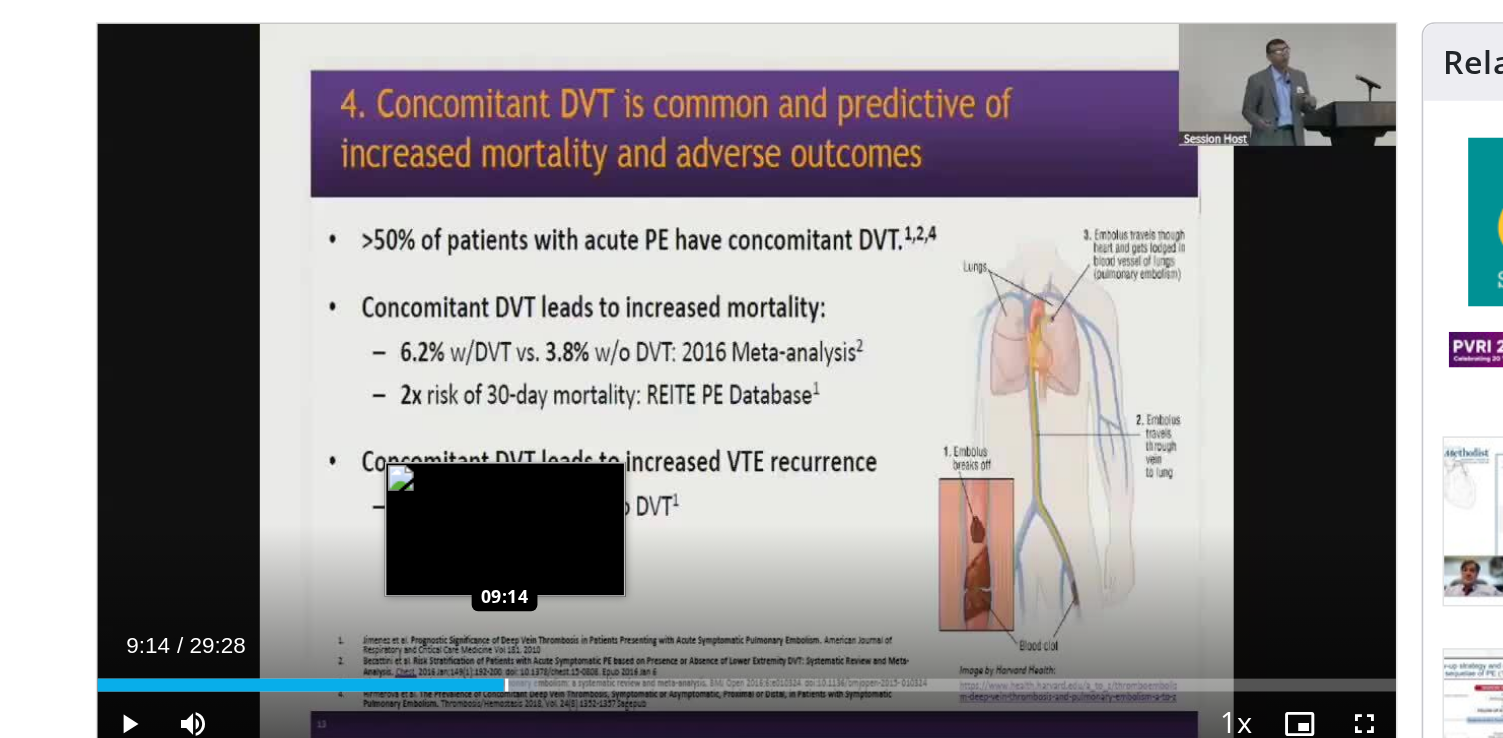 click at bounding box center (388, 567) 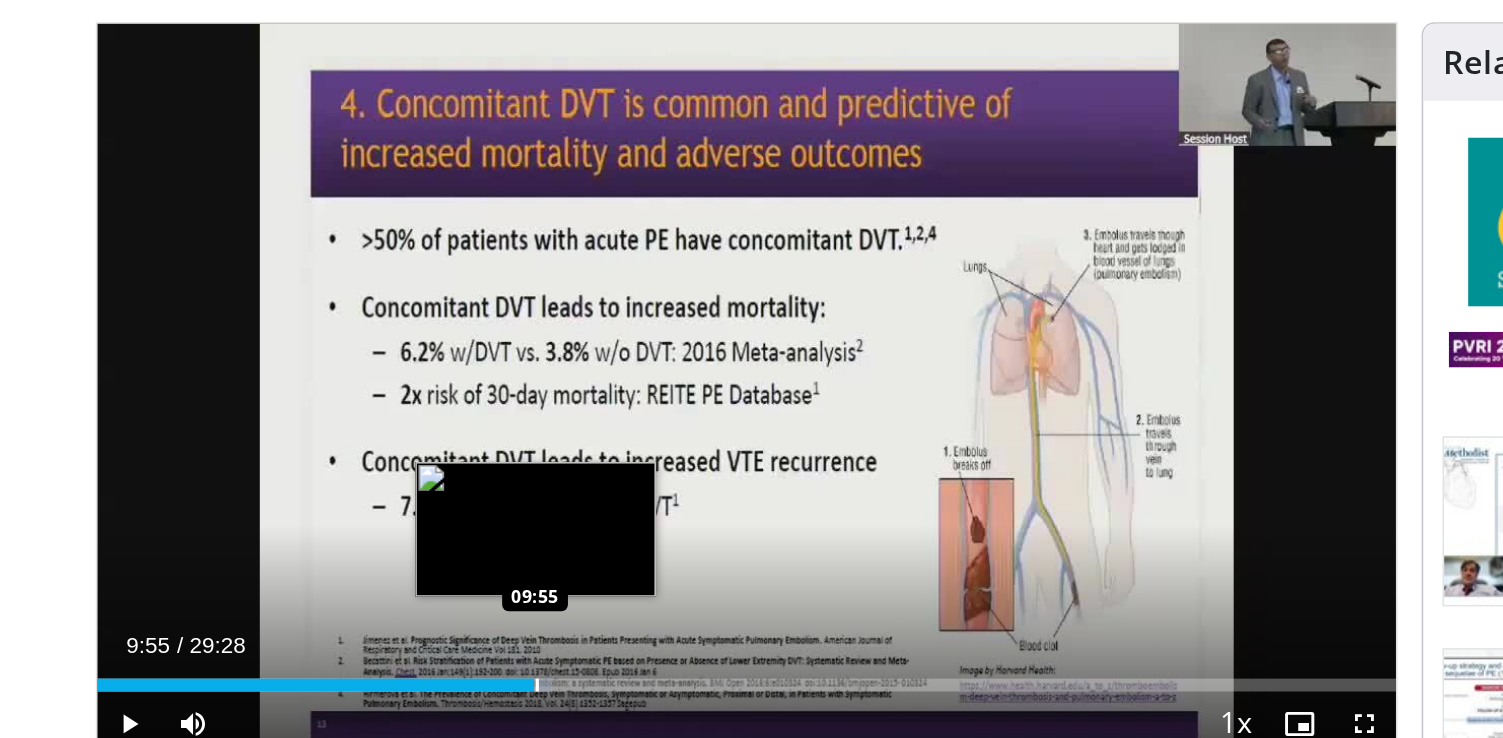 click at bounding box center [407, 567] 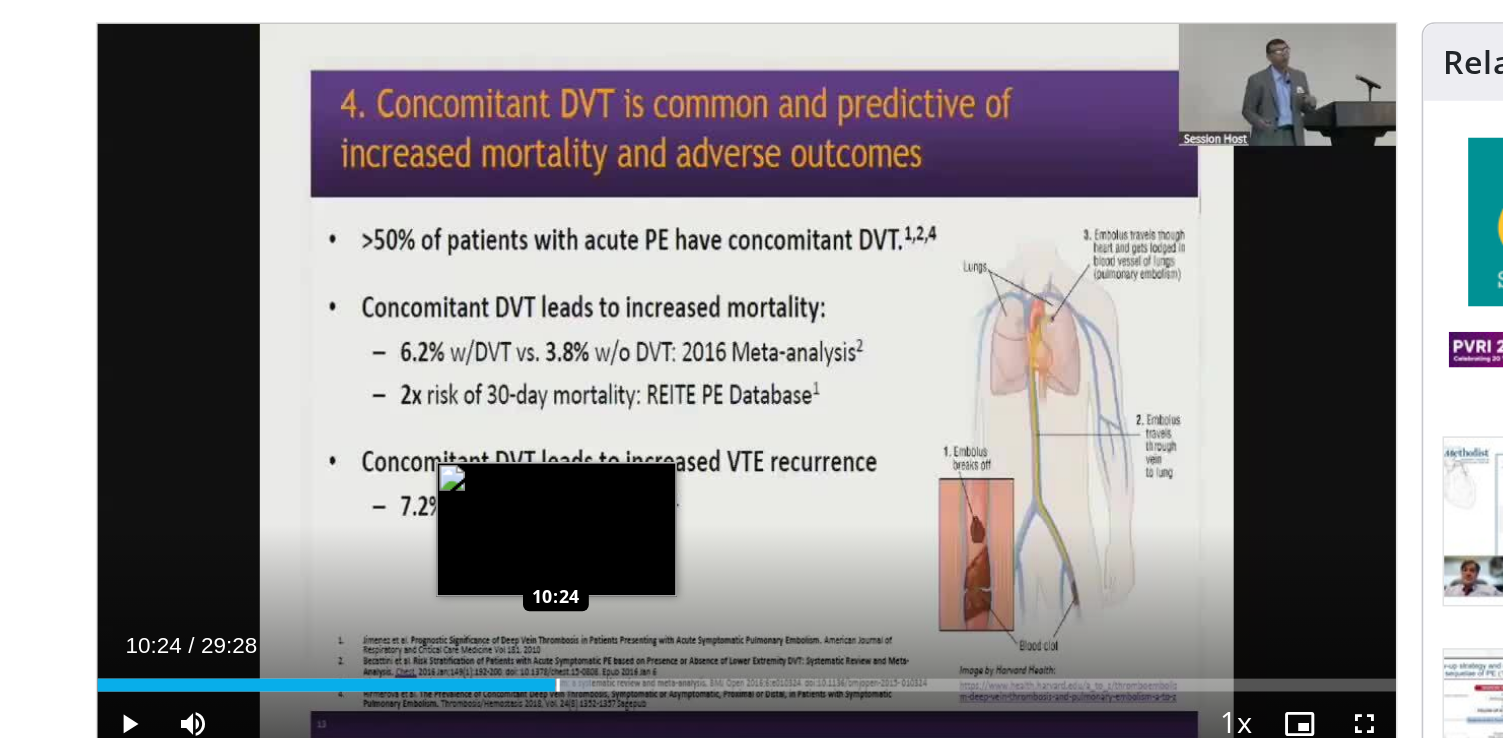 click at bounding box center (420, 567) 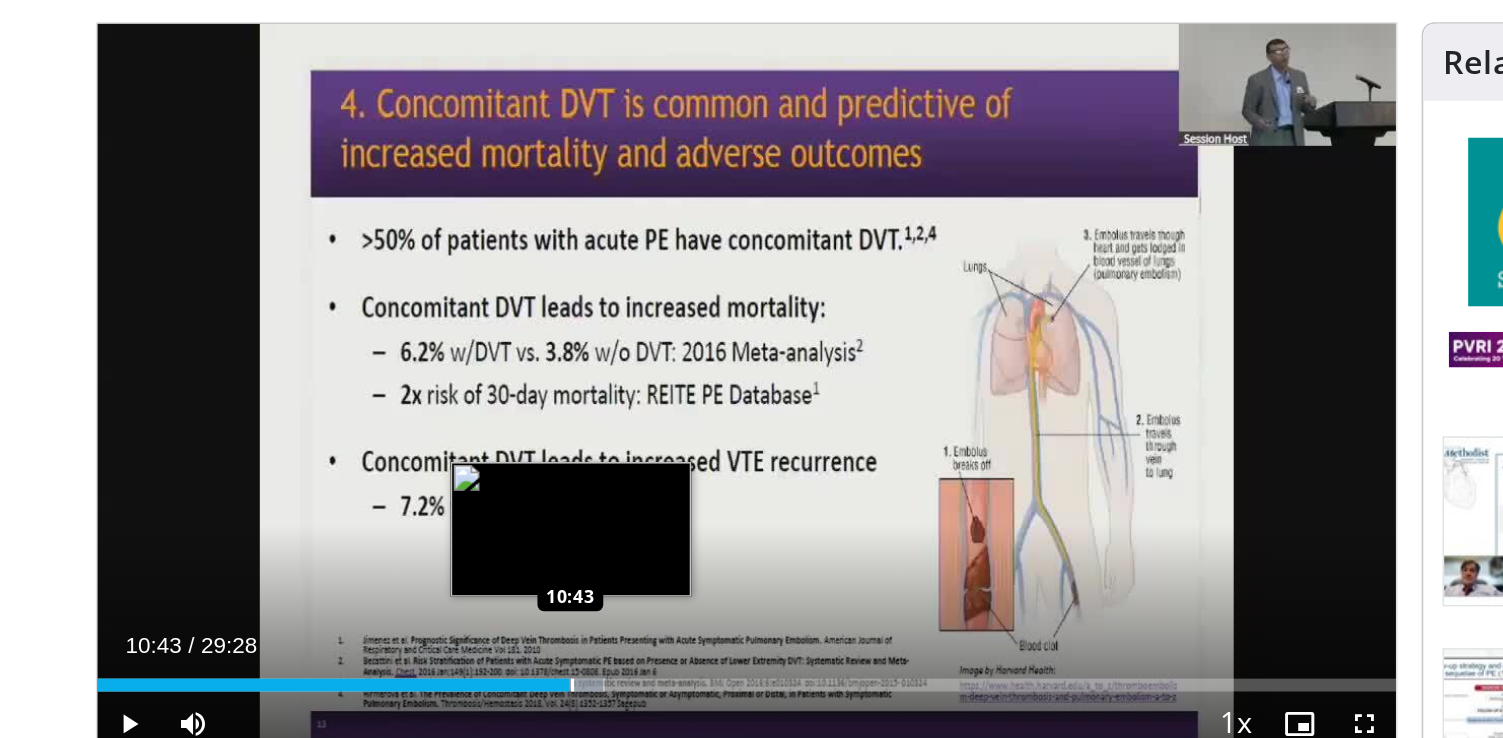 click at bounding box center (429, 567) 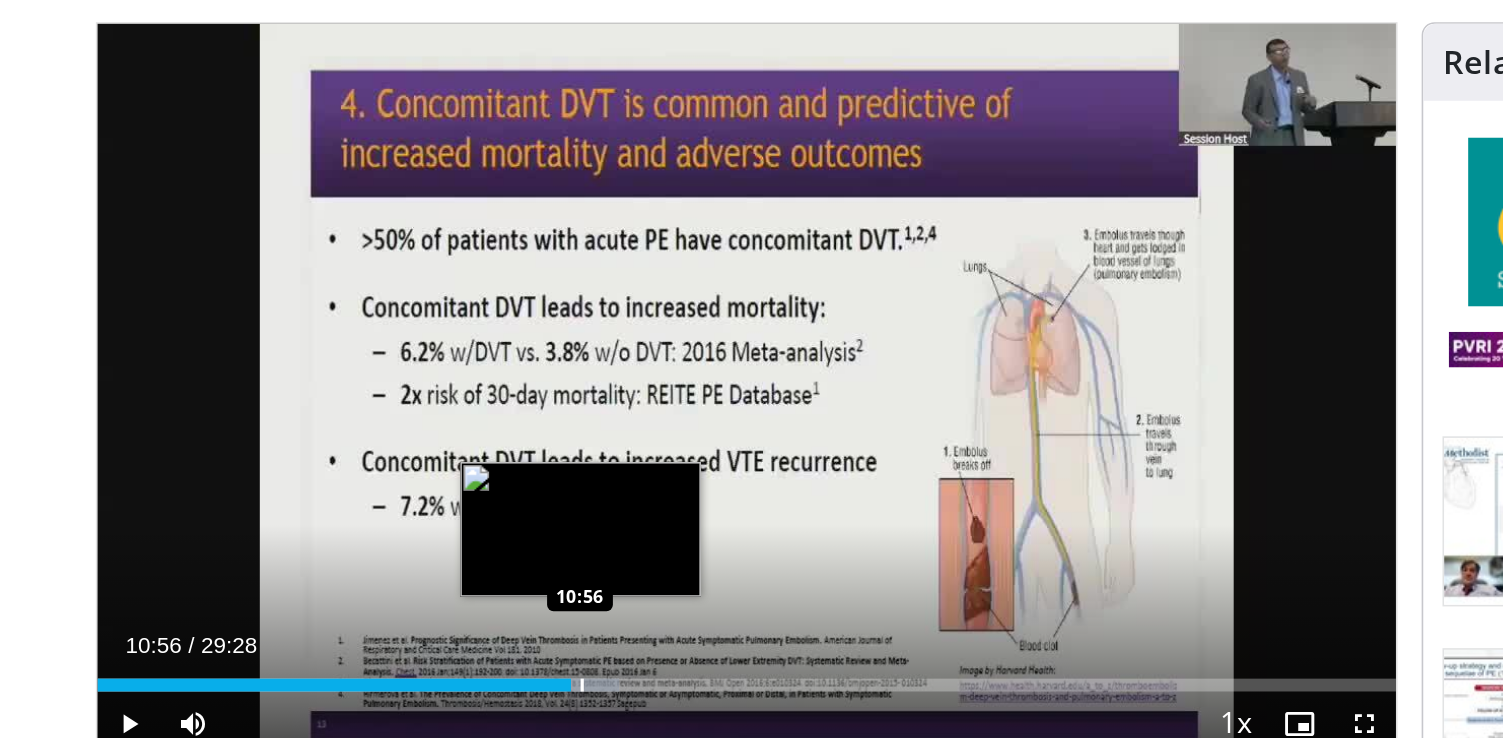click at bounding box center (435, 567) 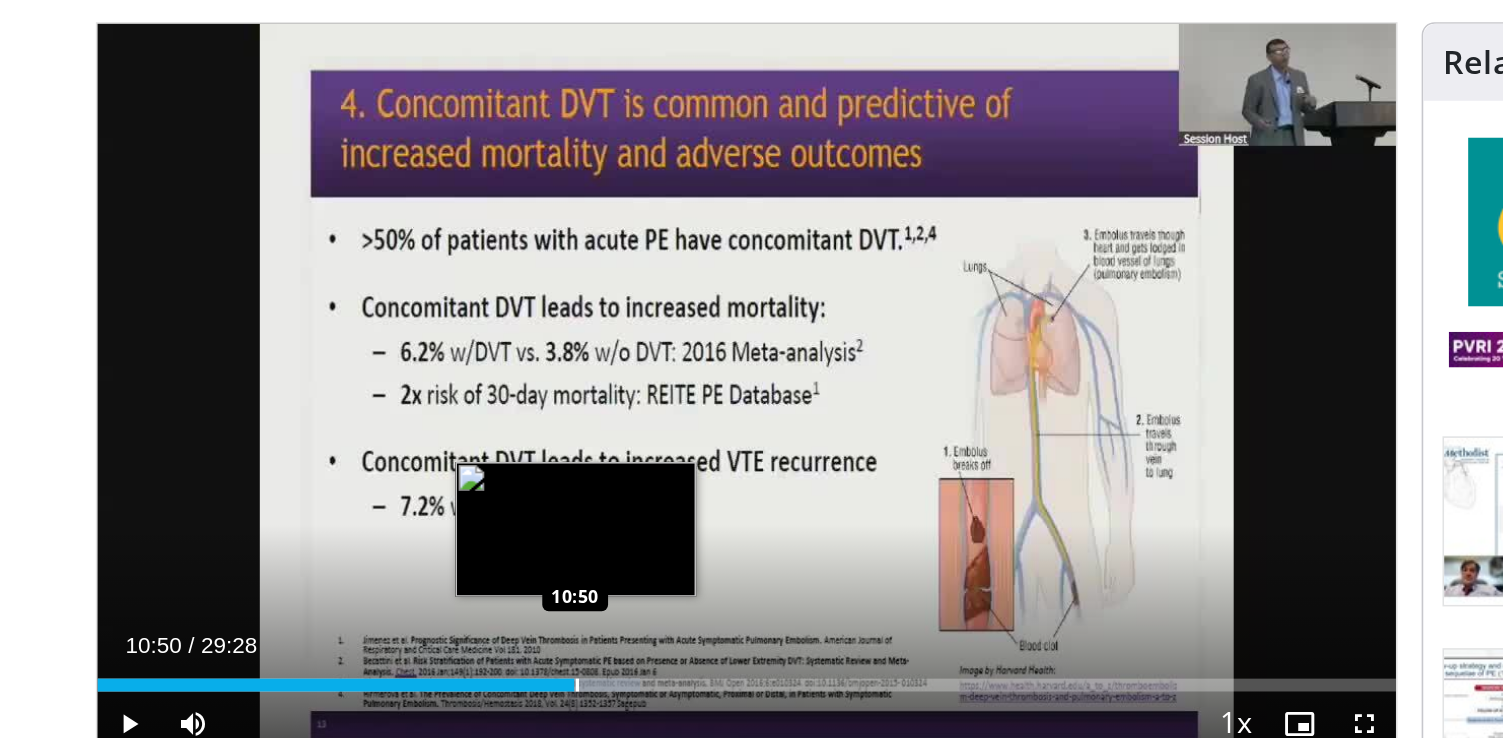 click at bounding box center [432, 567] 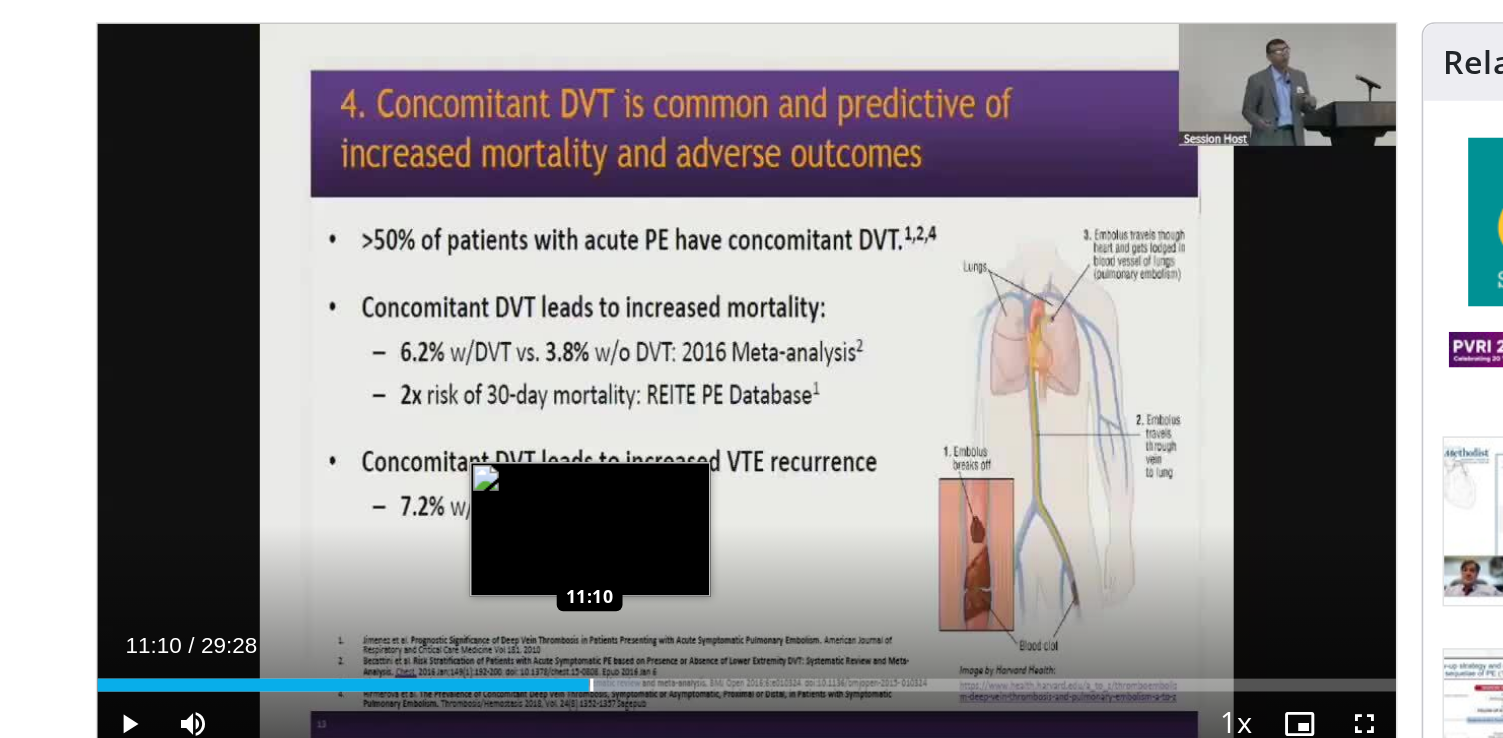 click at bounding box center [441, 567] 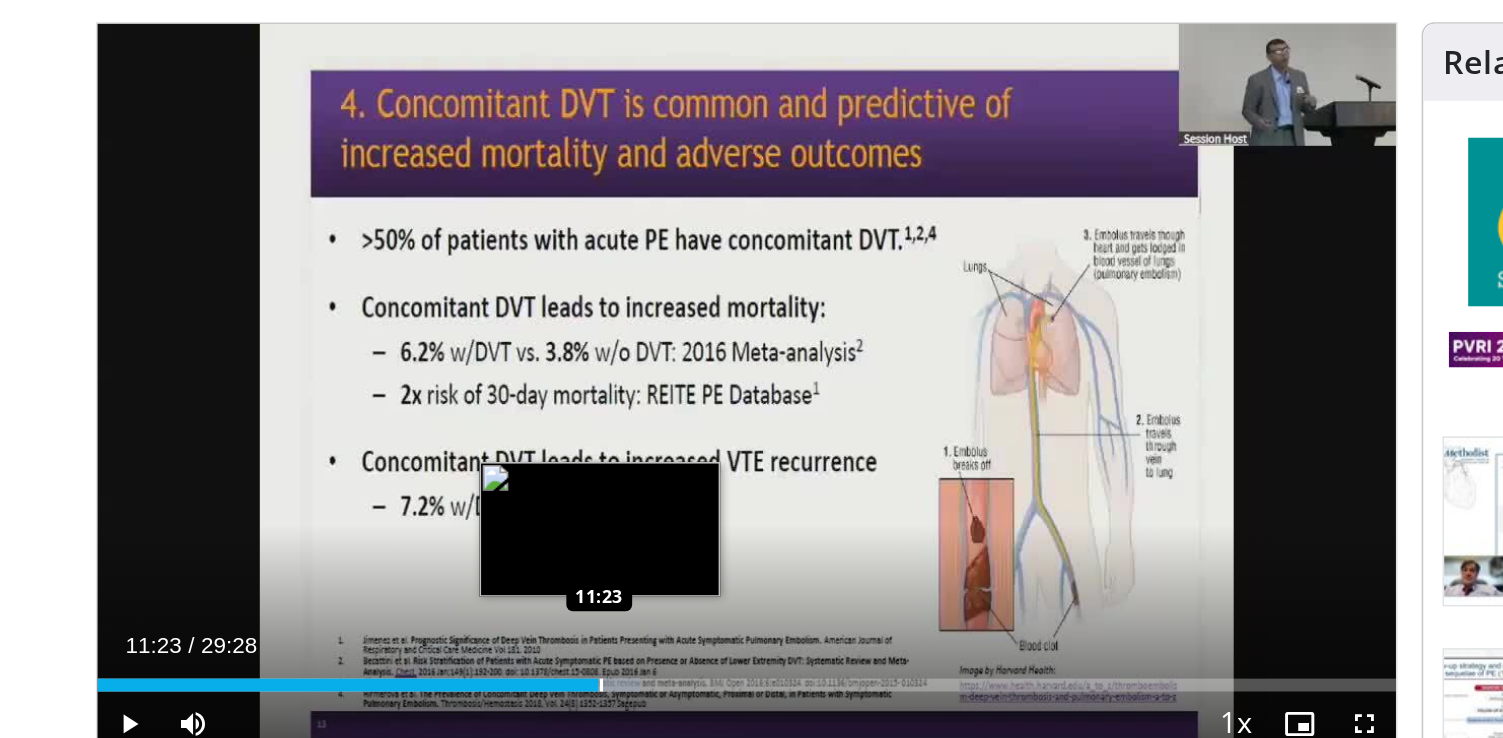 click at bounding box center (447, 567) 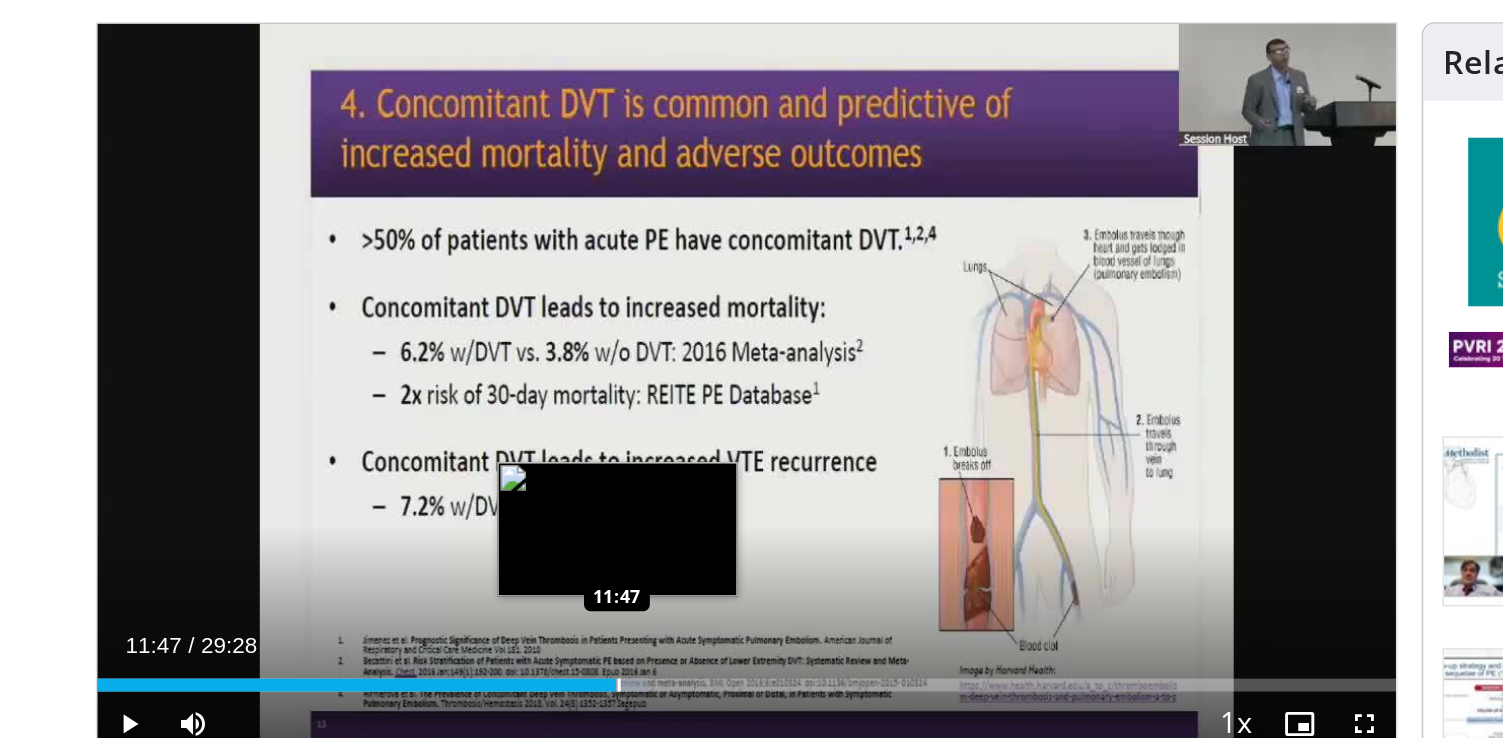 click at bounding box center [458, 567] 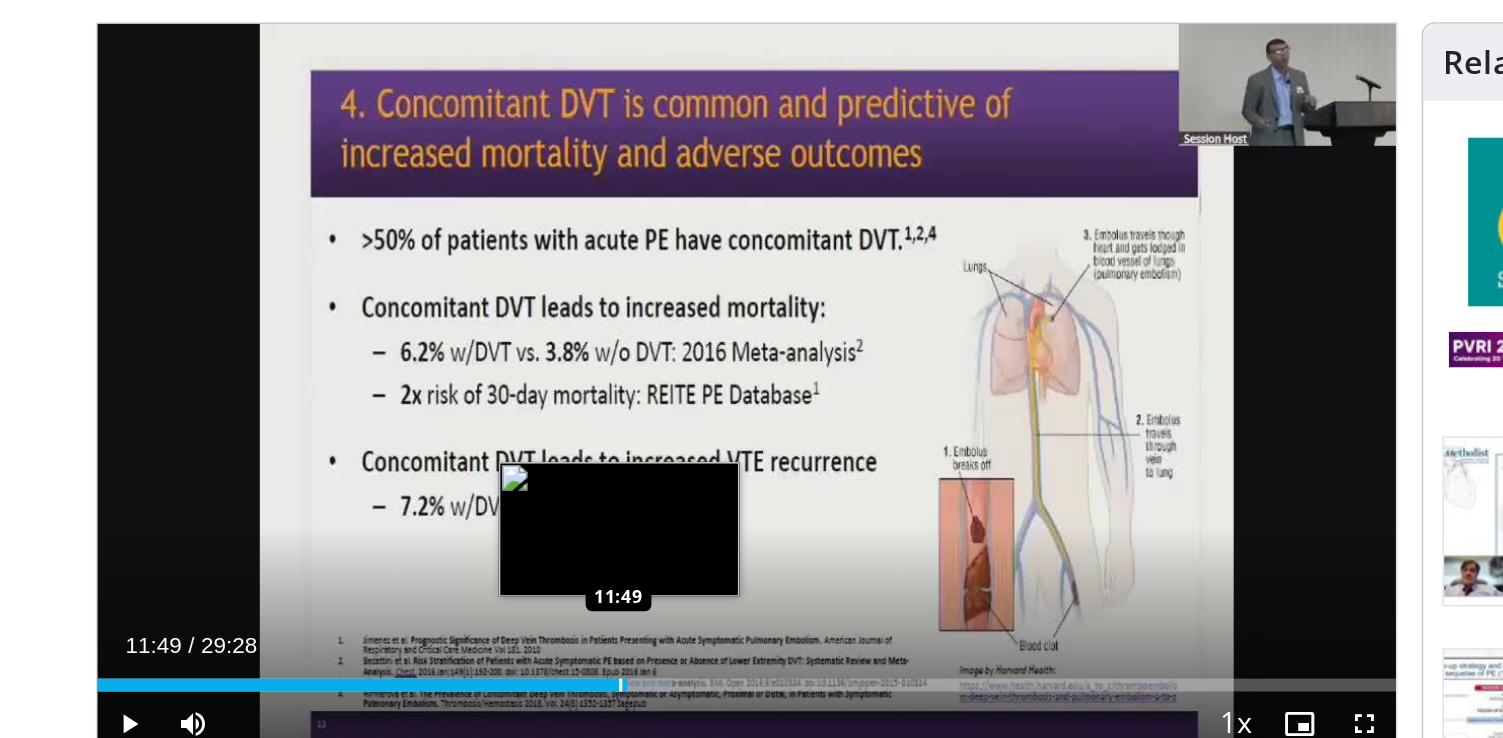 click at bounding box center [459, 567] 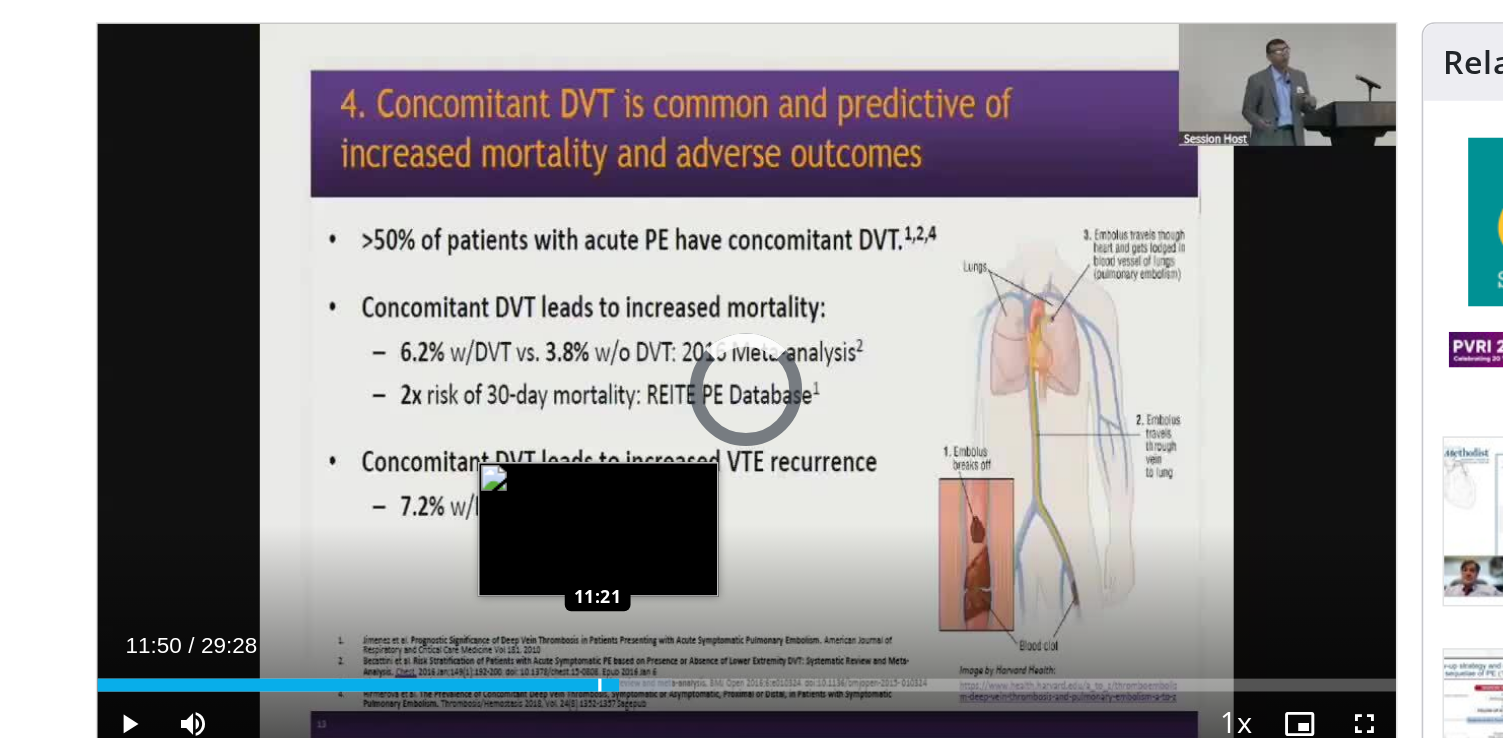 click at bounding box center [446, 567] 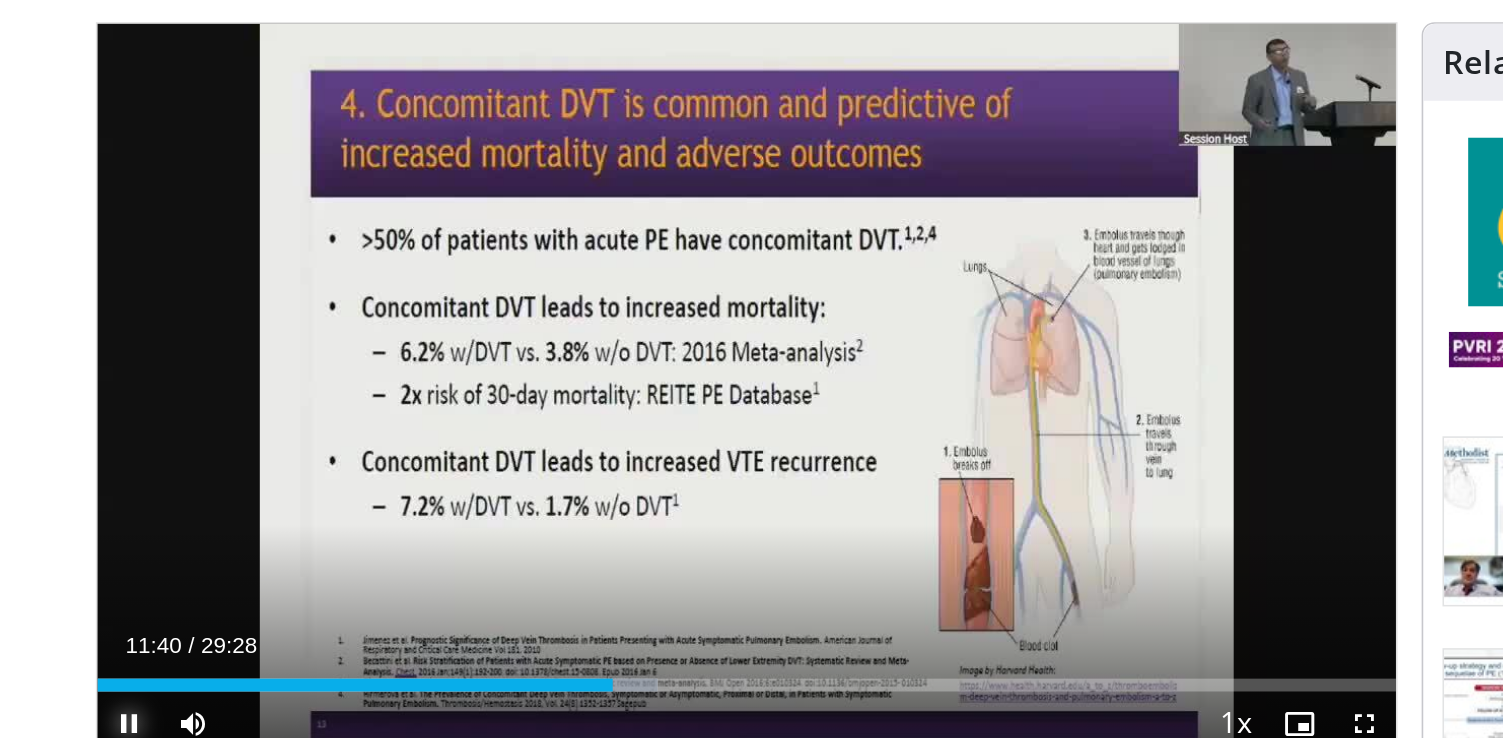 click at bounding box center [153, 591] 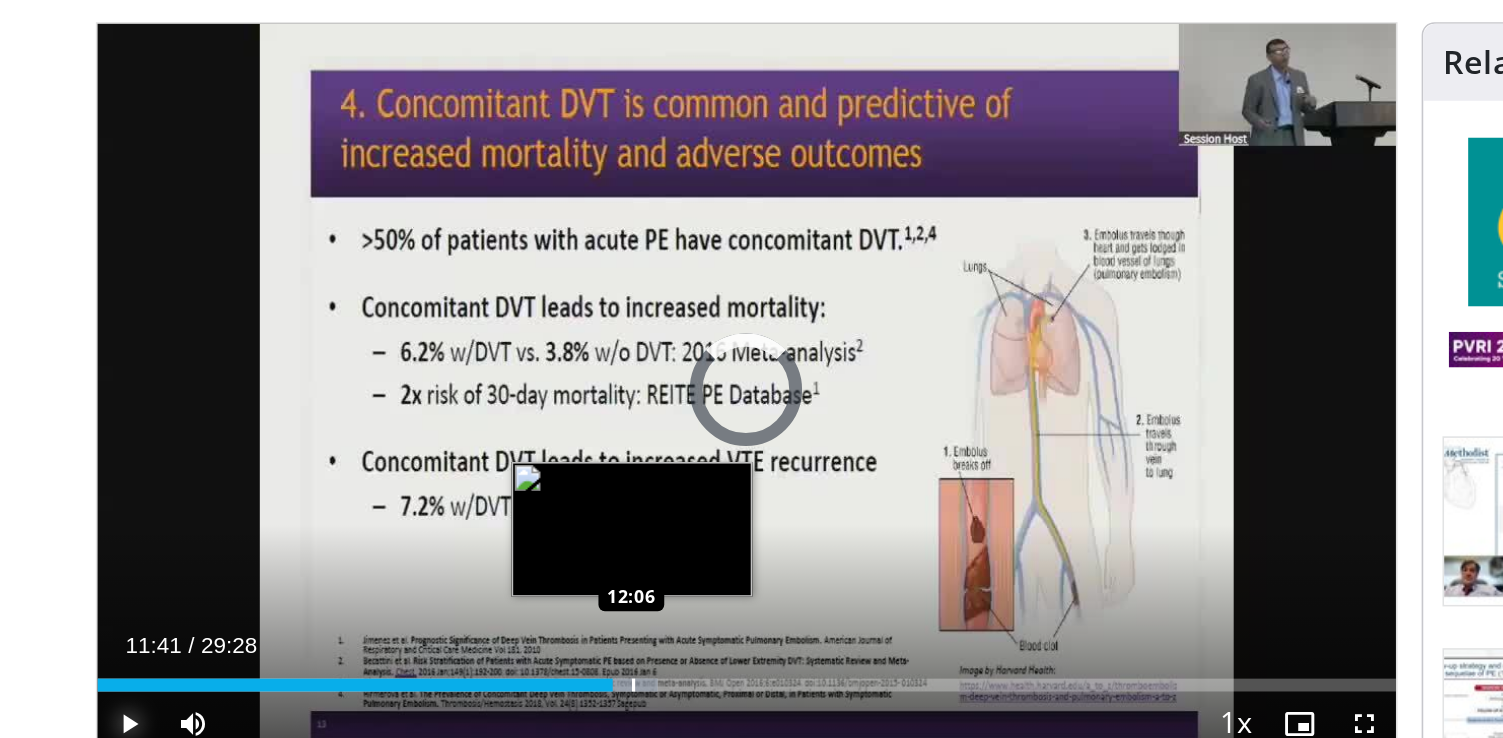 click on "Loaded :  43.20% 11:41 12:06" at bounding box center [538, 561] 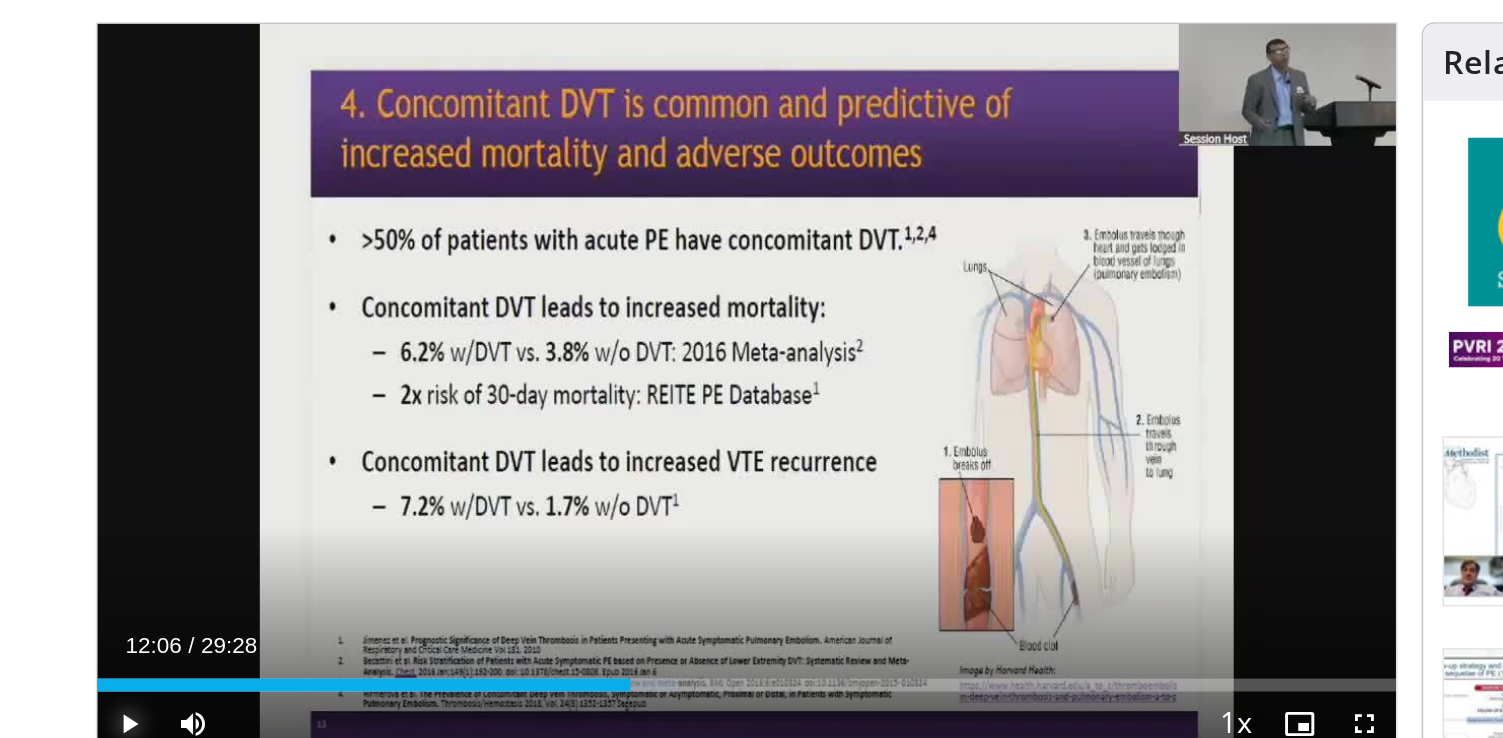 click at bounding box center (153, 591) 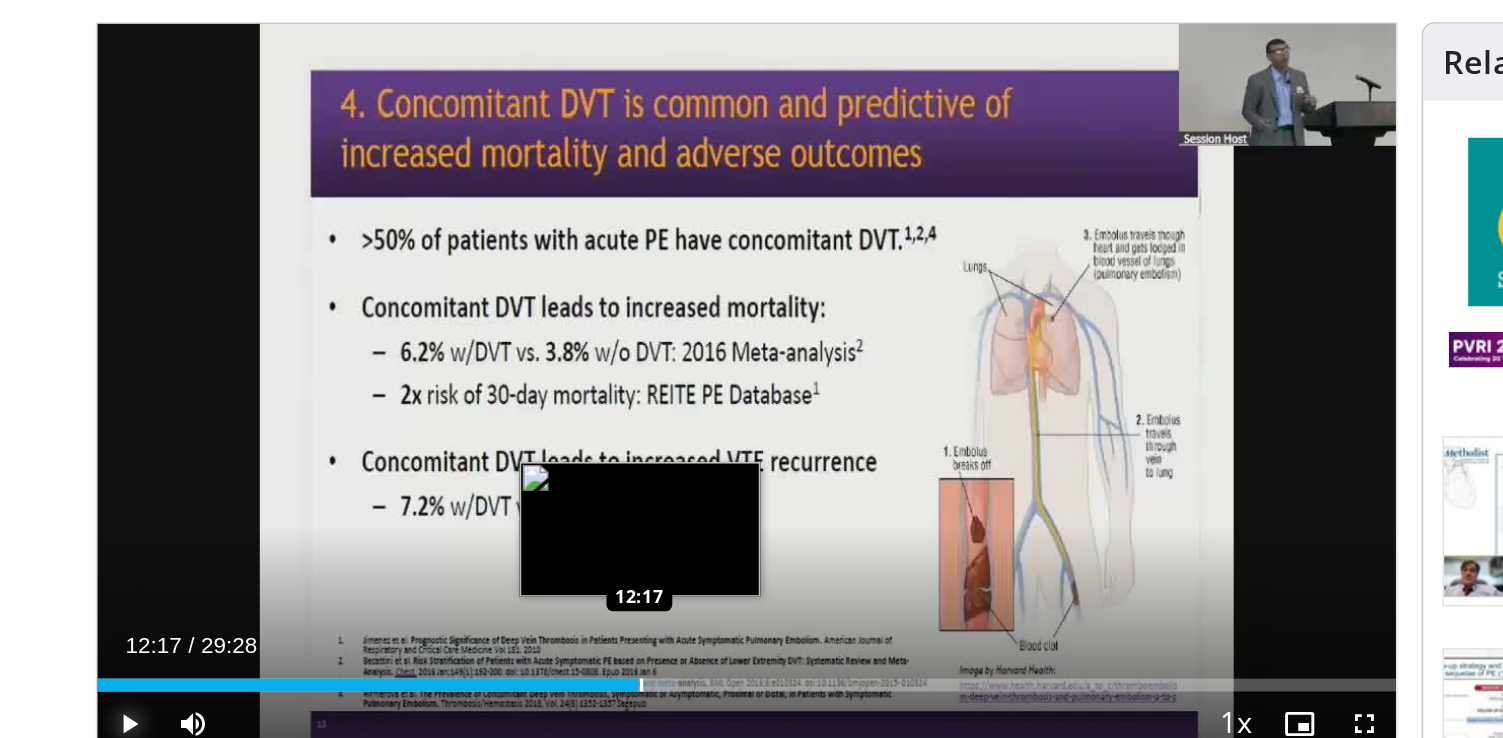 click at bounding box center (472, 567) 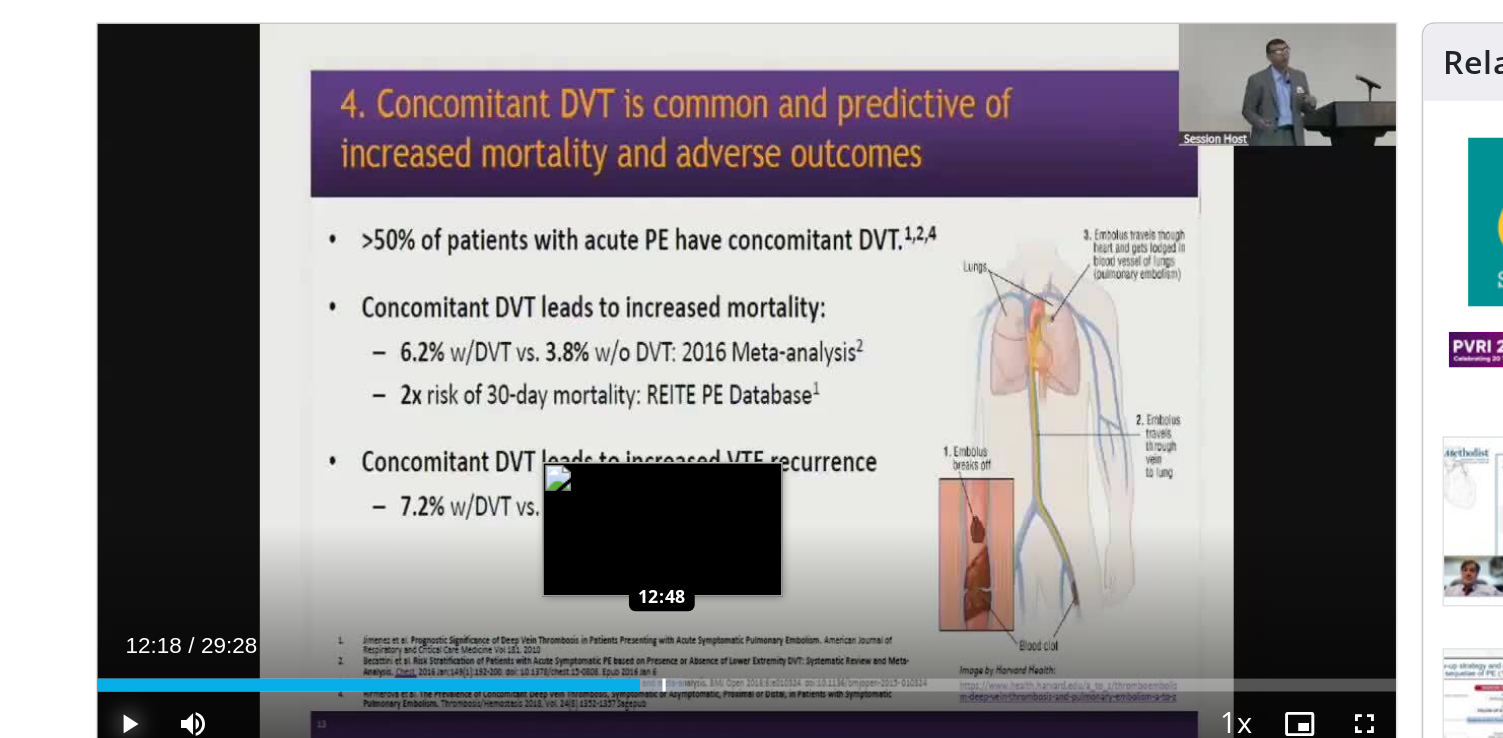 click at bounding box center [486, 567] 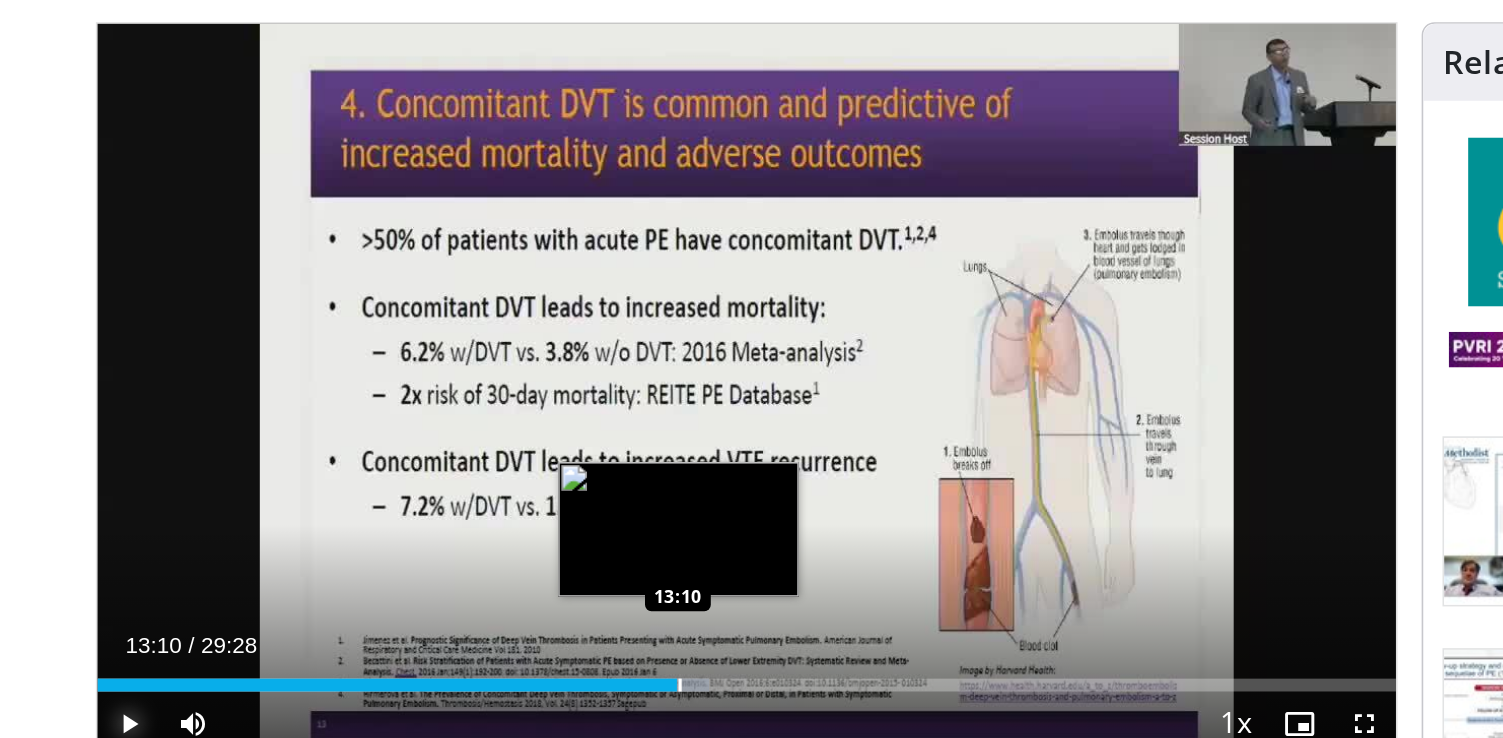 click at bounding box center (496, 567) 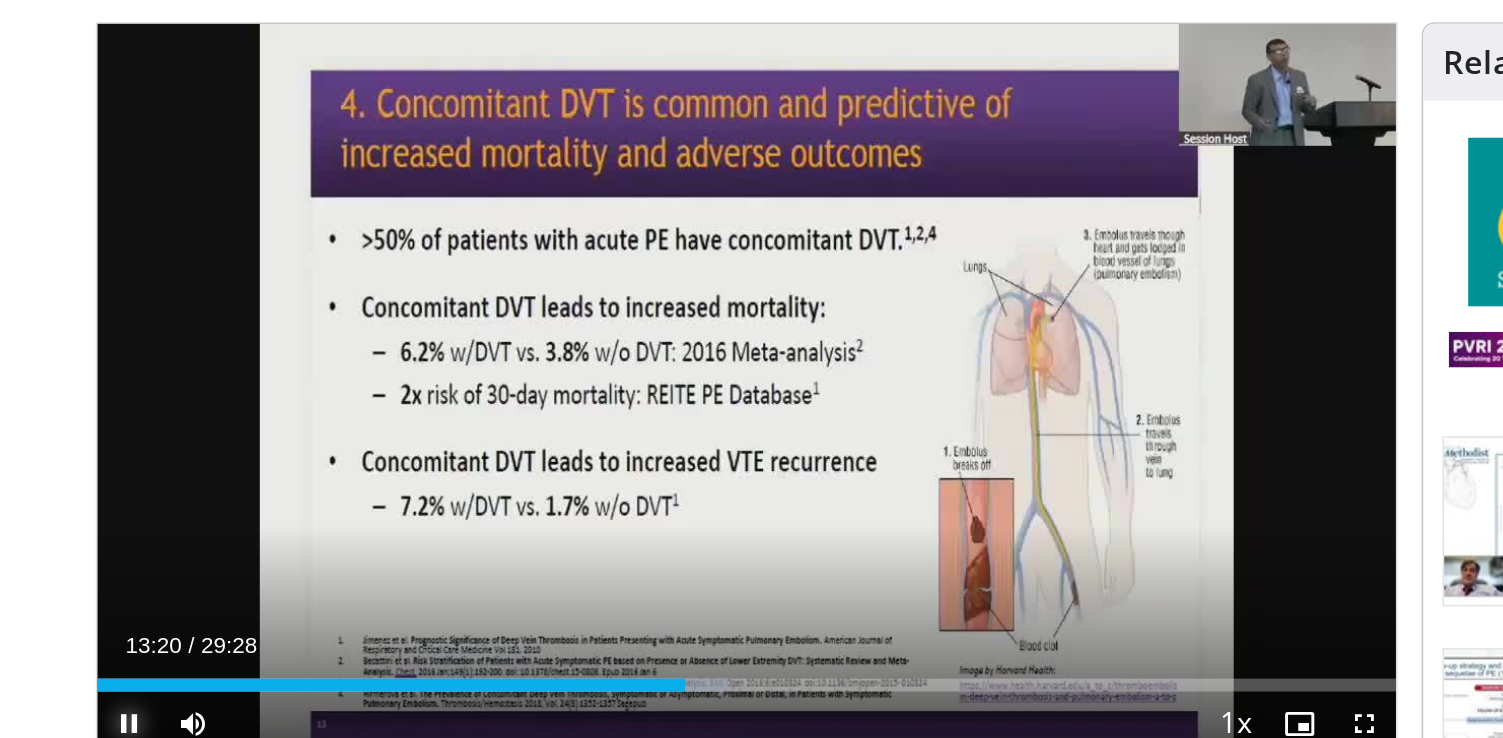 click at bounding box center (153, 591) 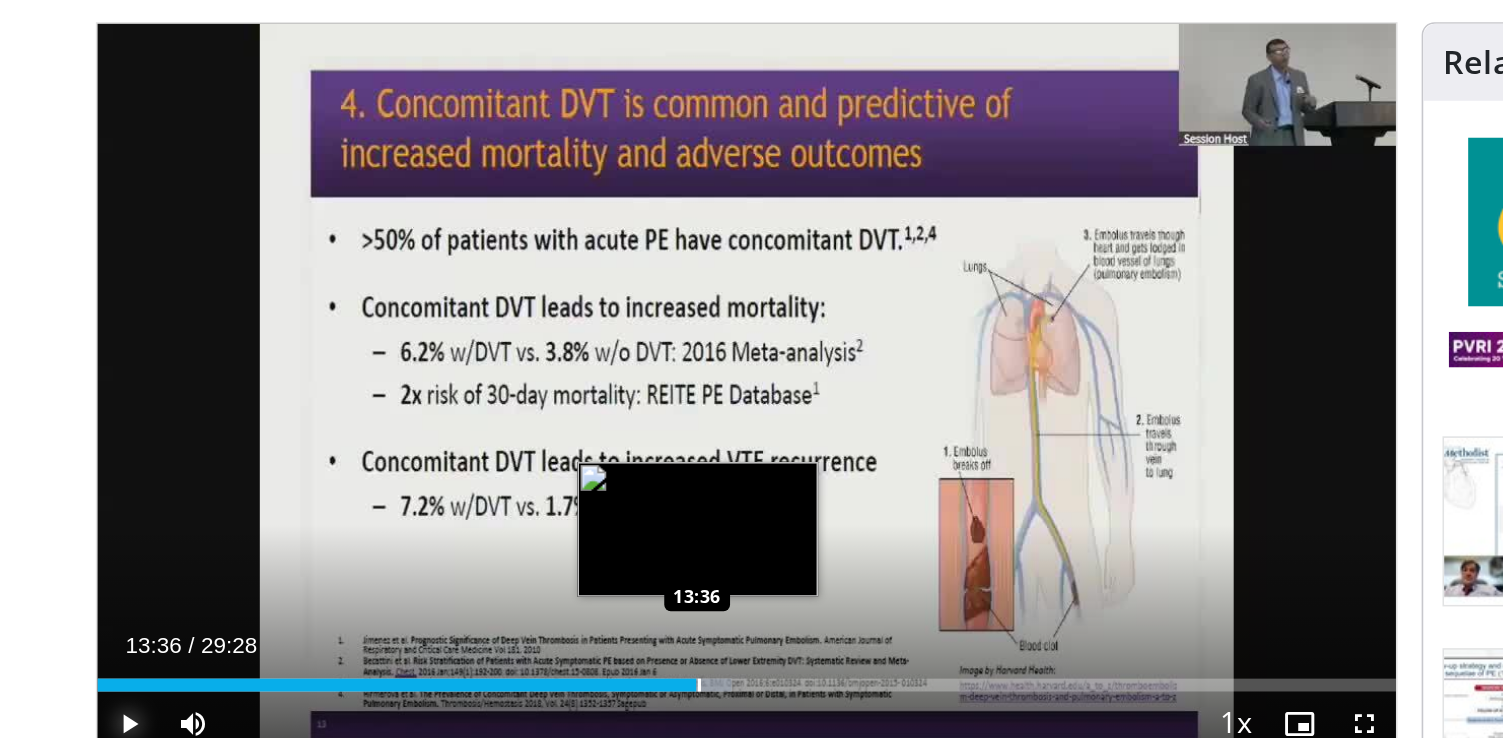 click at bounding box center [508, 567] 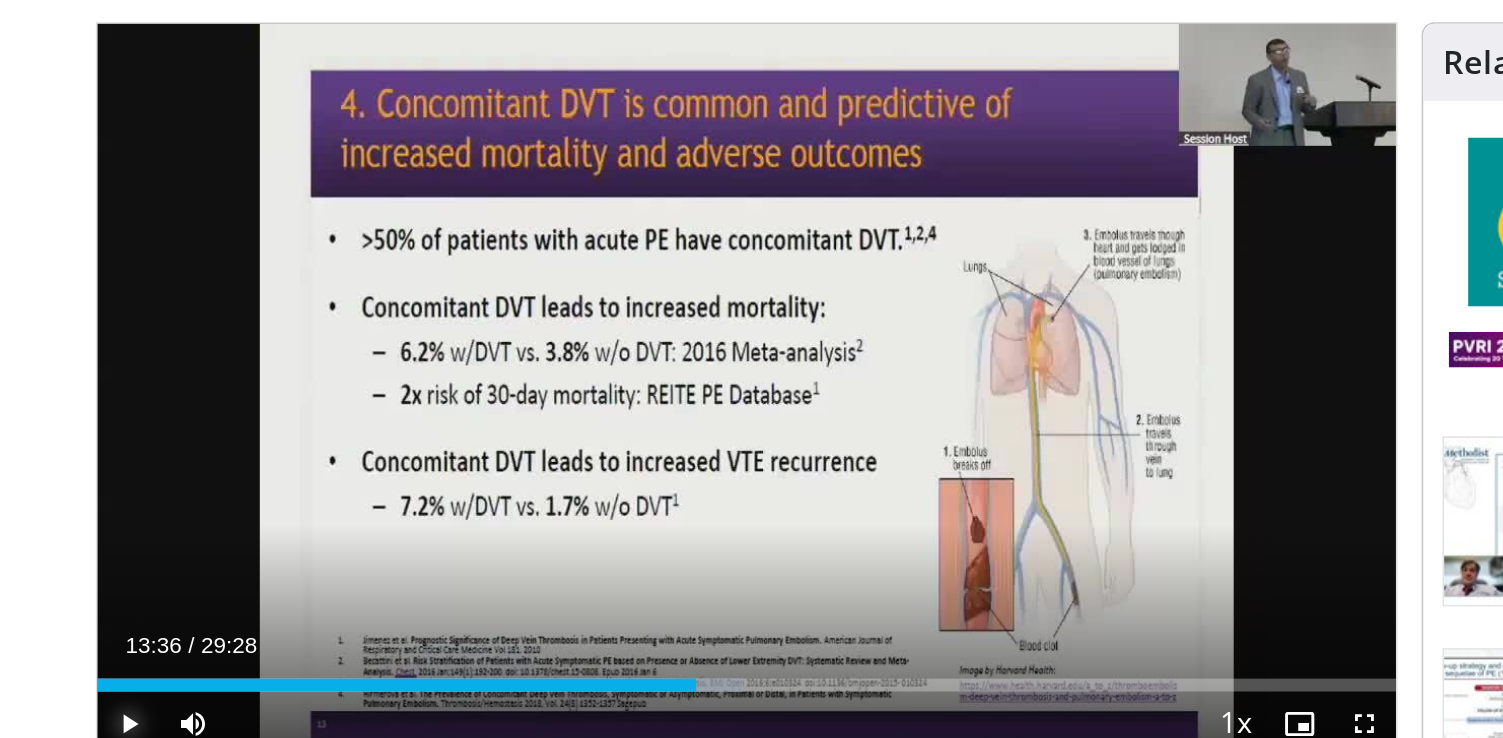 click at bounding box center (153, 591) 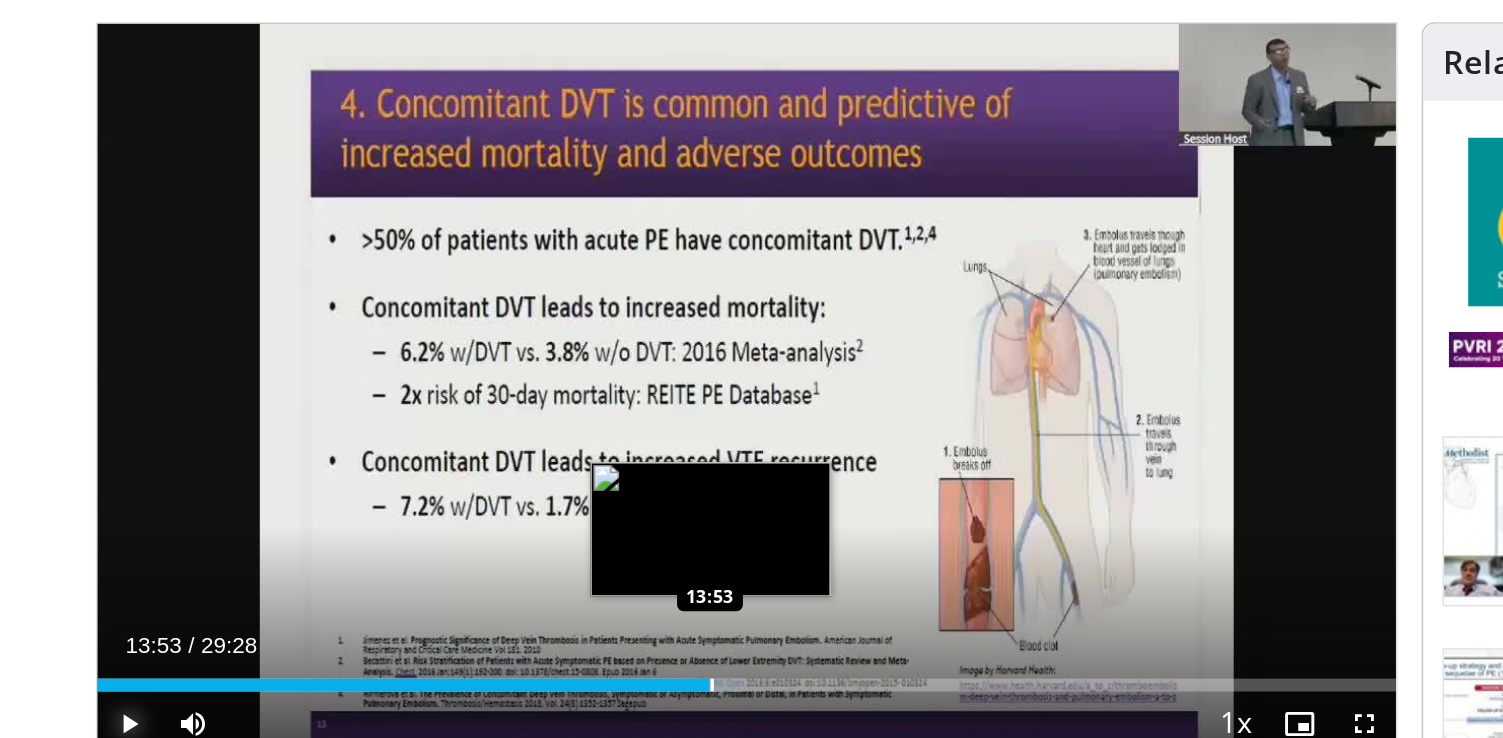 click at bounding box center (516, 567) 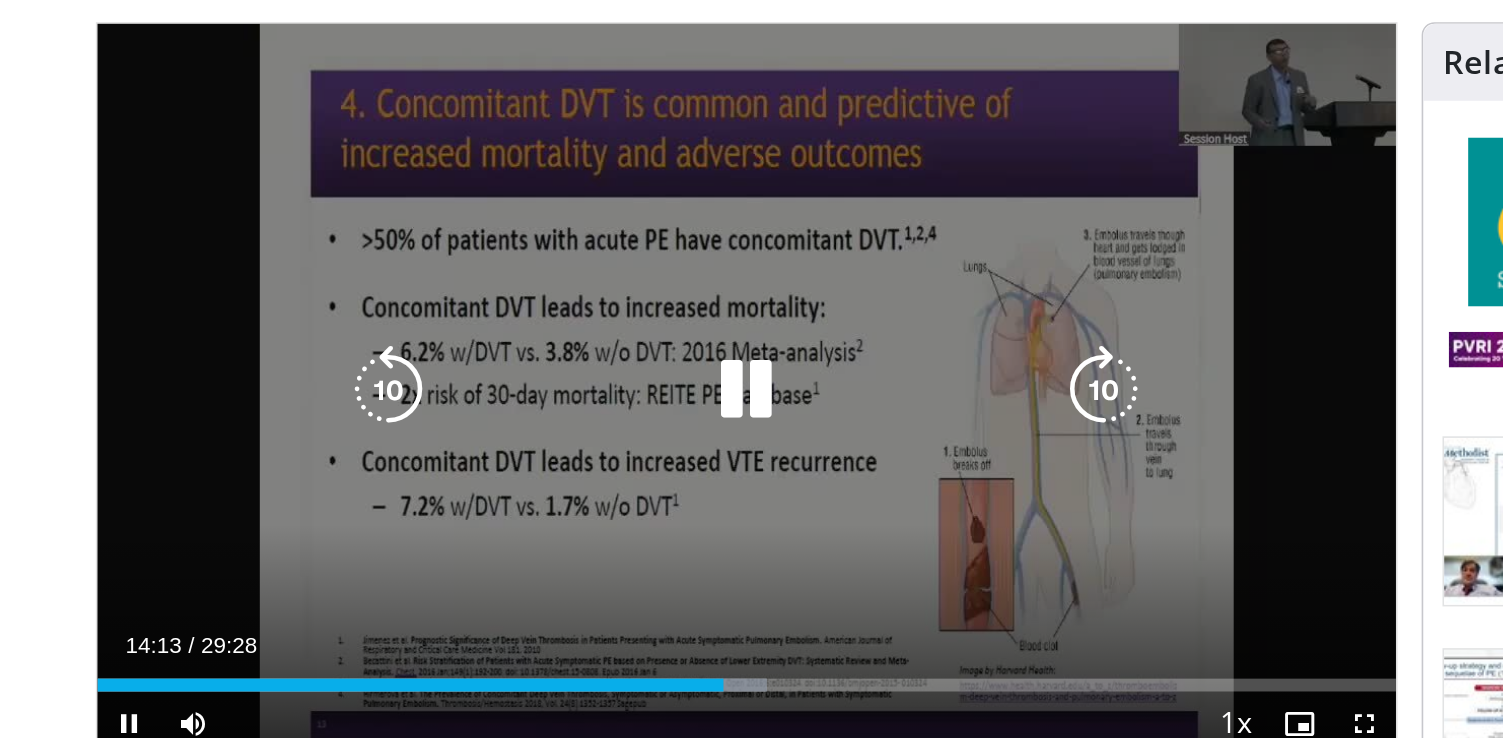 click at bounding box center (537, 383) 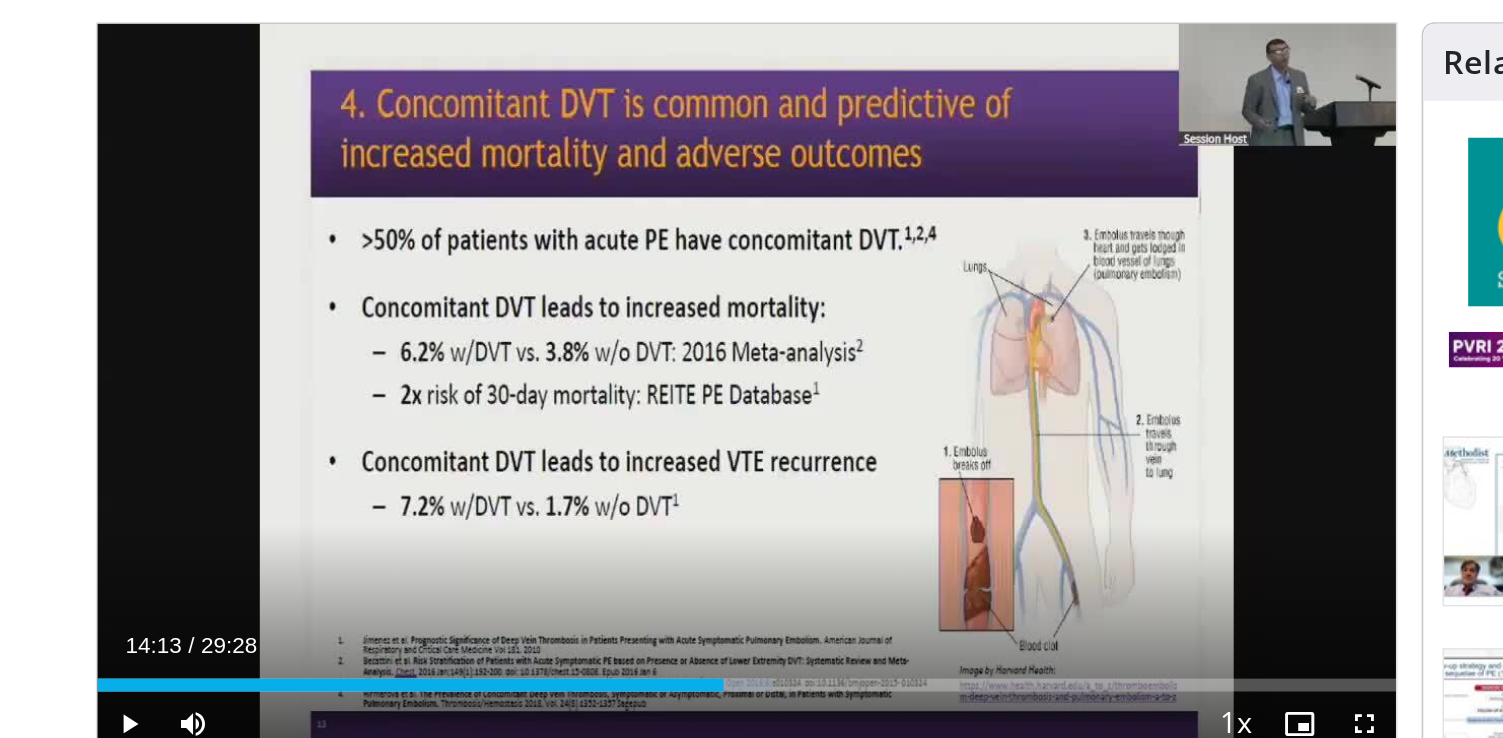 type 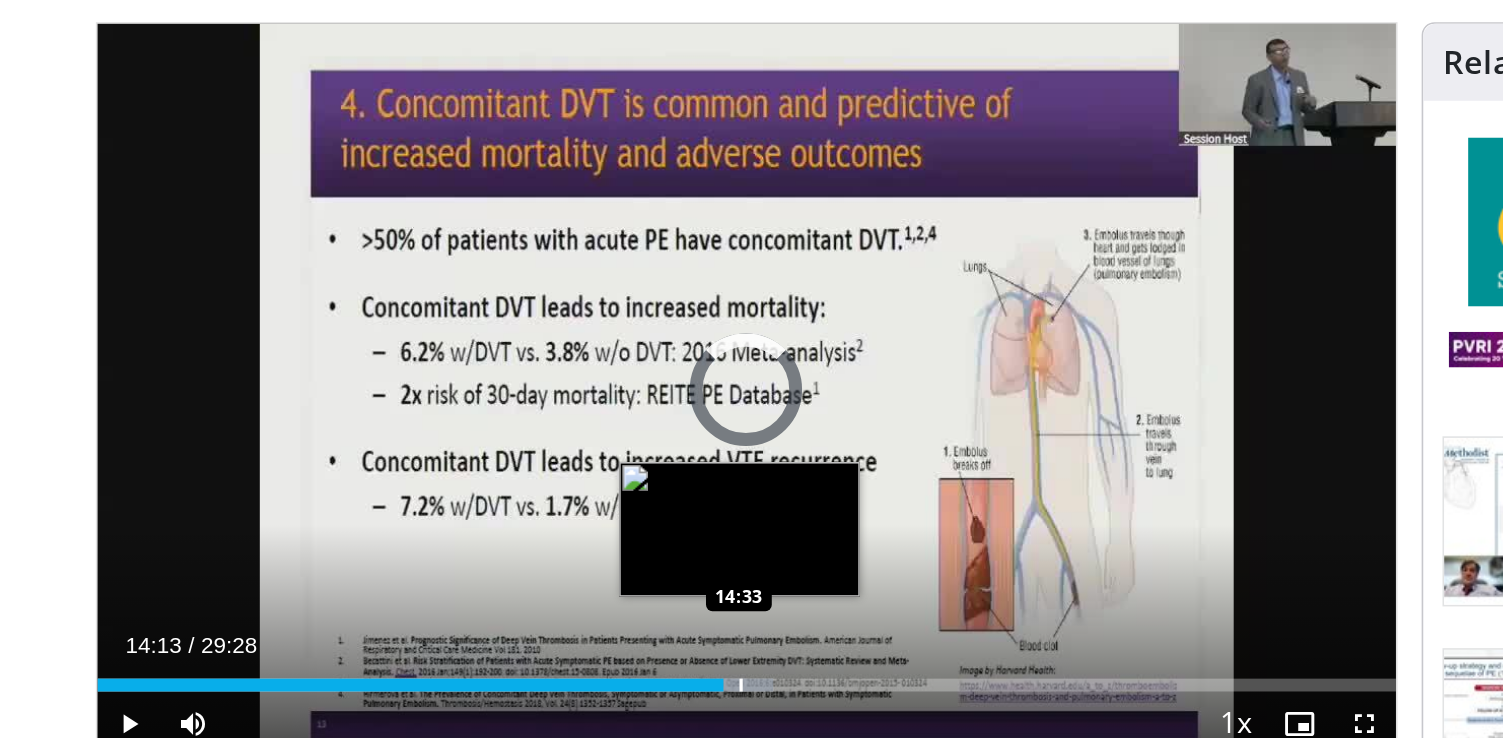 click at bounding box center [534, 567] 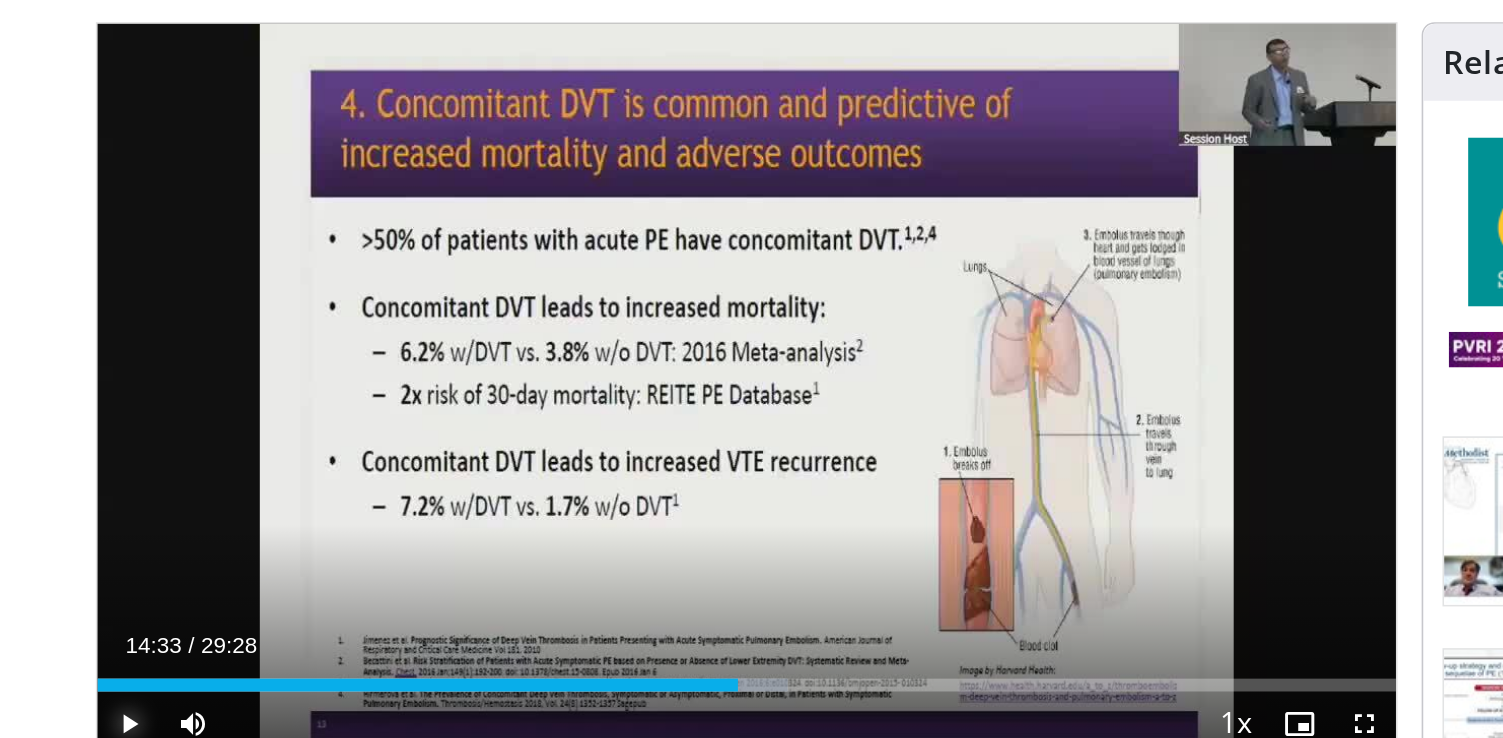 click at bounding box center [153, 591] 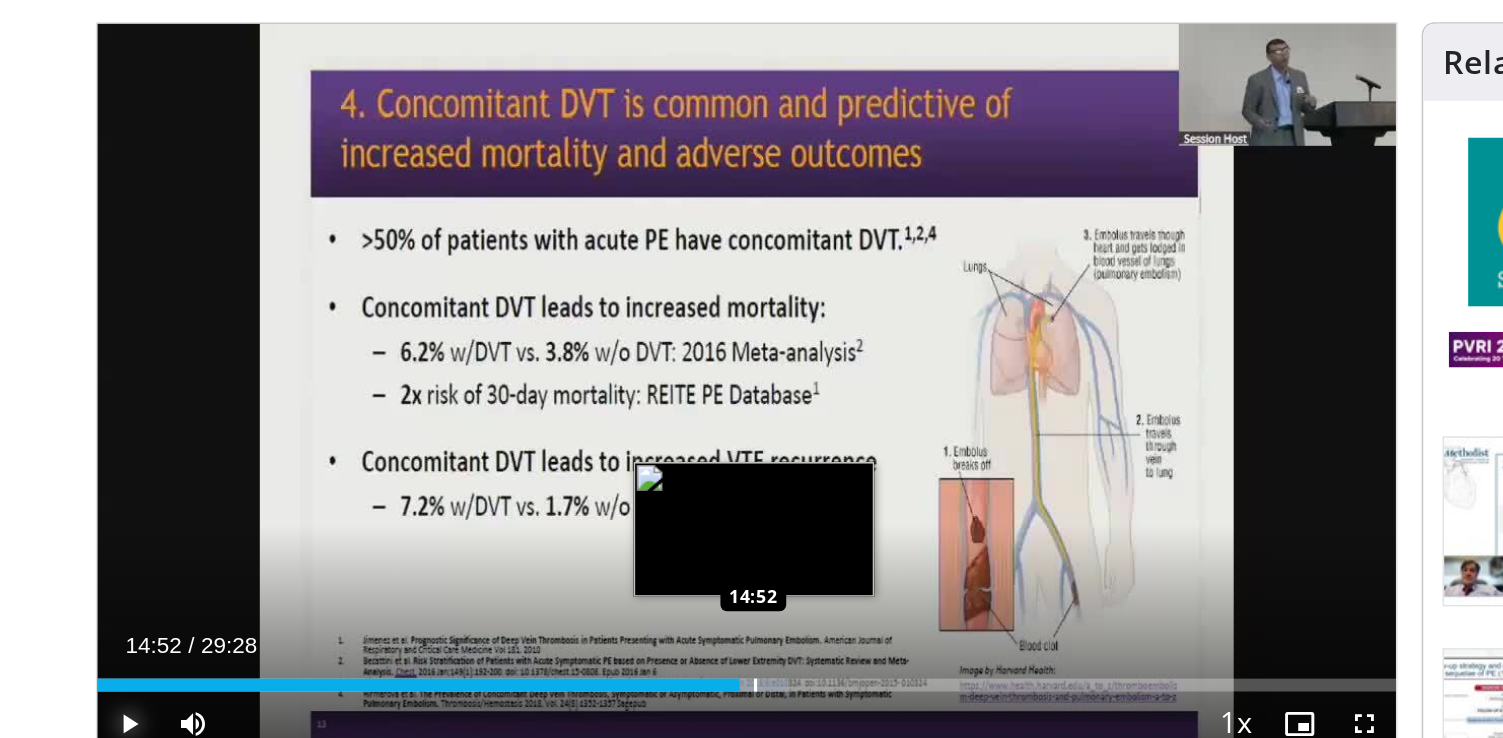 click at bounding box center [543, 567] 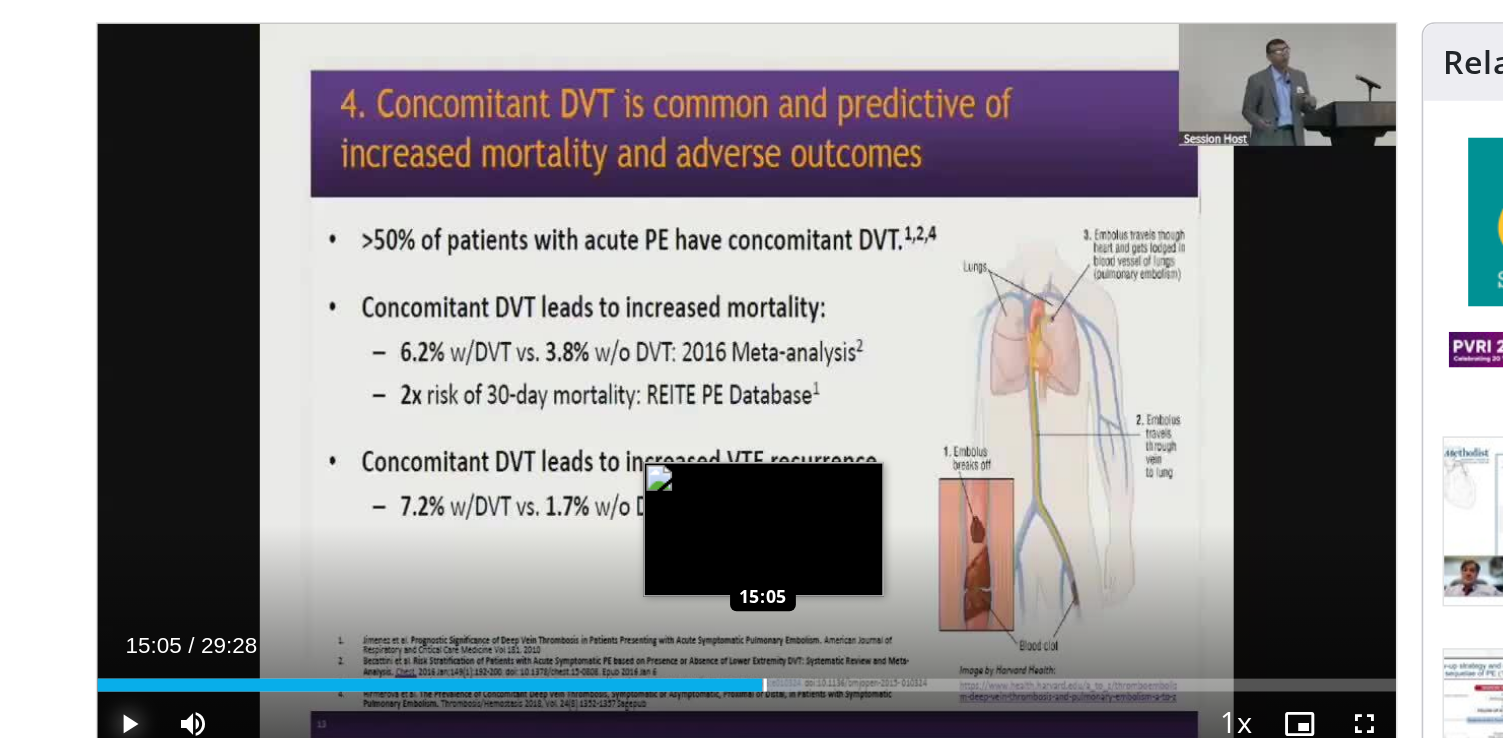 click at bounding box center [549, 567] 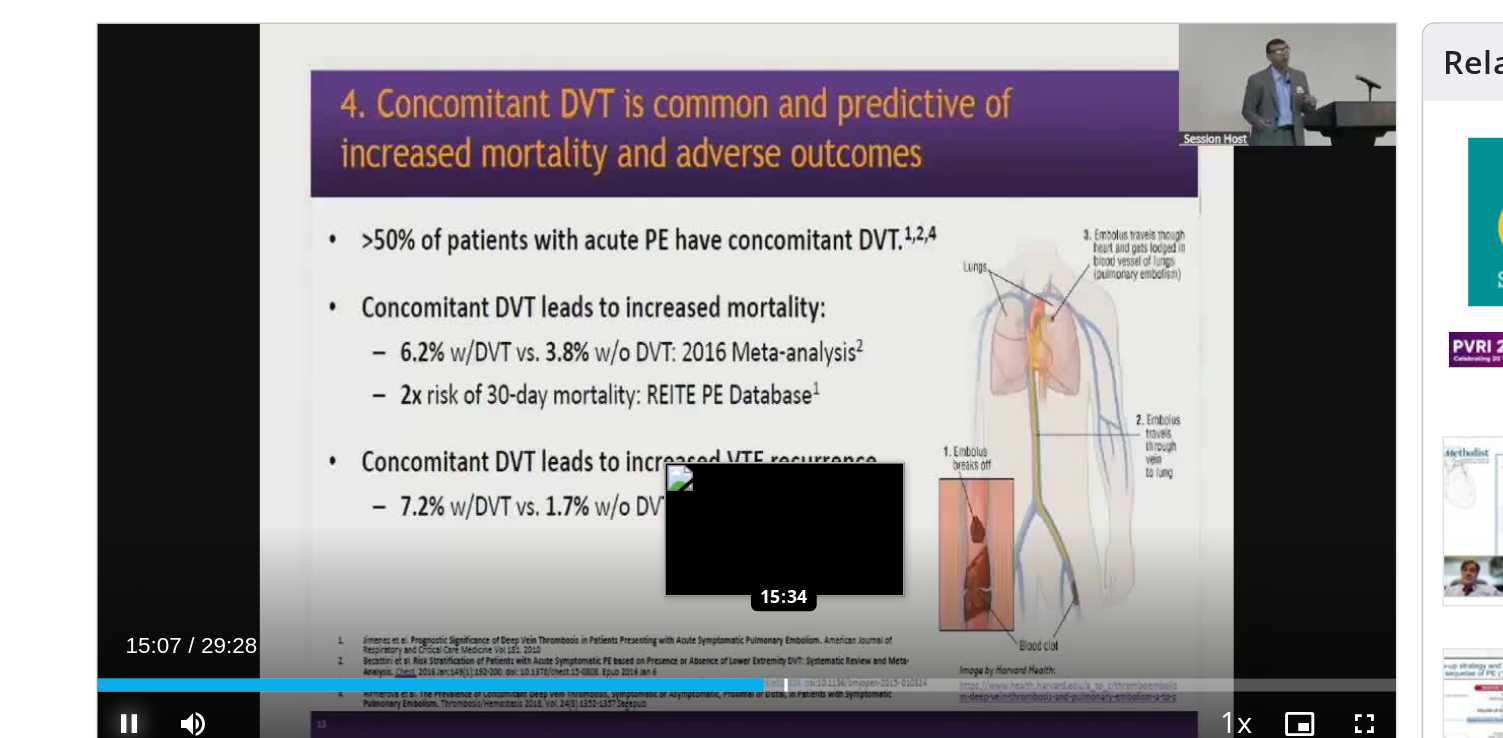 click at bounding box center (562, 567) 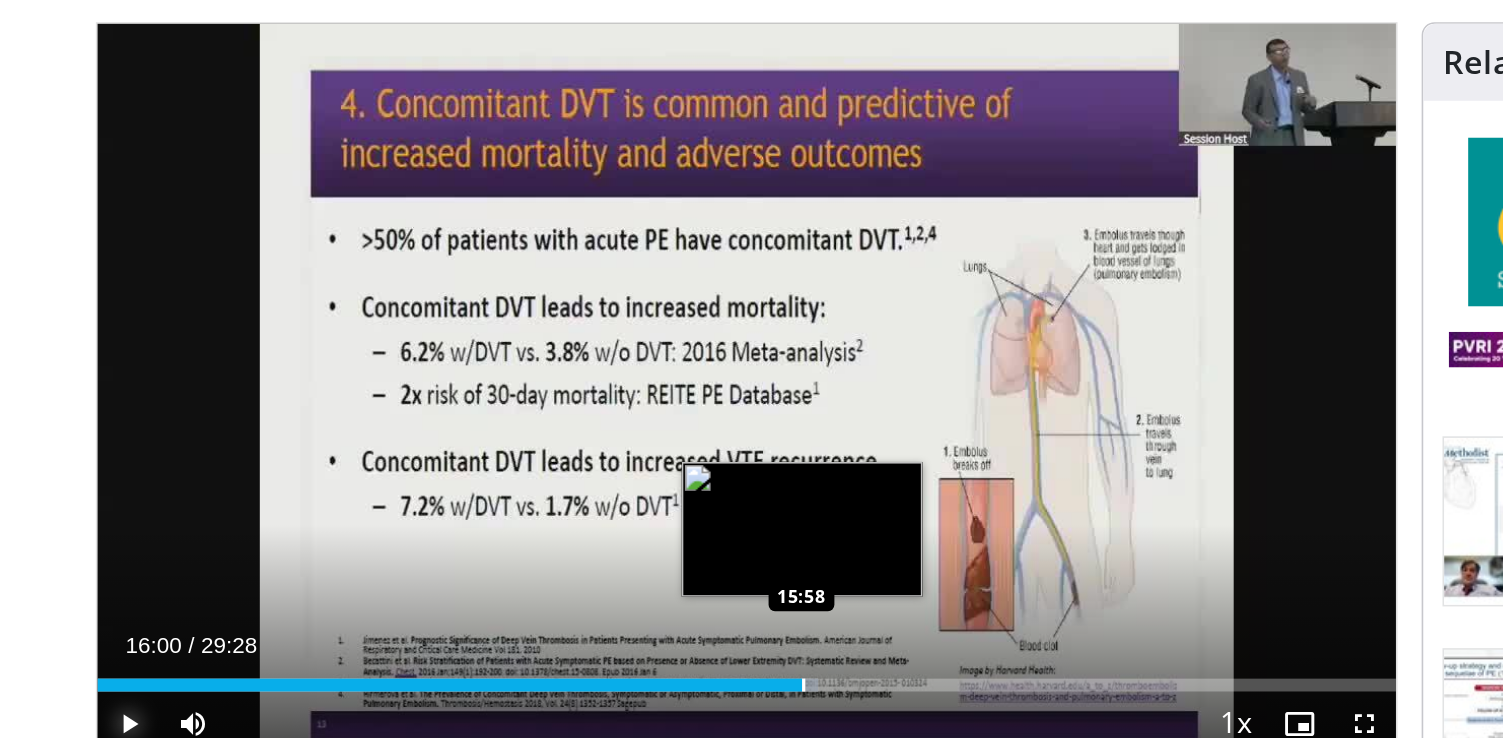 click at bounding box center [573, 567] 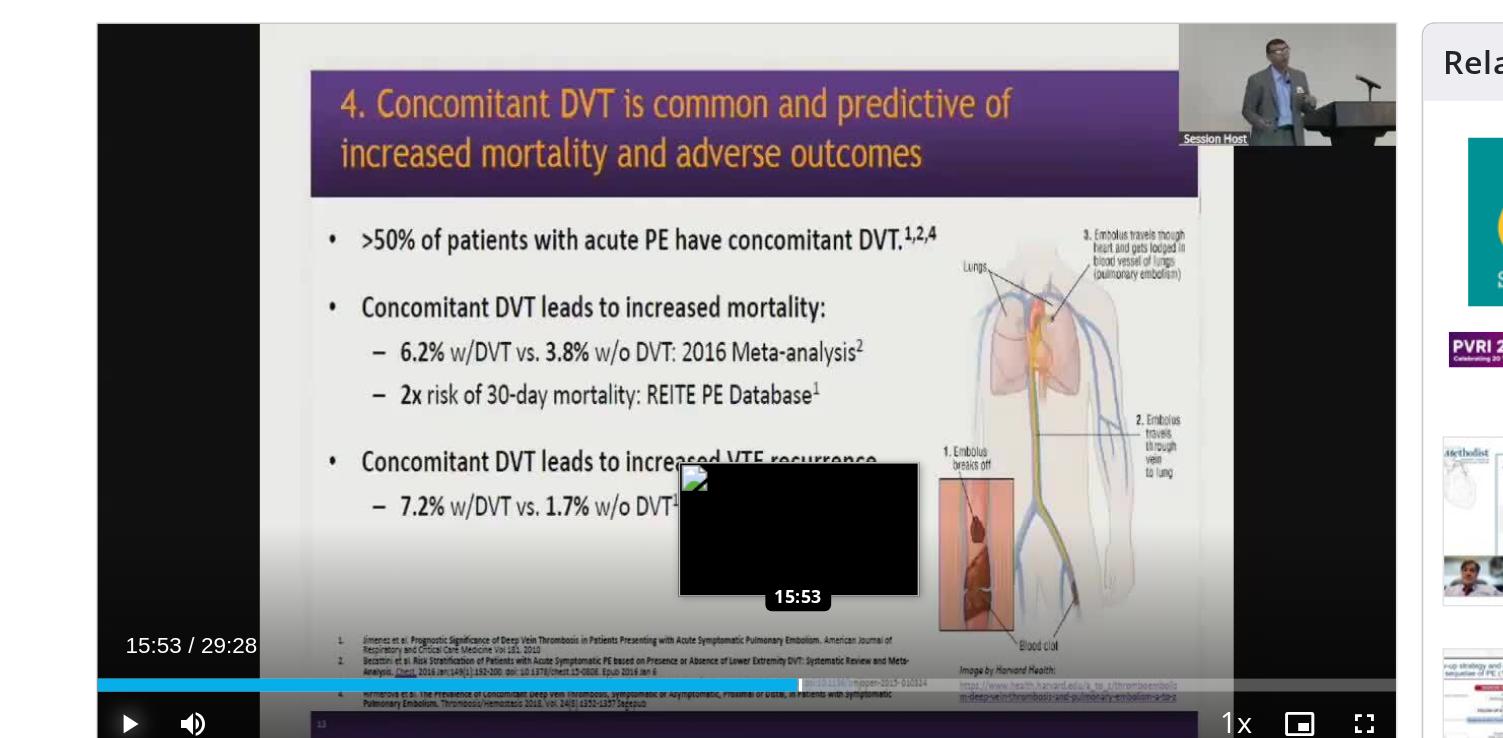 click at bounding box center [571, 567] 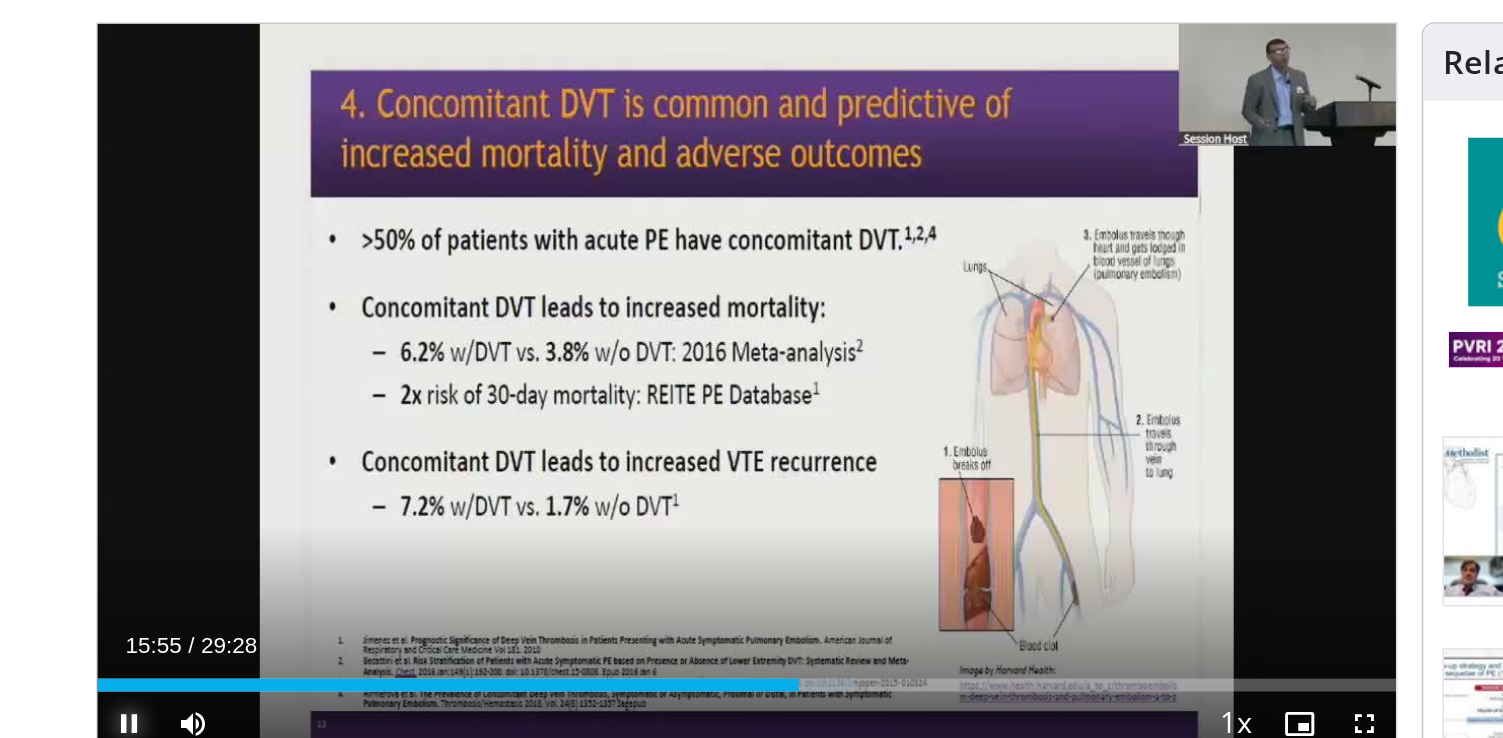 click at bounding box center (153, 591) 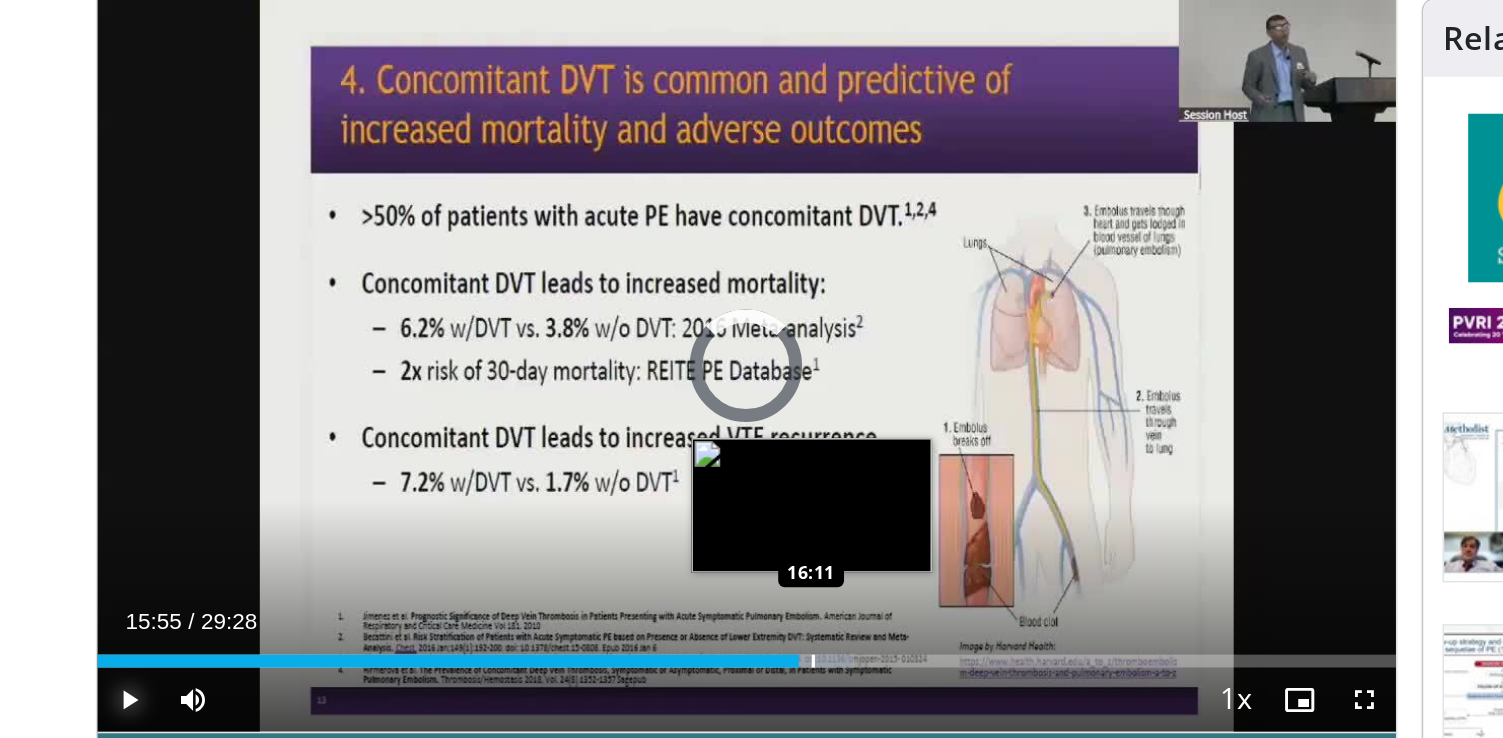 click at bounding box center (579, 567) 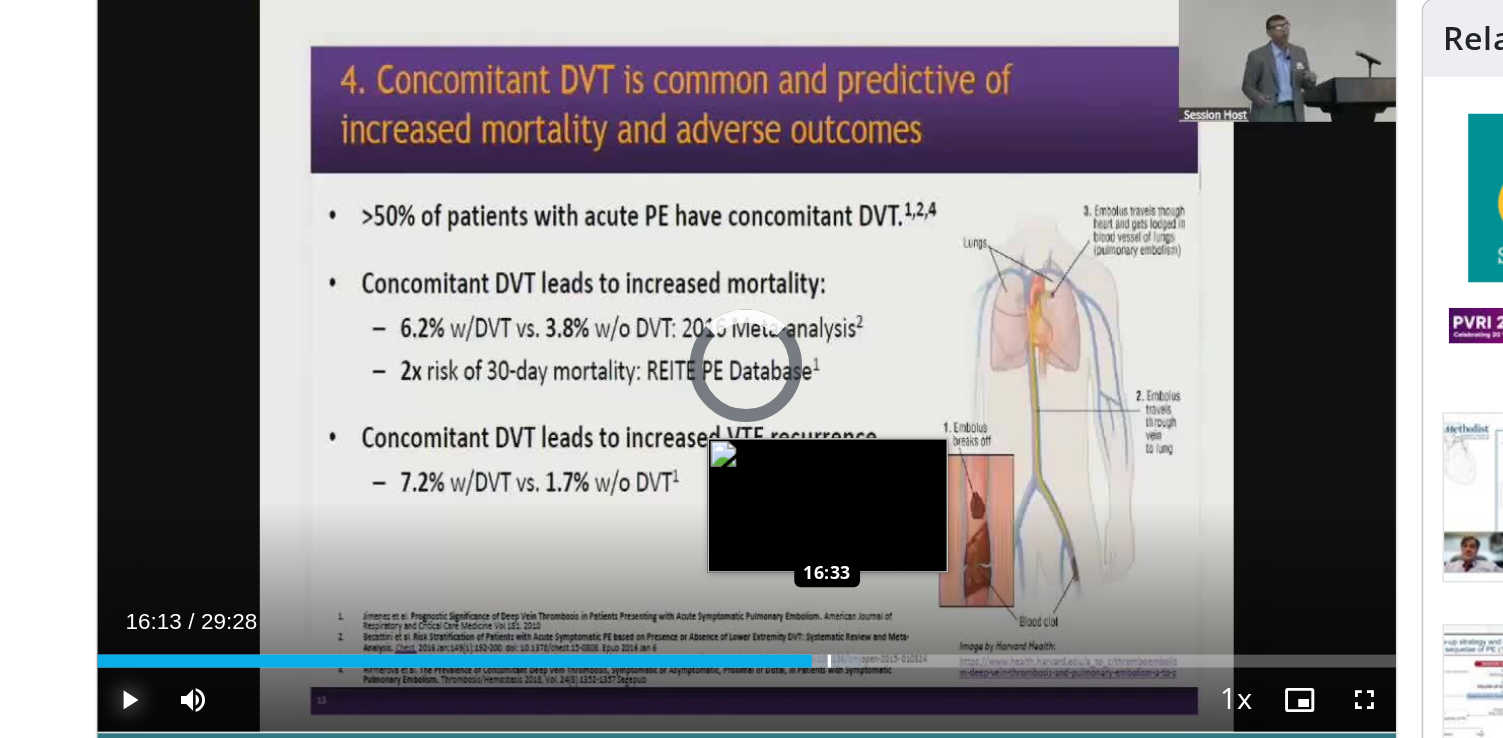 click at bounding box center [589, 567] 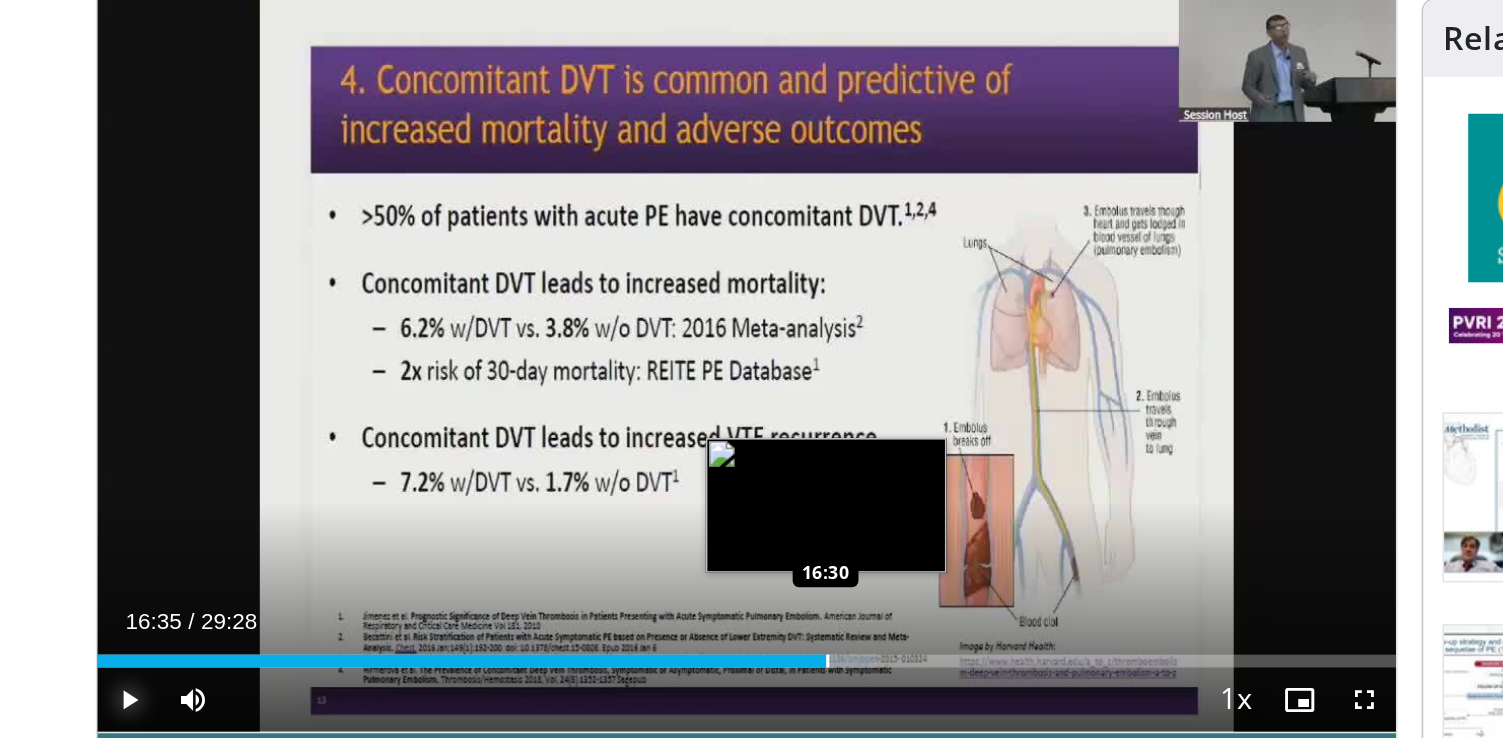 click at bounding box center [588, 567] 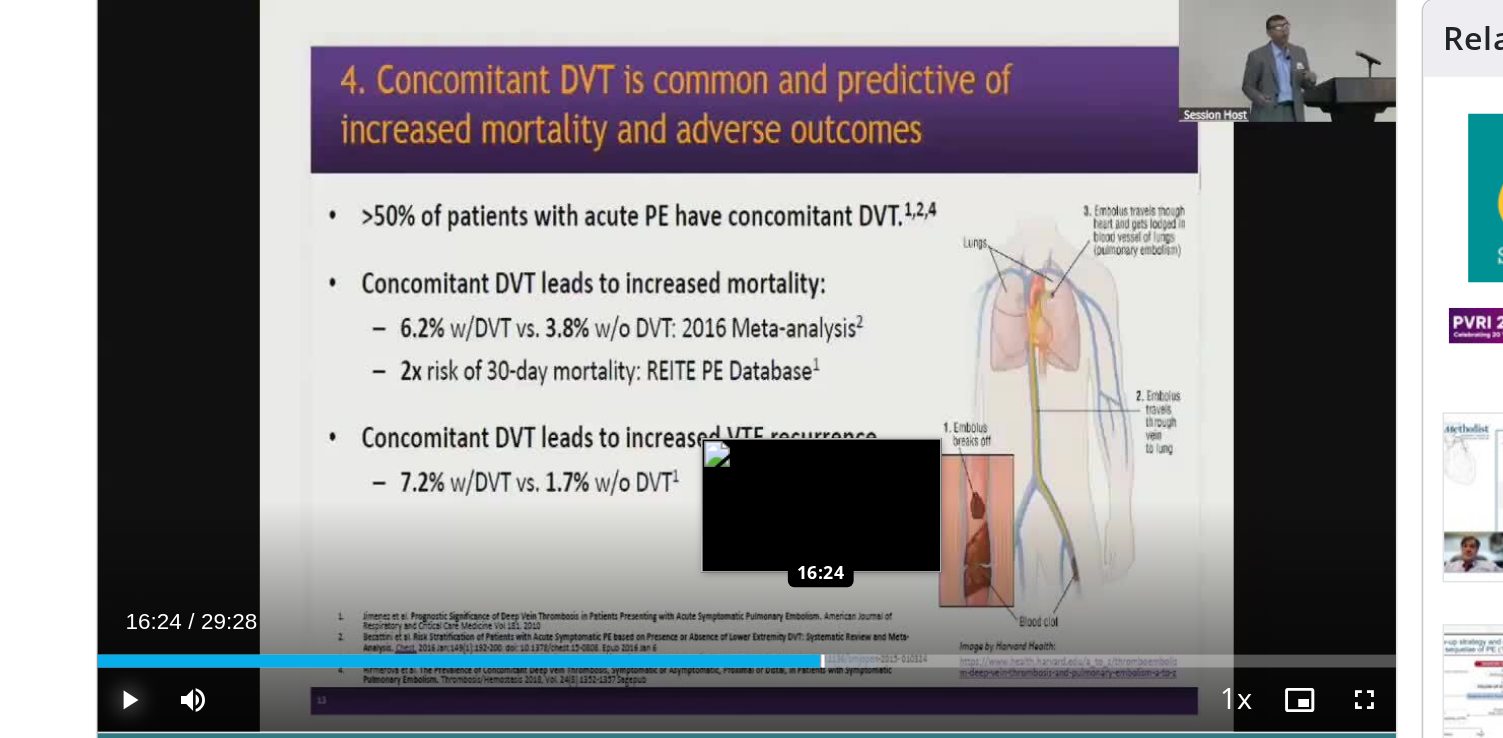 click at bounding box center (585, 567) 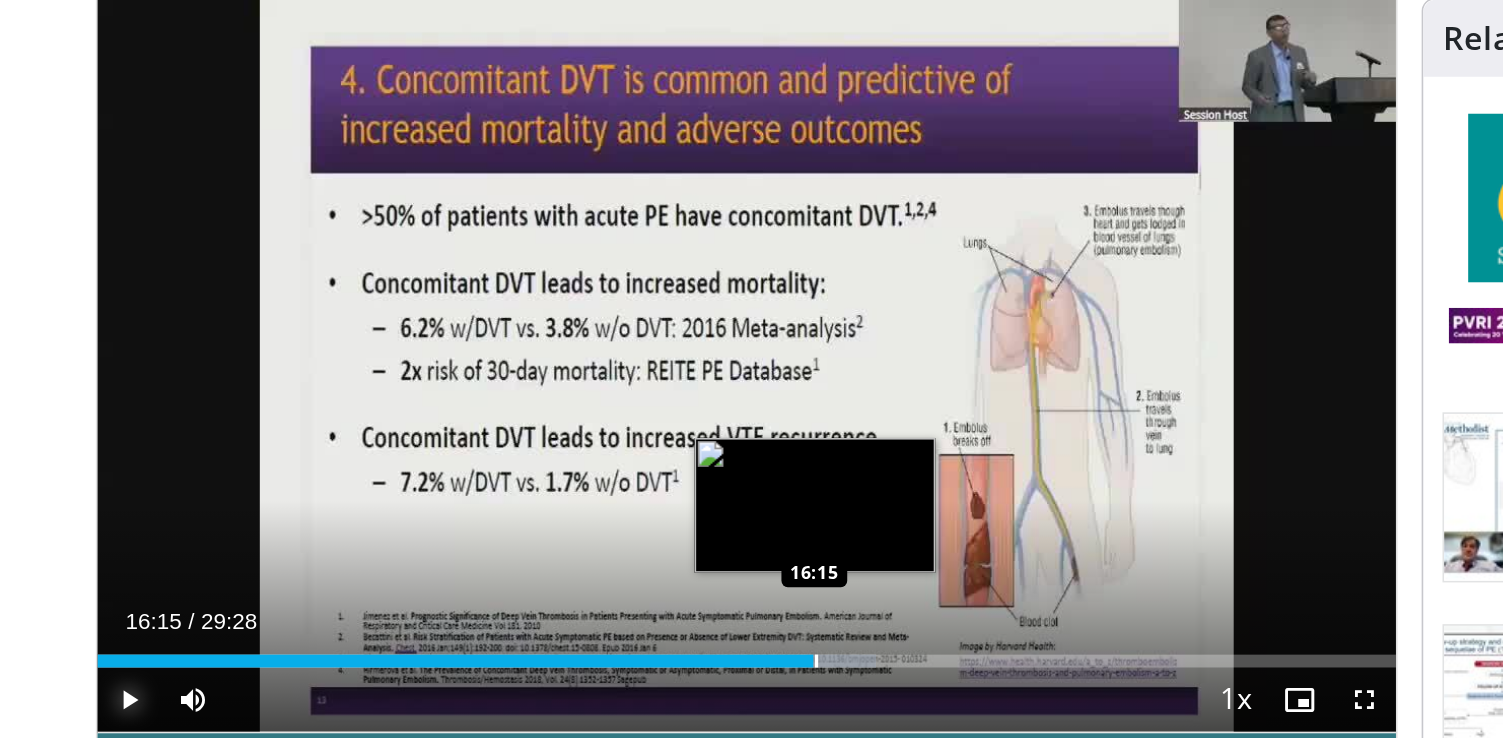 click at bounding box center (581, 567) 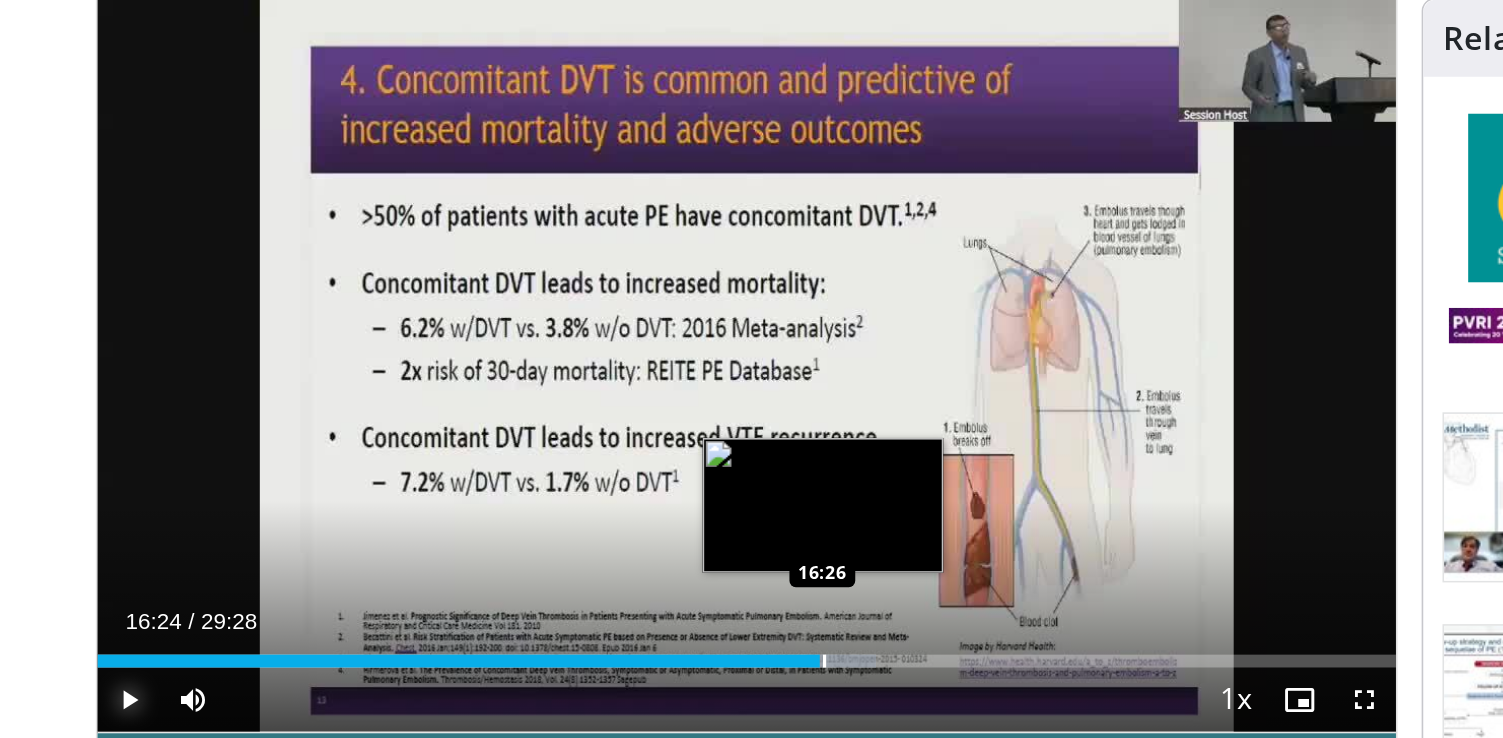 click on "Loaded :  59.95% 16:24 16:26" at bounding box center (538, 567) 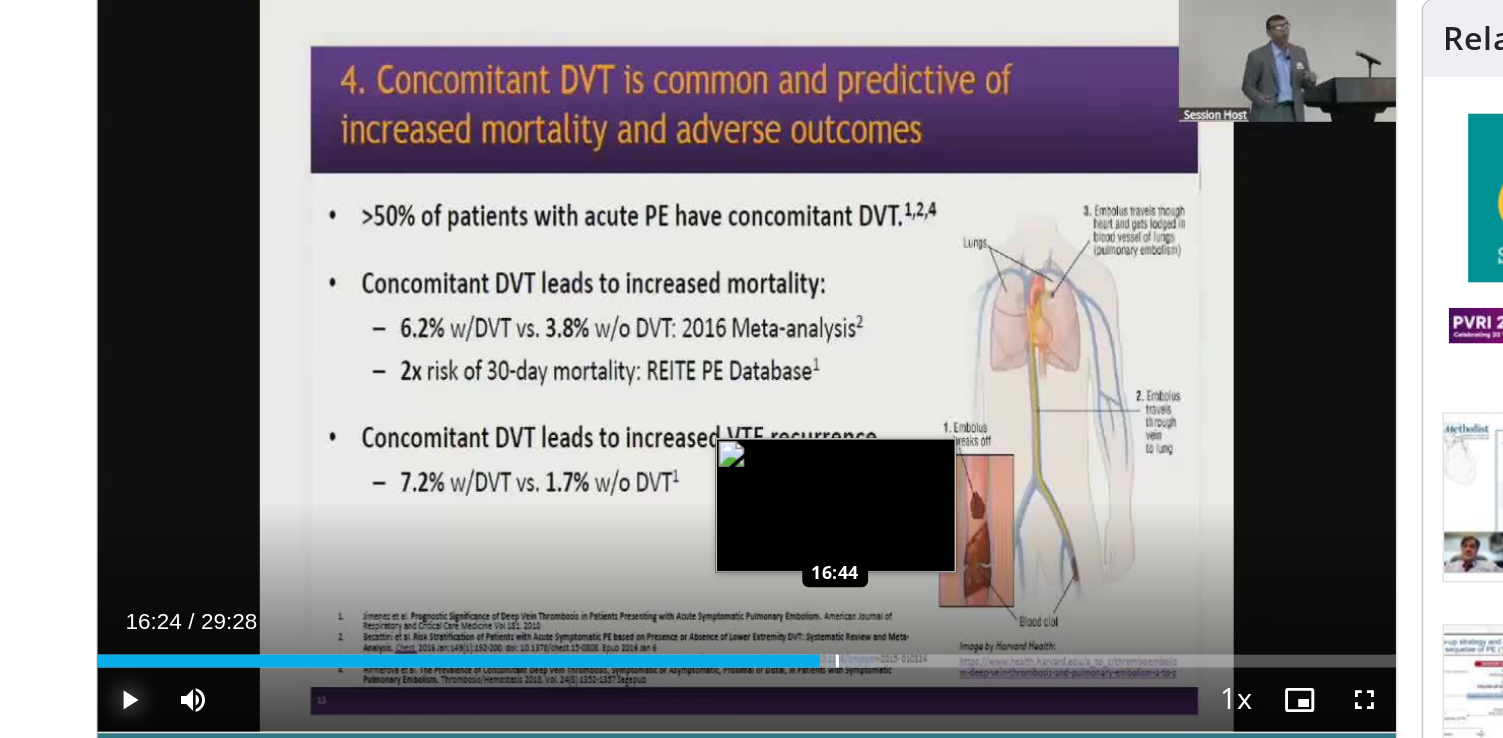 click at bounding box center [594, 567] 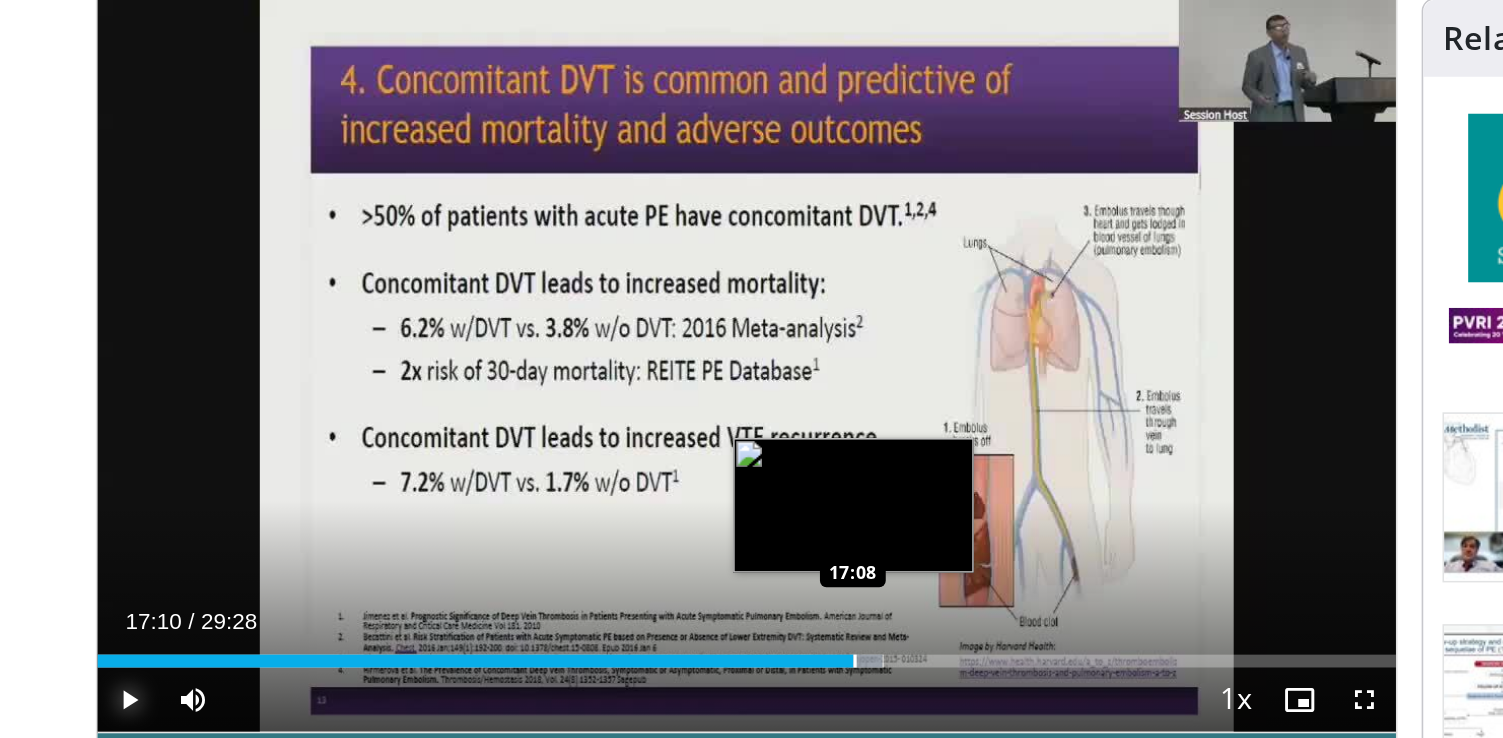 click at bounding box center [605, 567] 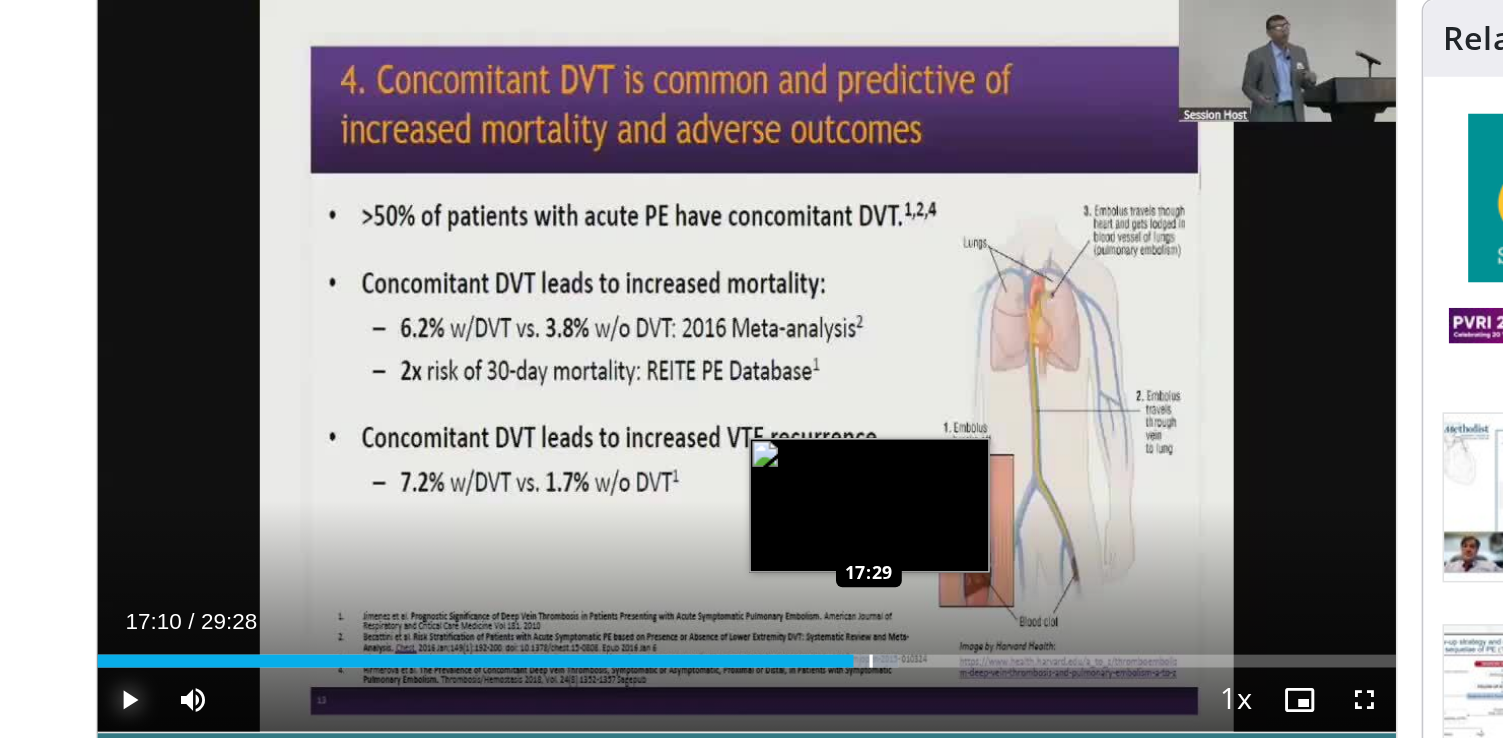 click at bounding box center (615, 567) 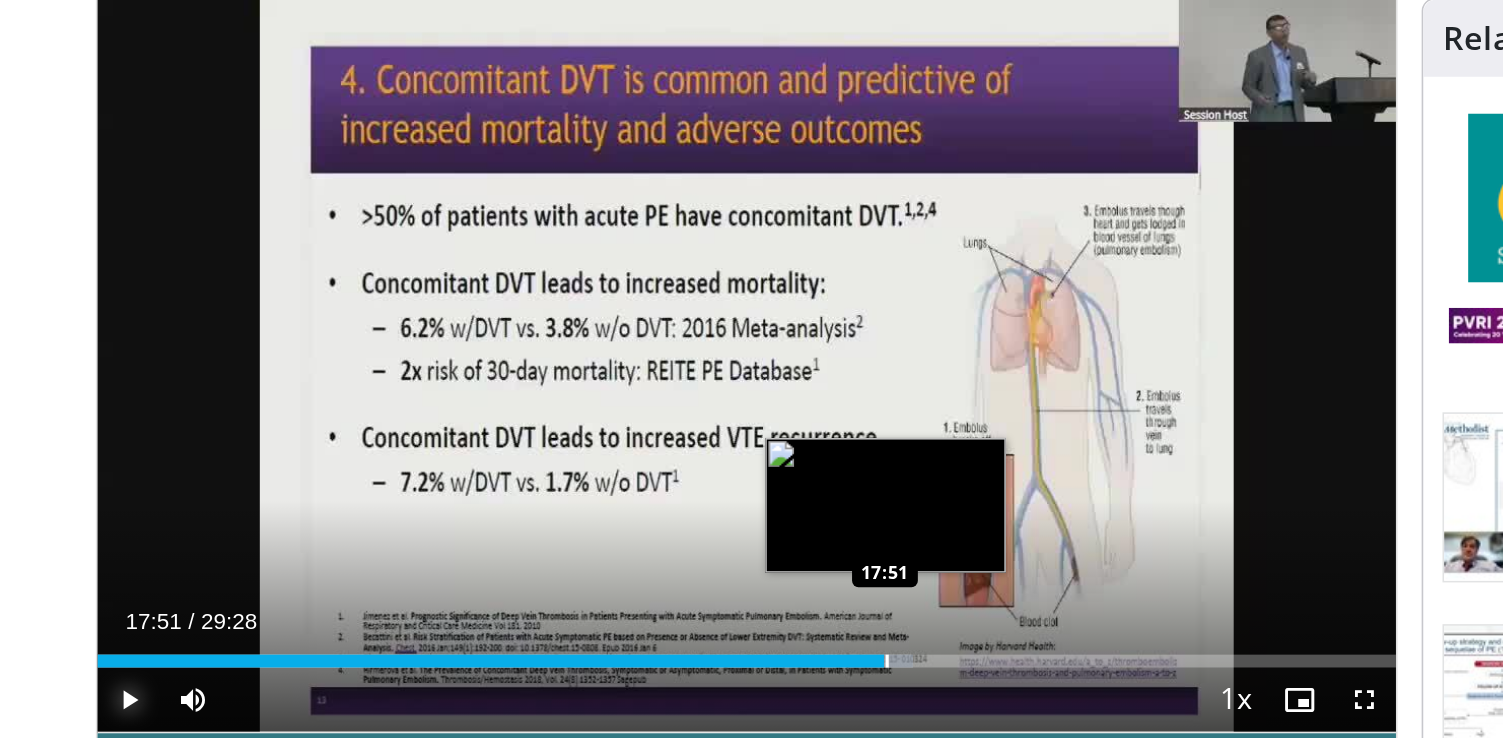 click at bounding box center (625, 567) 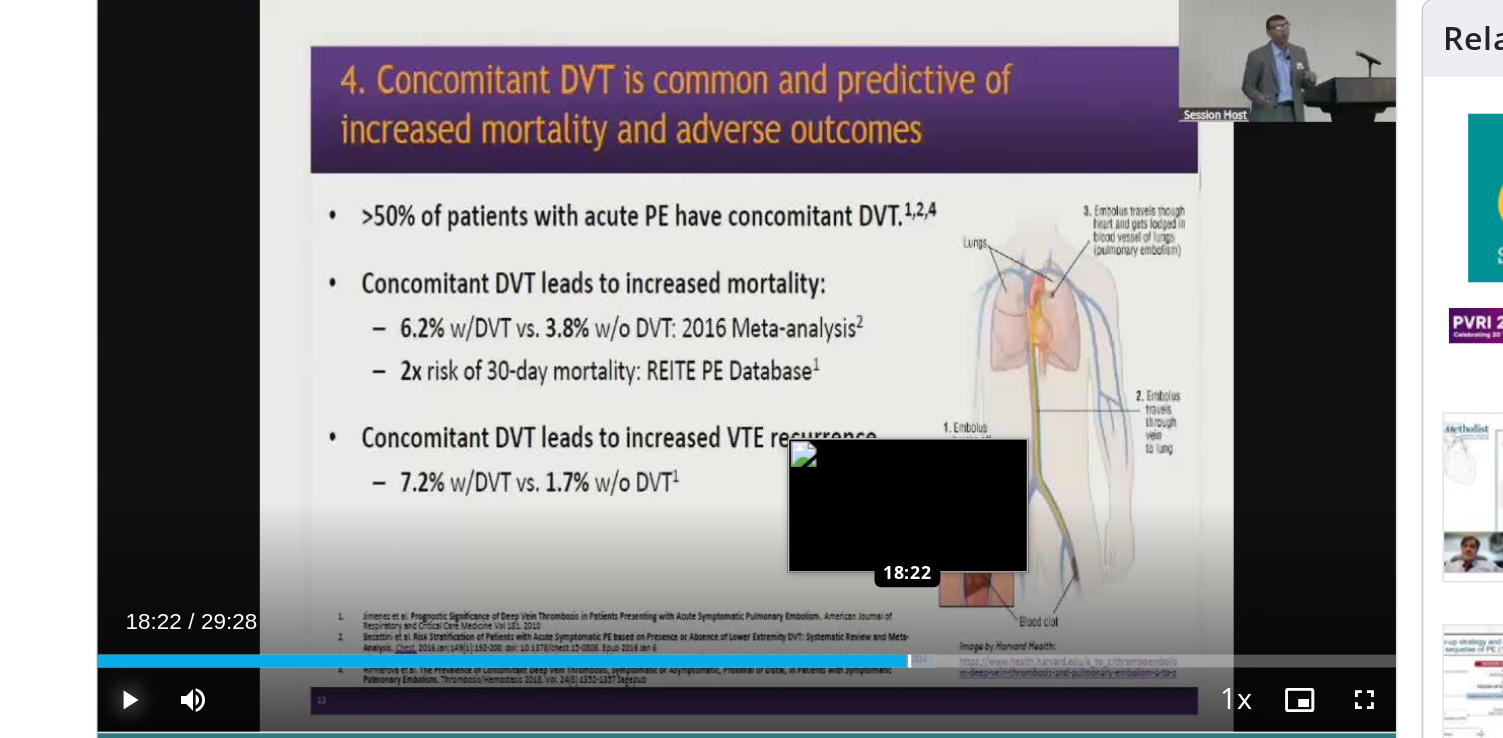 click at bounding box center [639, 567] 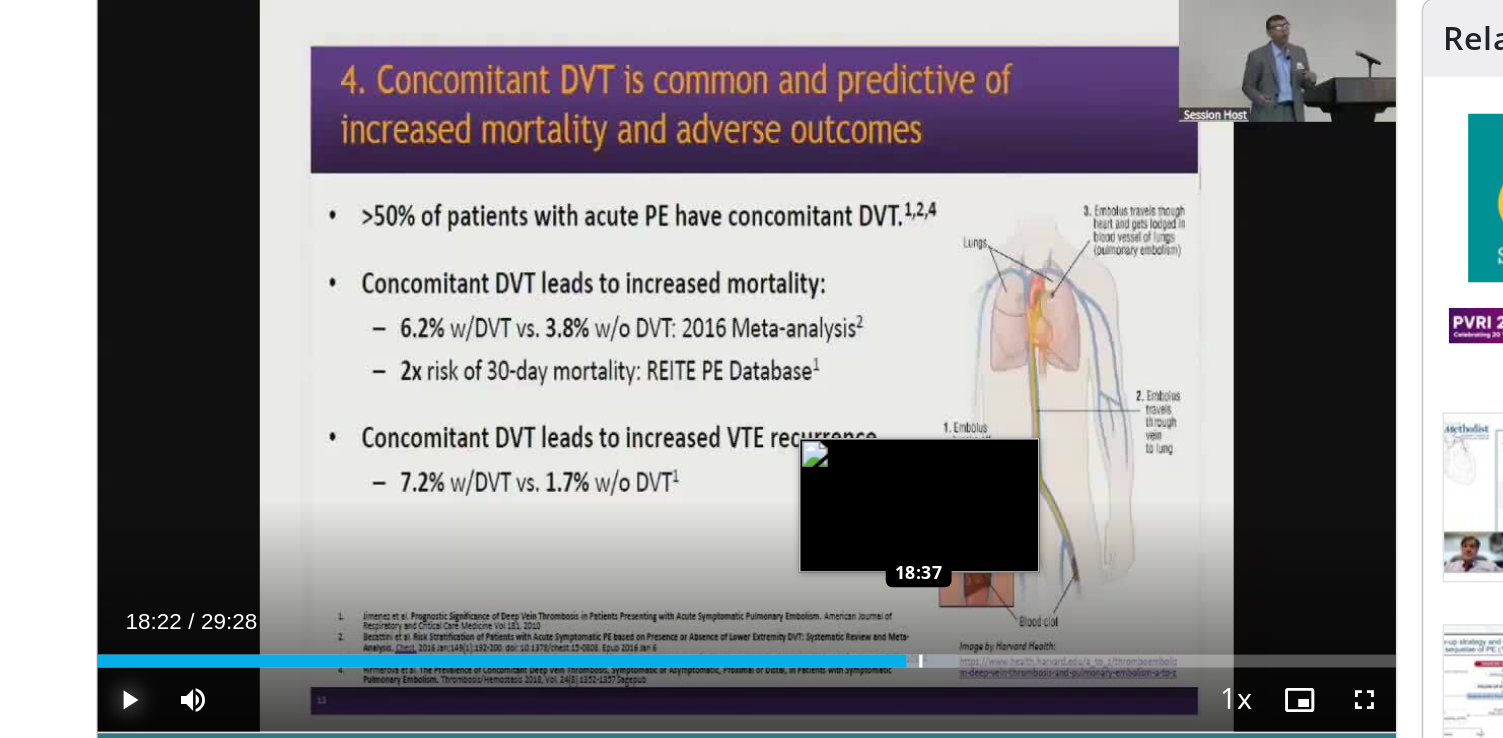 click at bounding box center (646, 567) 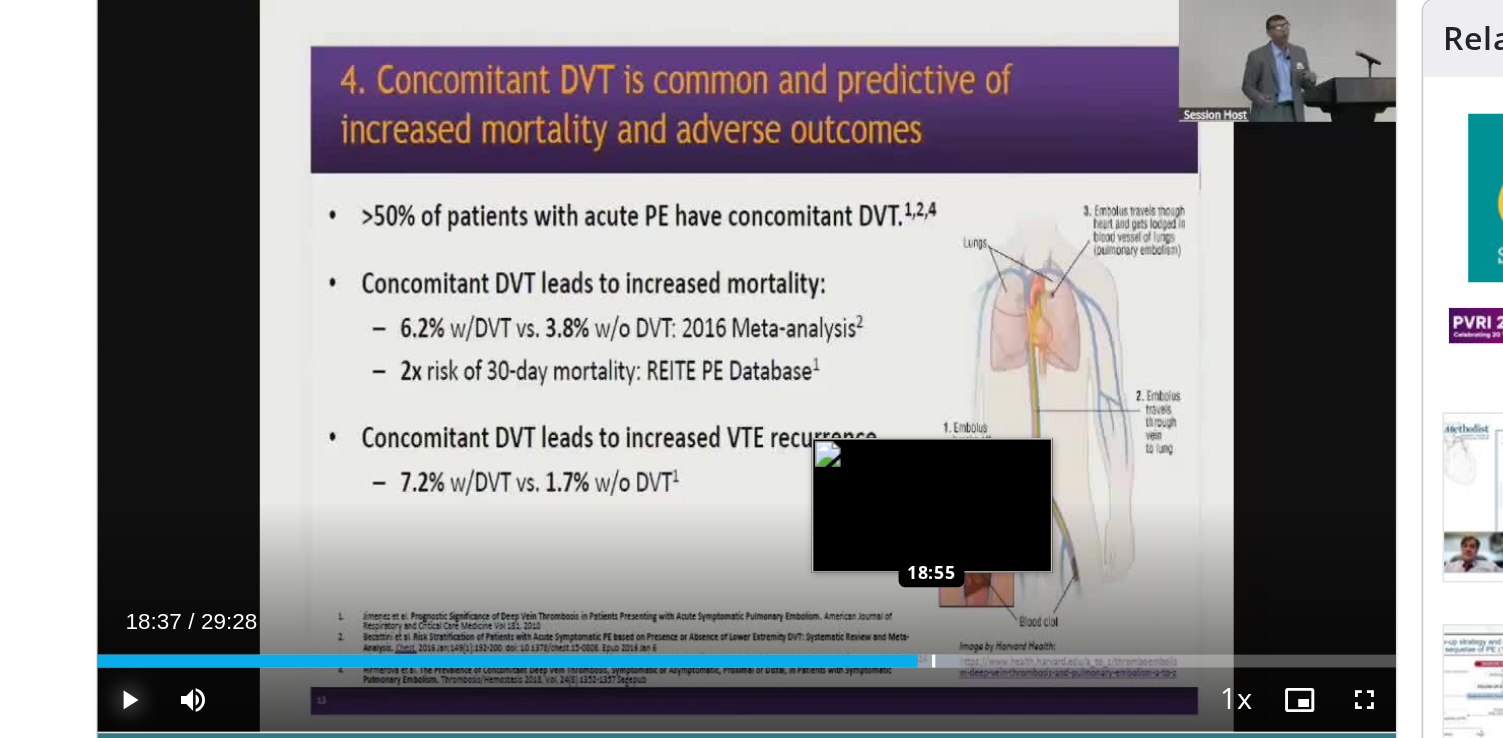 click at bounding box center (654, 567) 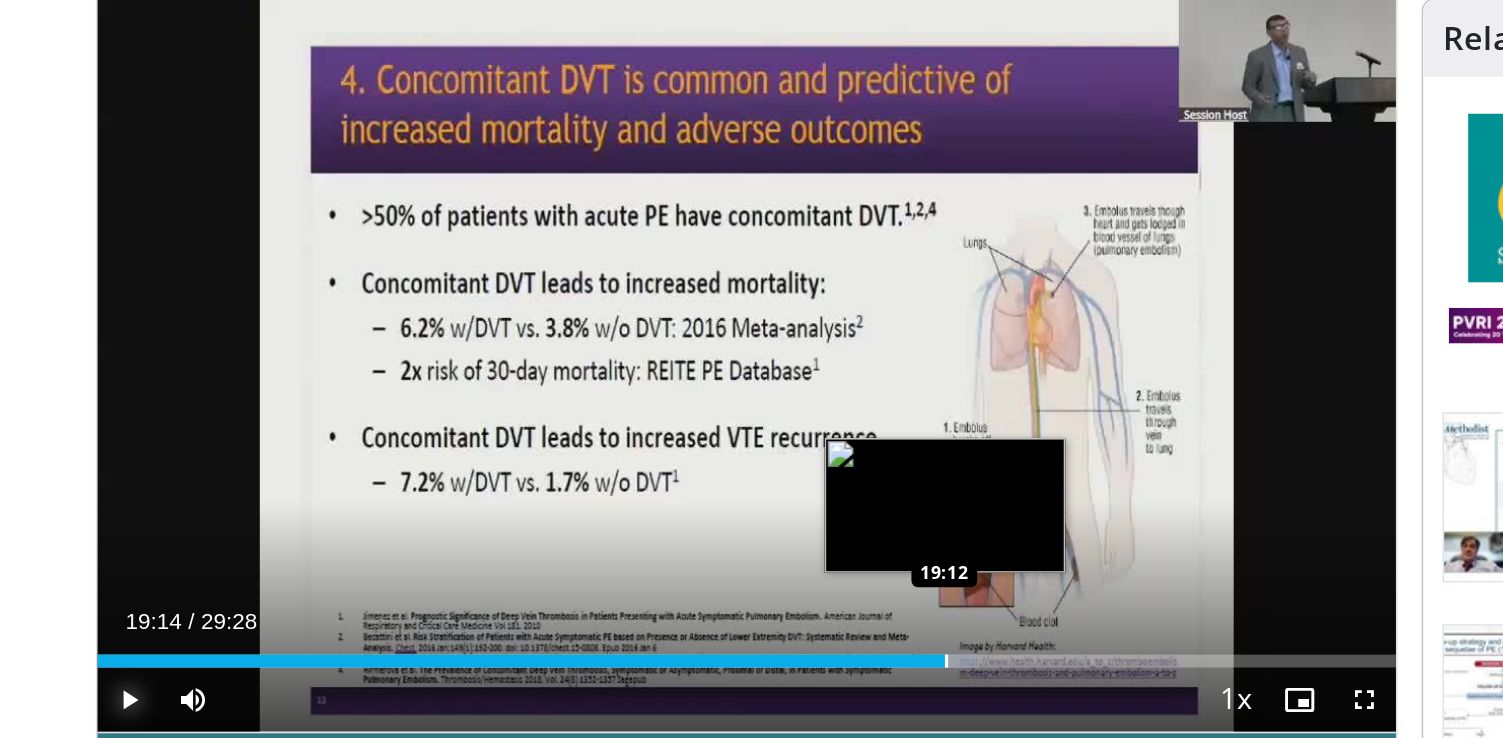 click at bounding box center (662, 567) 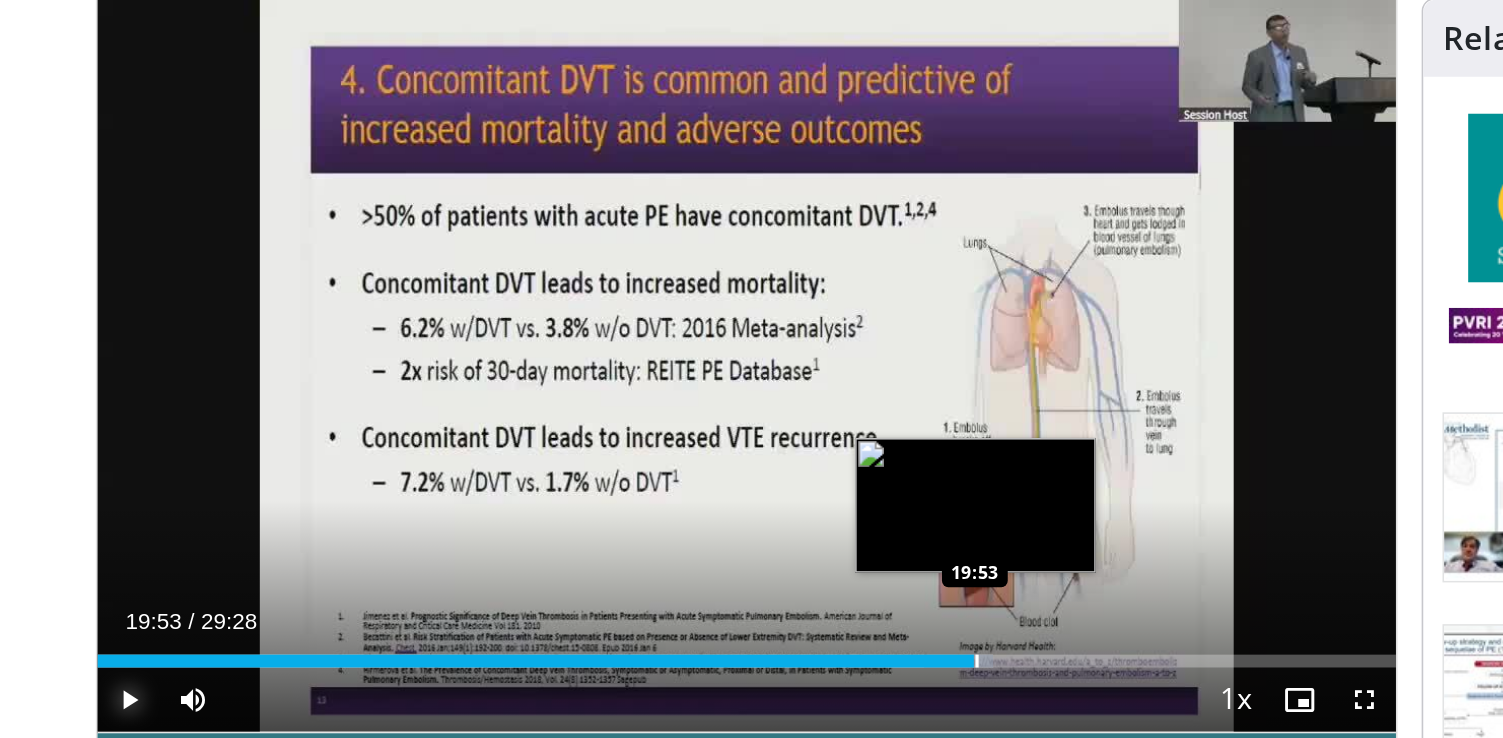 click at bounding box center (681, 567) 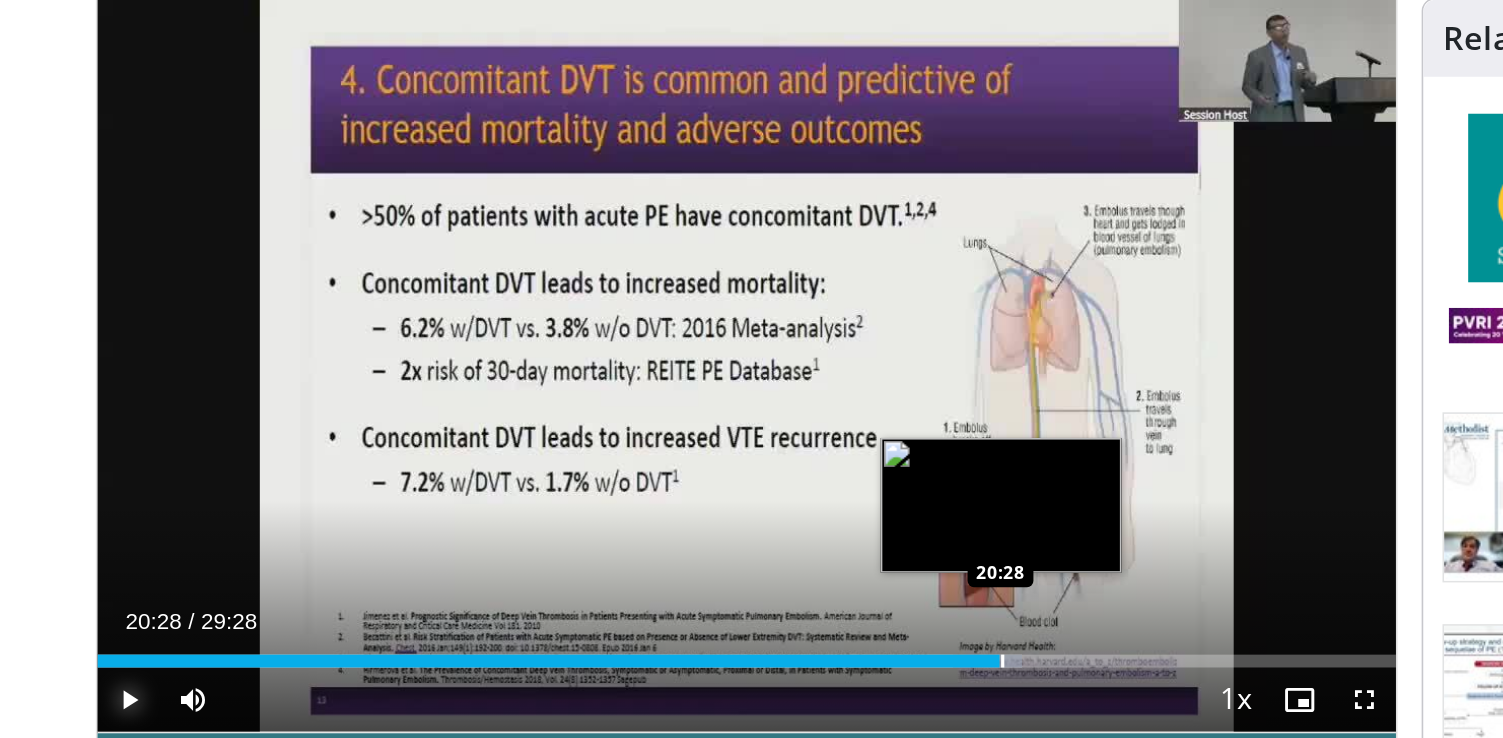 click at bounding box center [697, 567] 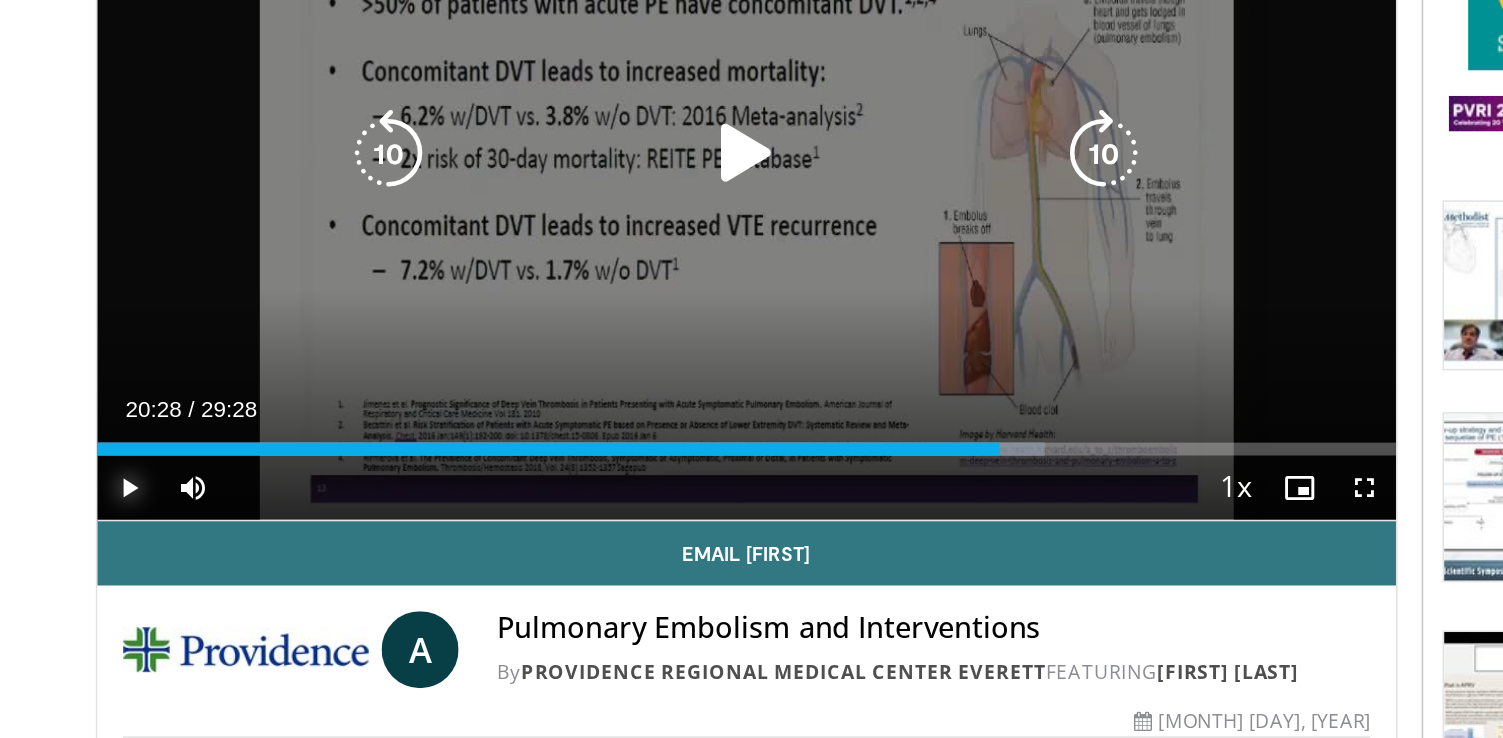 scroll, scrollTop: 8, scrollLeft: 0, axis: vertical 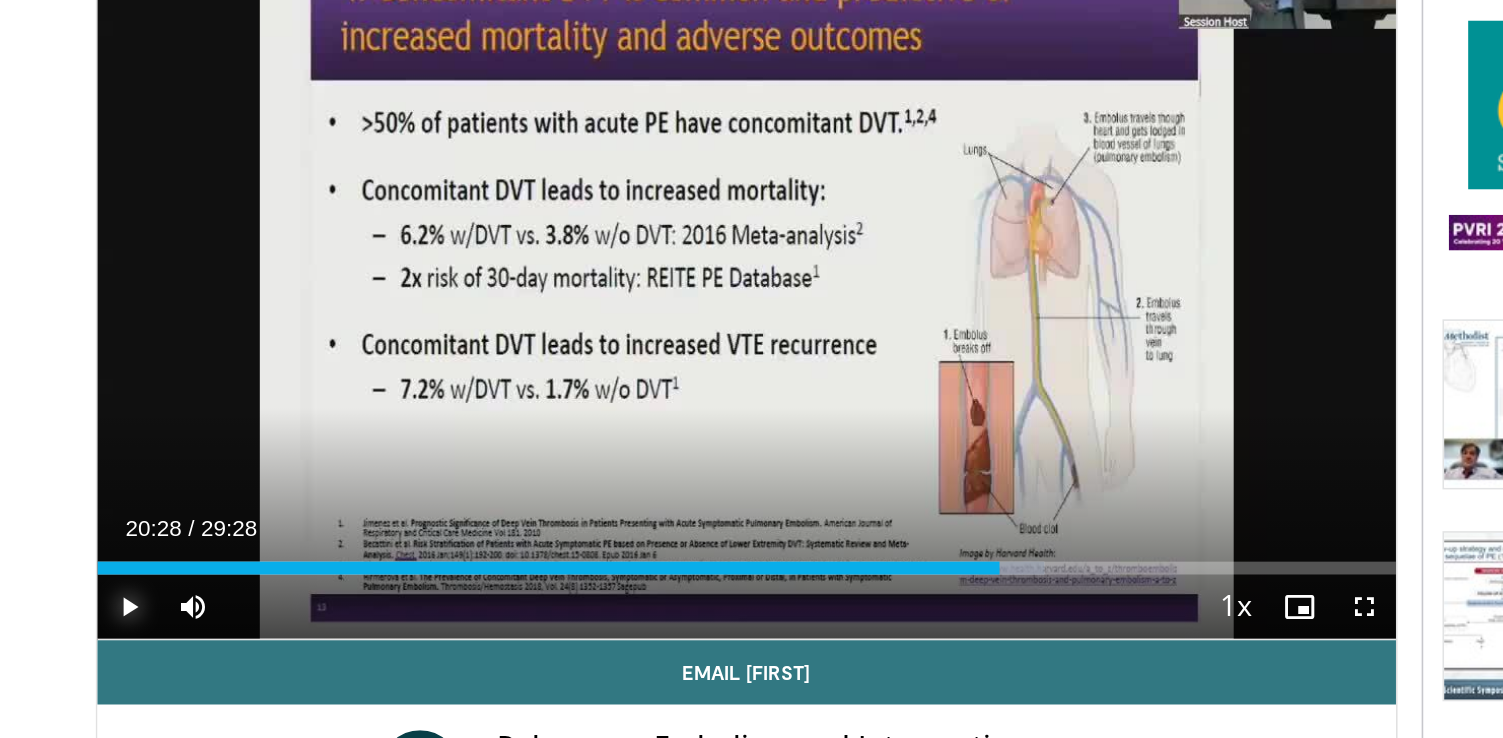 click at bounding box center [153, 583] 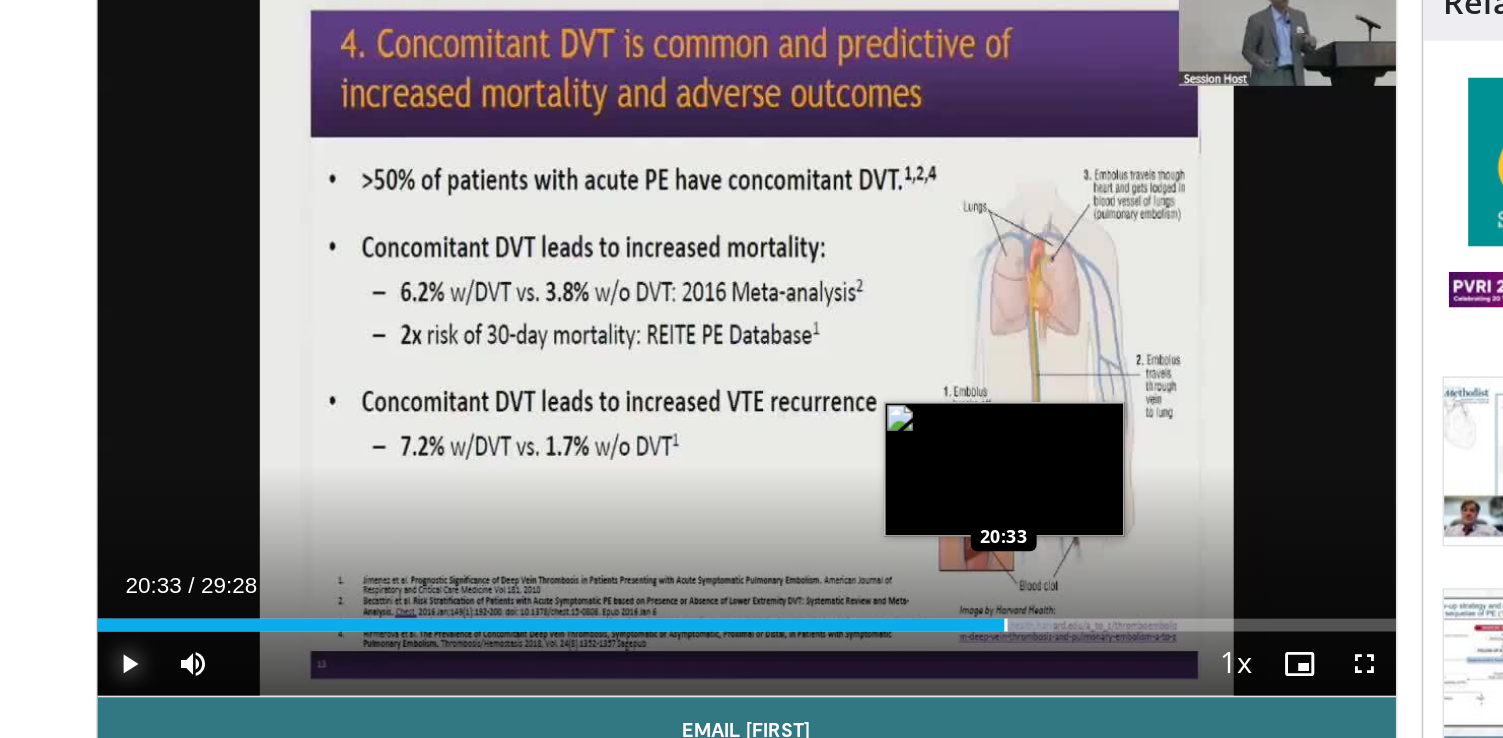 click at bounding box center [699, 559] 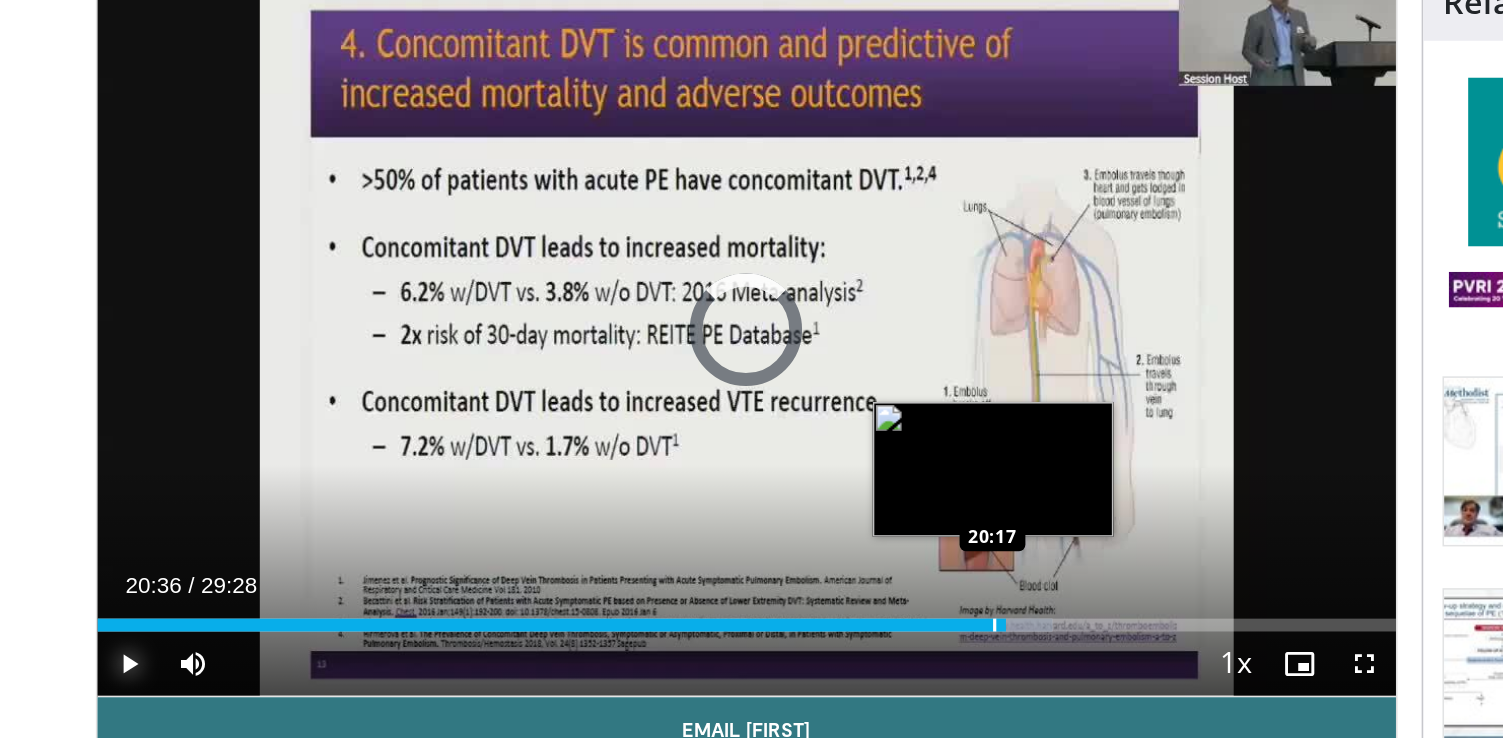 click at bounding box center (692, 559) 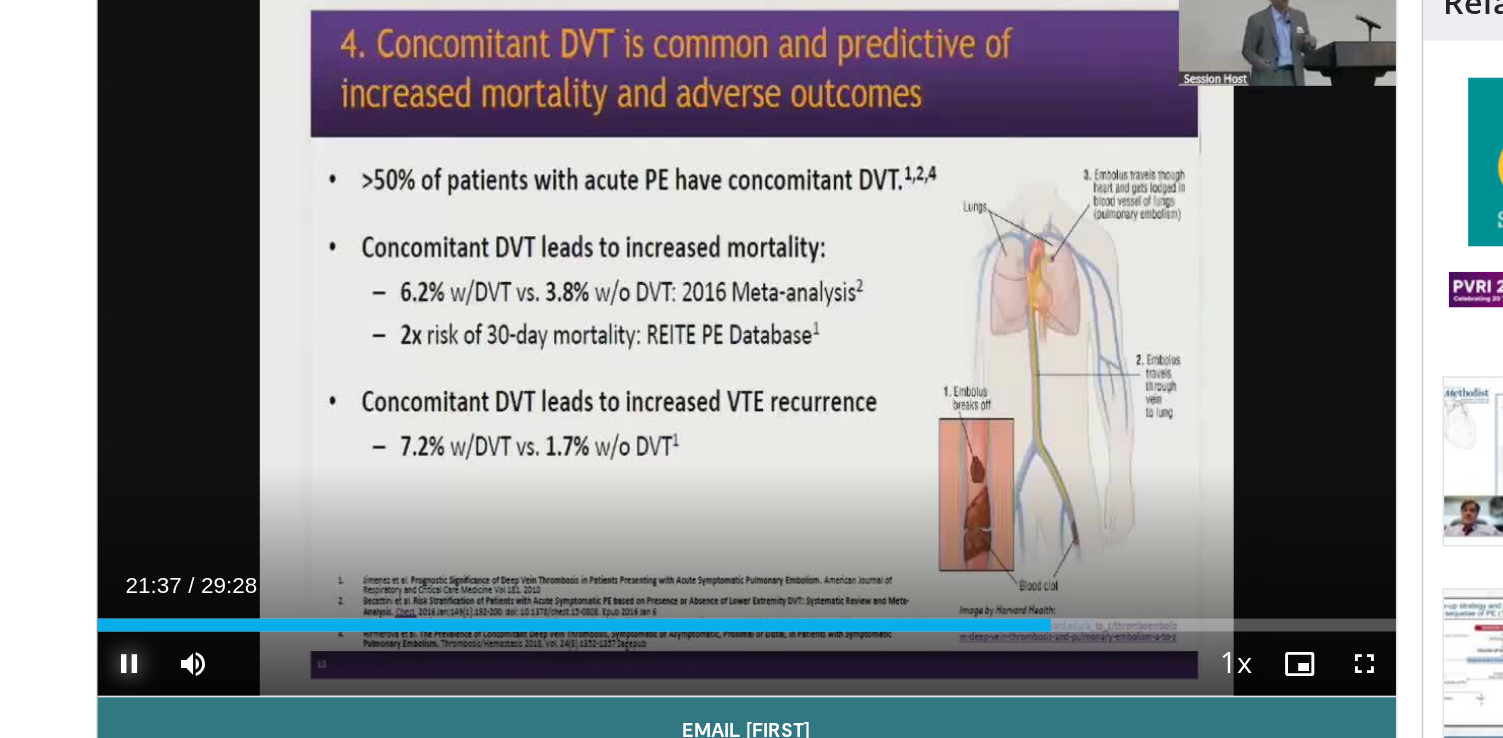 click at bounding box center (153, 583) 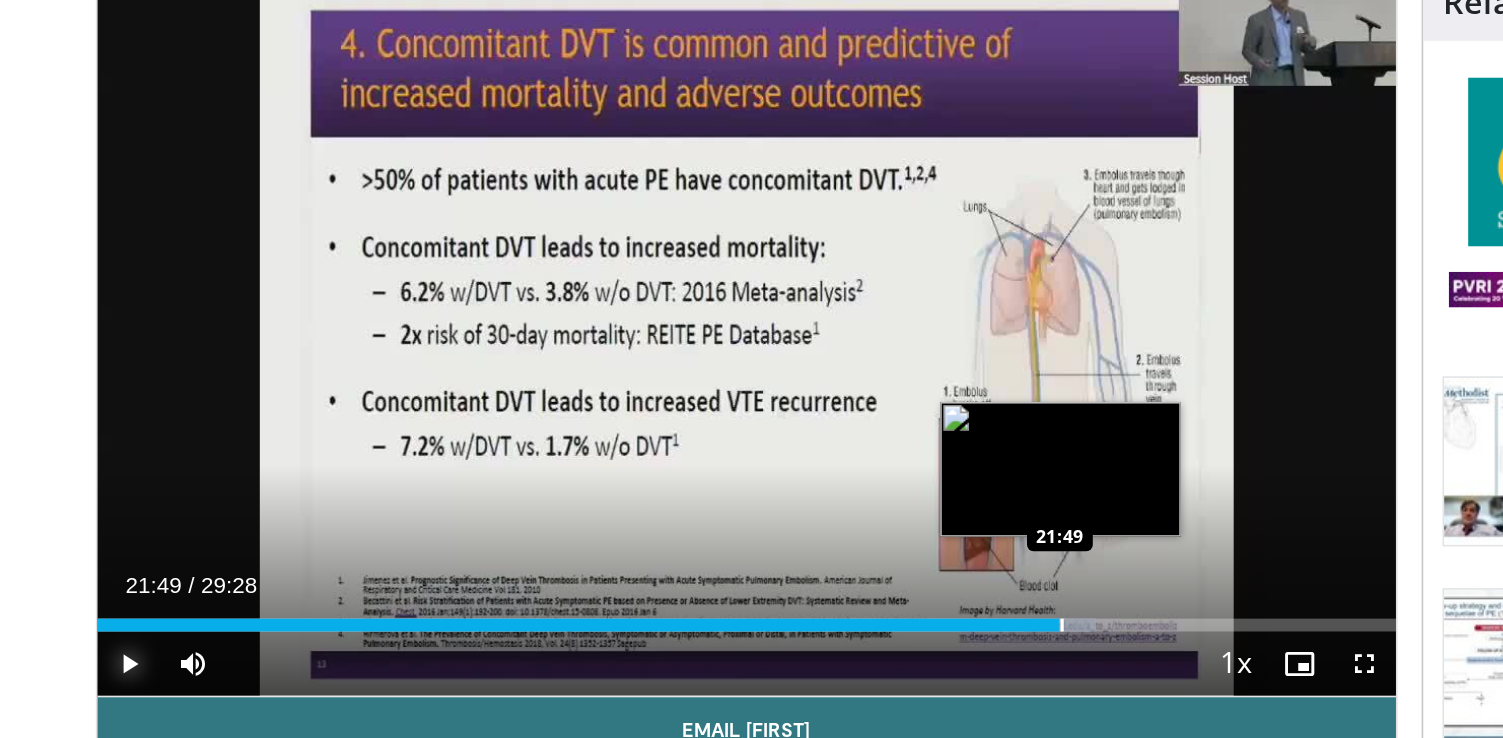 click at bounding box center (734, 559) 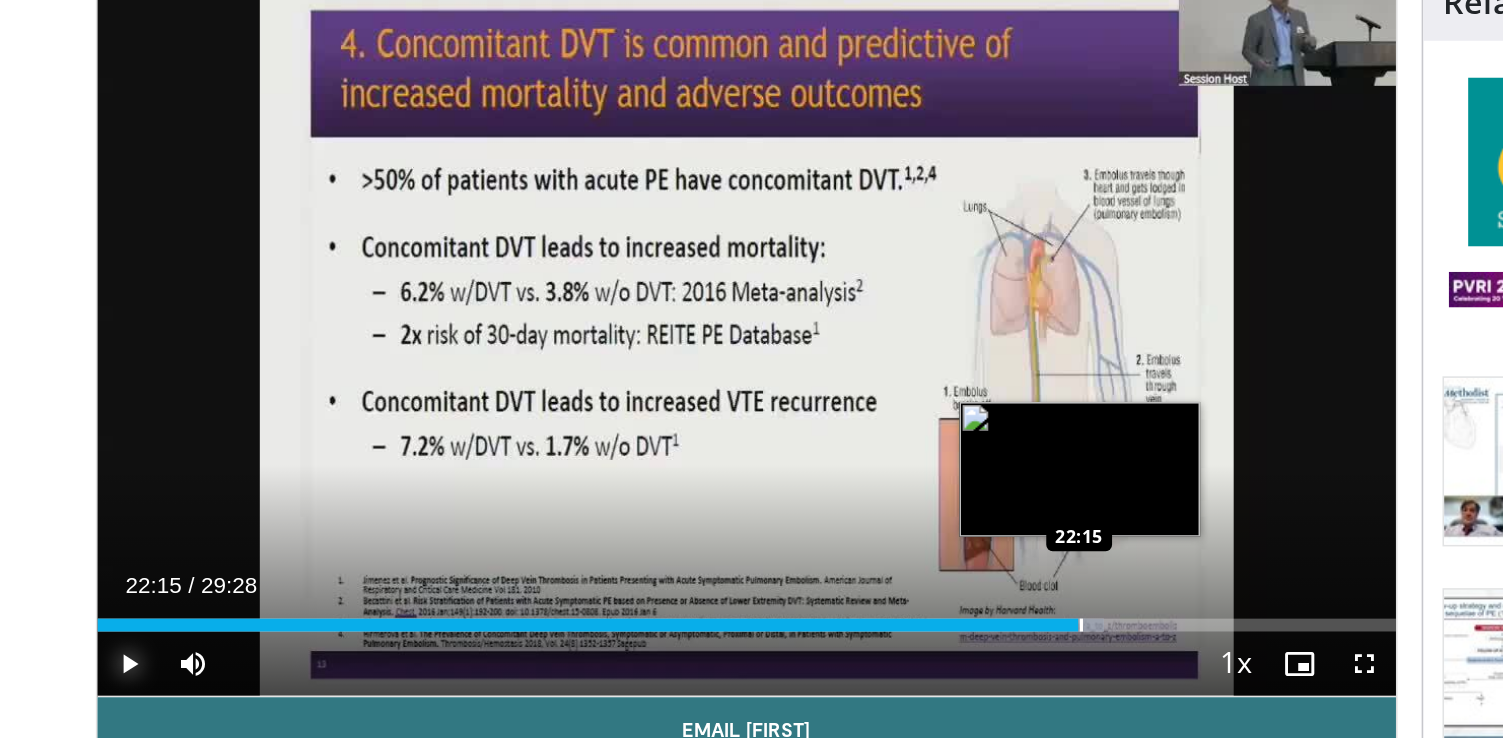 click at bounding box center (746, 559) 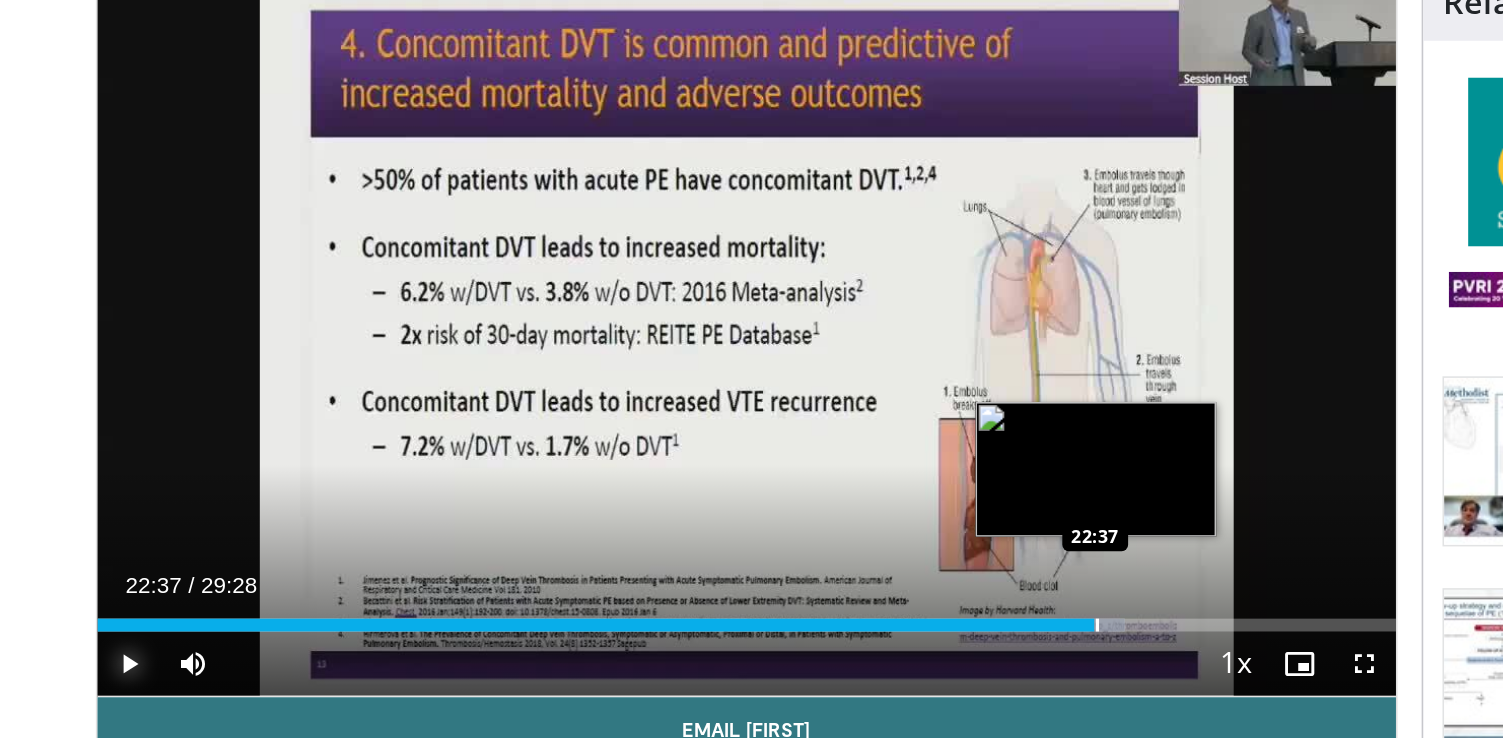 click at bounding box center [756, 559] 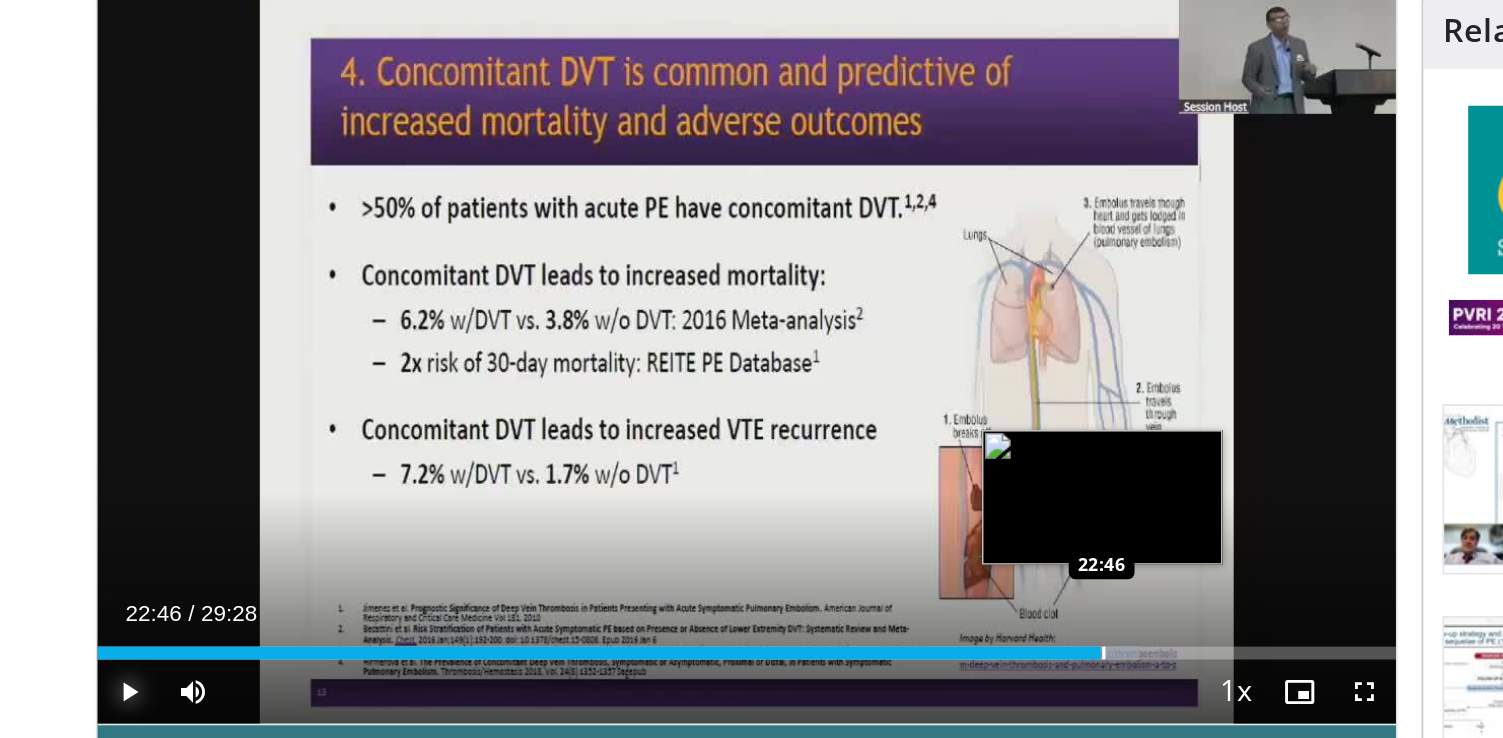 click at bounding box center (760, 559) 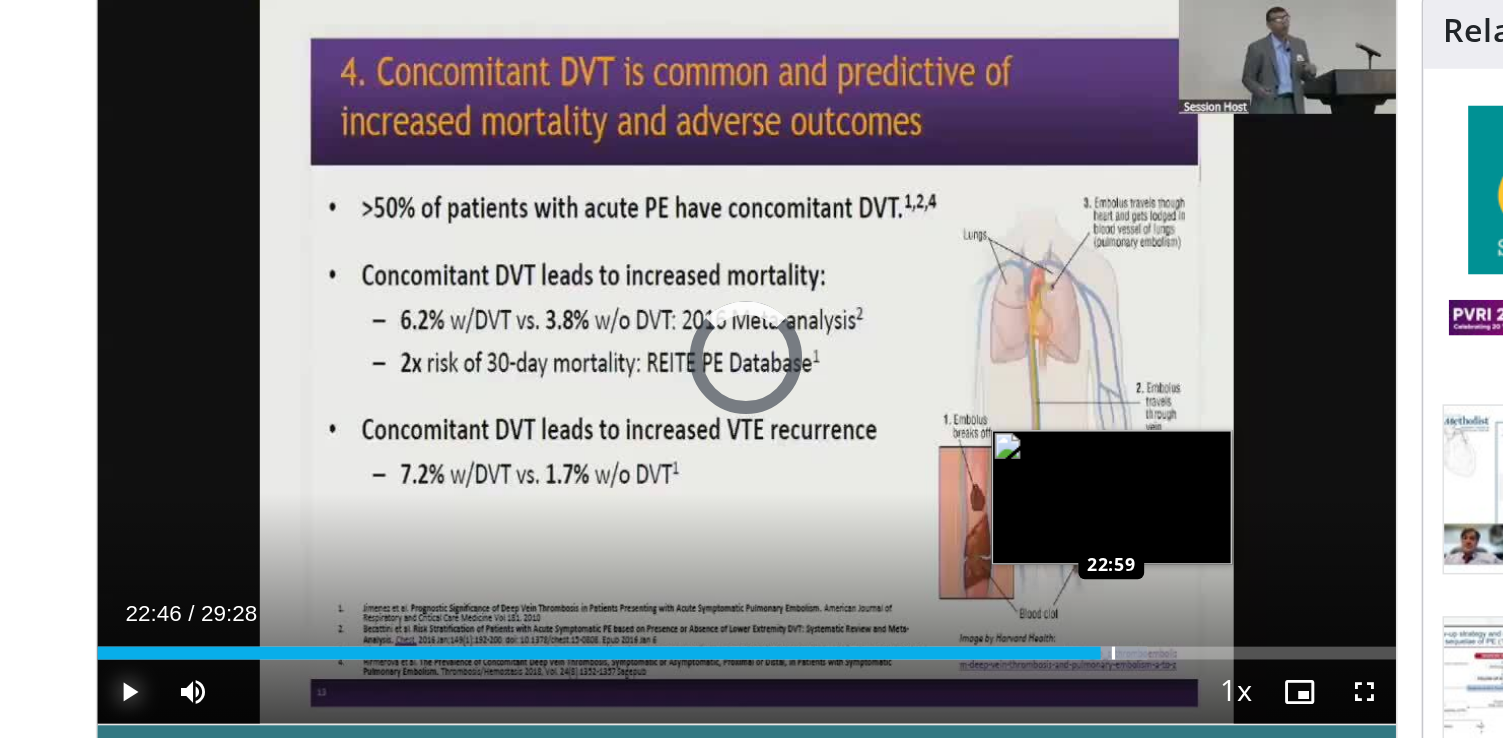 click at bounding box center (766, 559) 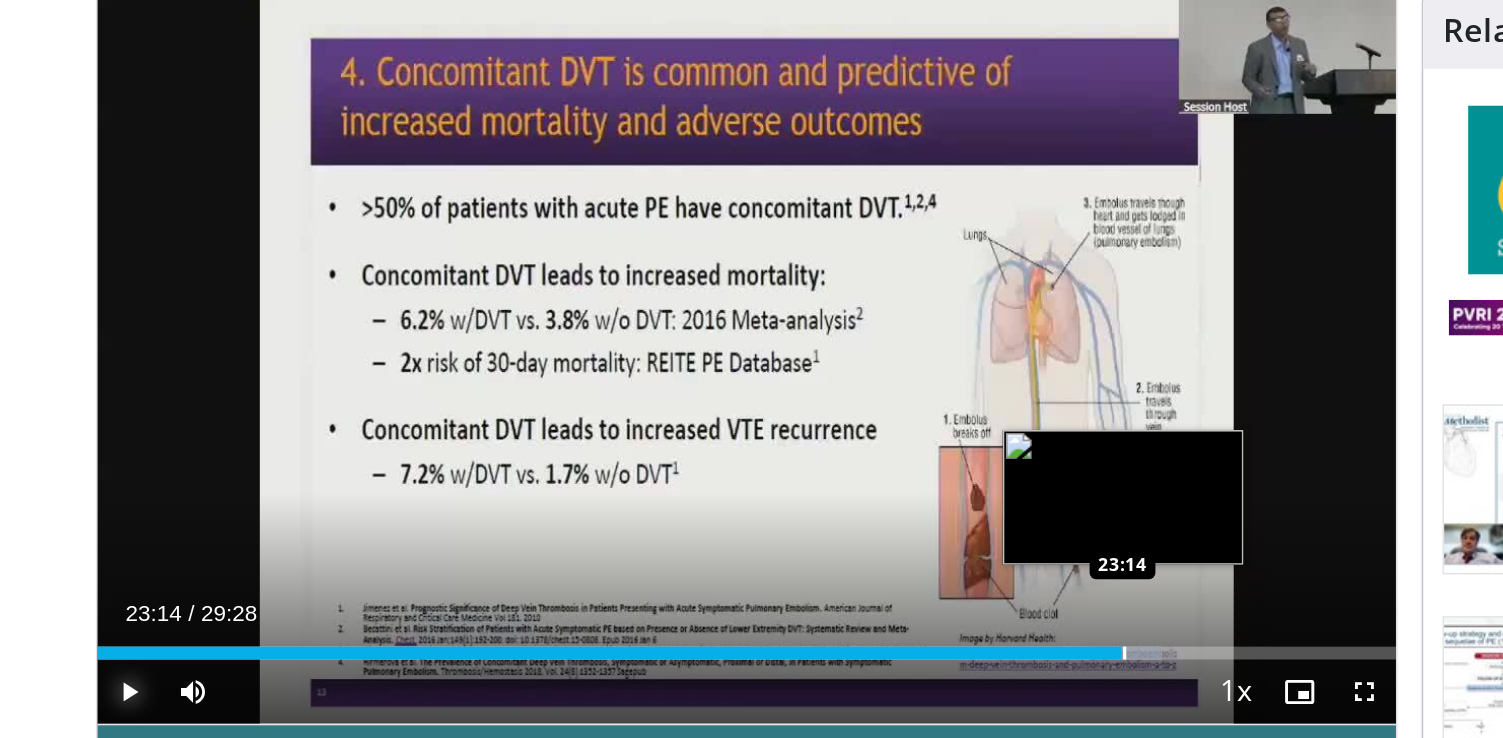 click at bounding box center (773, 559) 